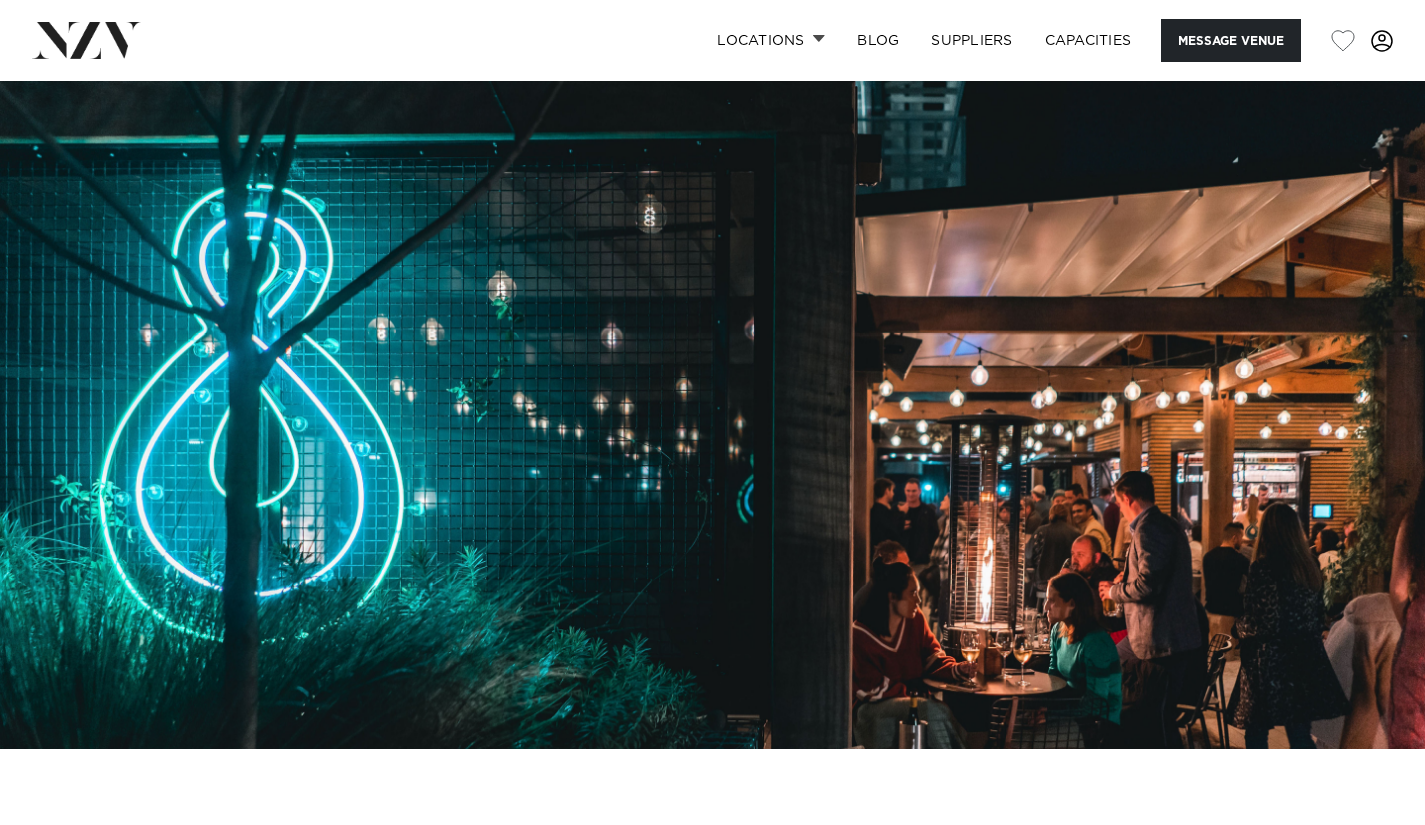 scroll, scrollTop: 386, scrollLeft: 0, axis: vertical 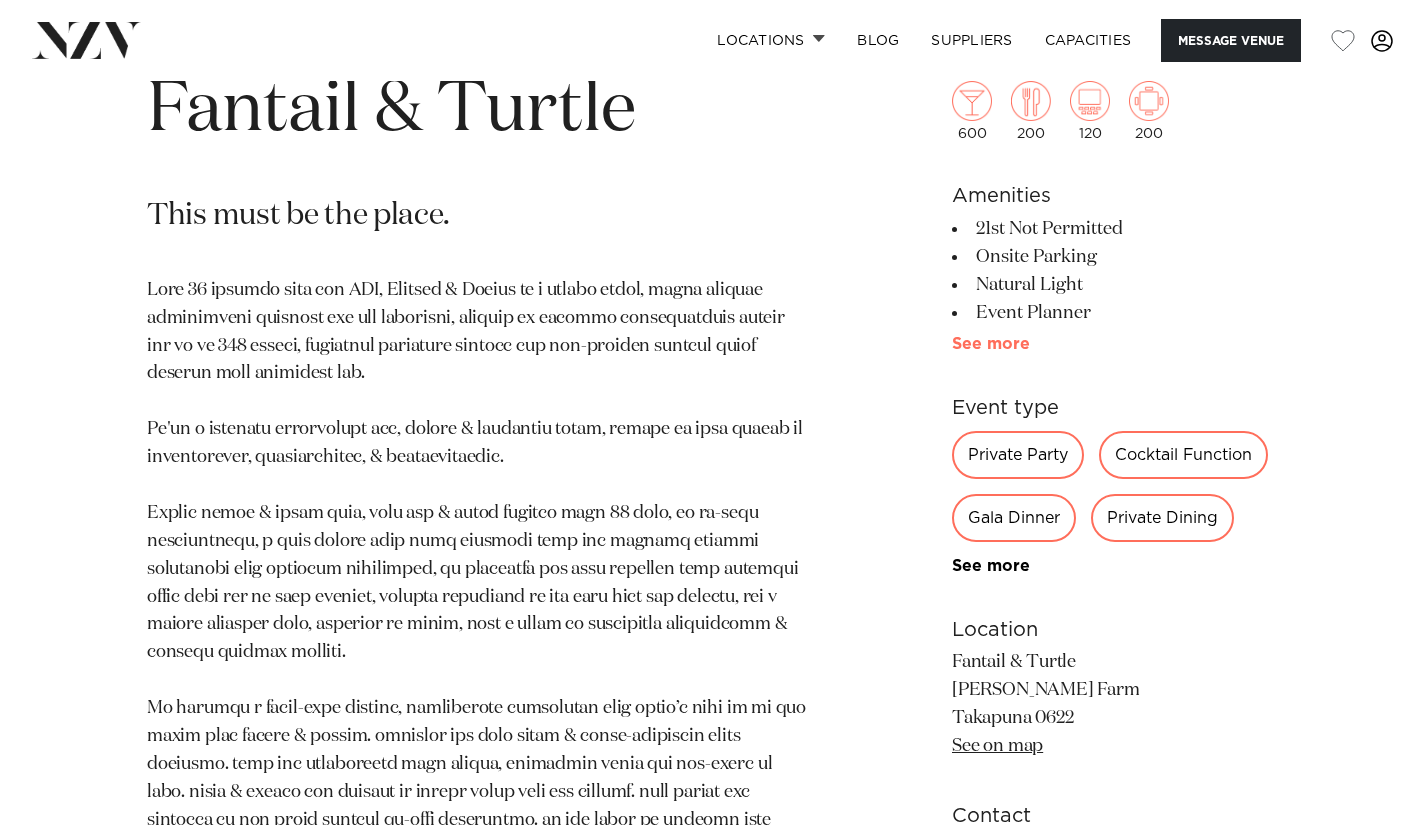 click on "See more" at bounding box center [1030, 344] 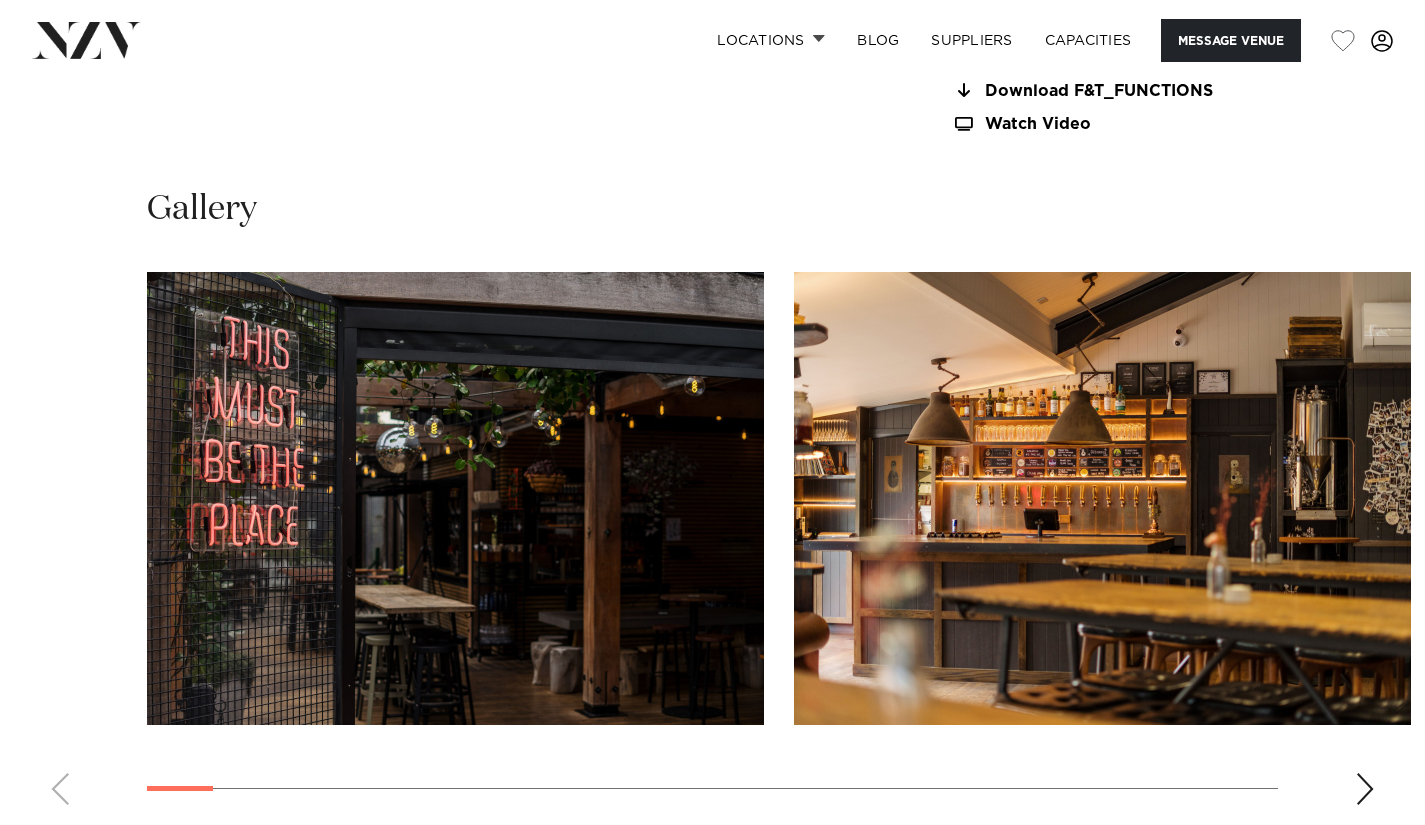 scroll, scrollTop: 2601, scrollLeft: 0, axis: vertical 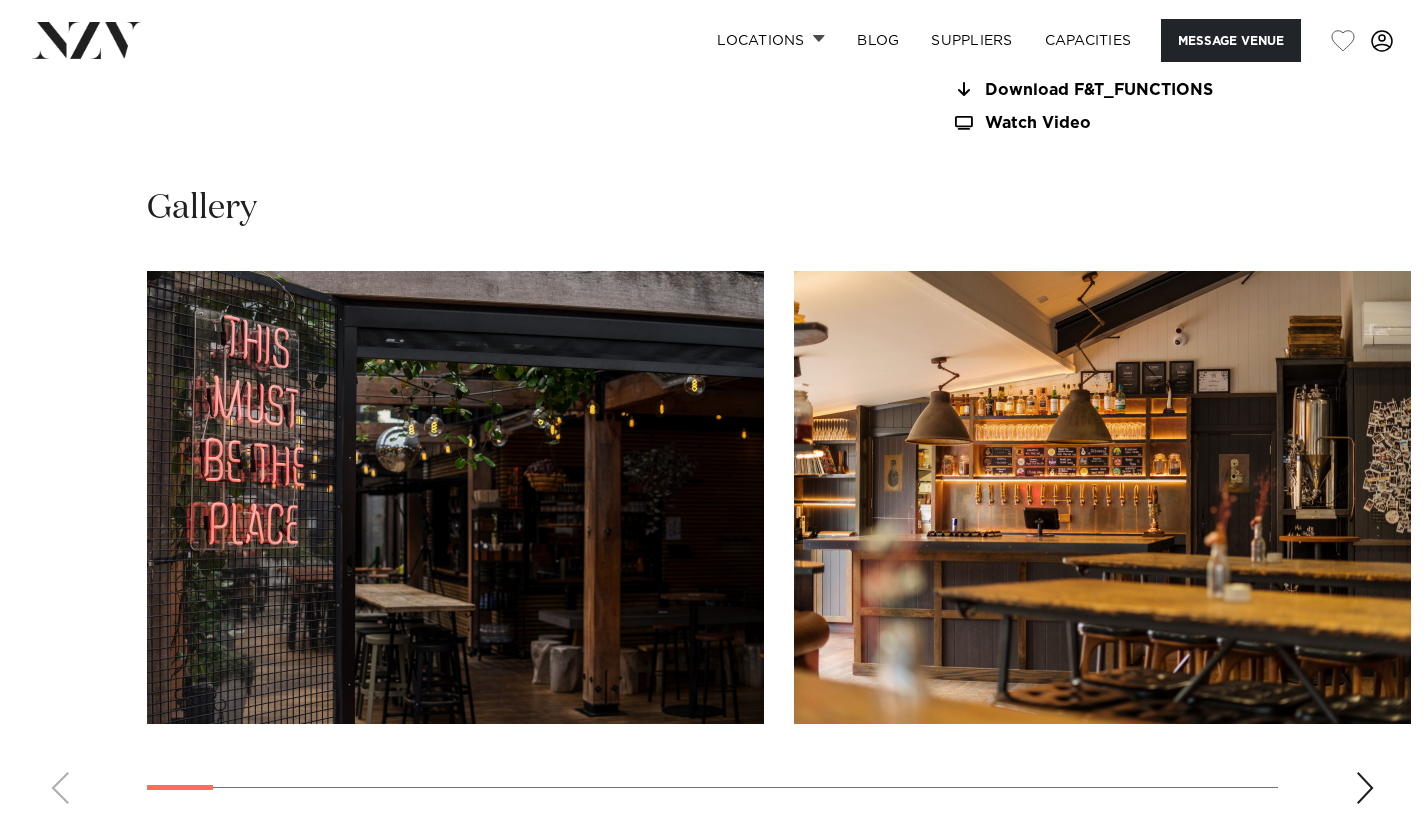 click at bounding box center [1365, 788] 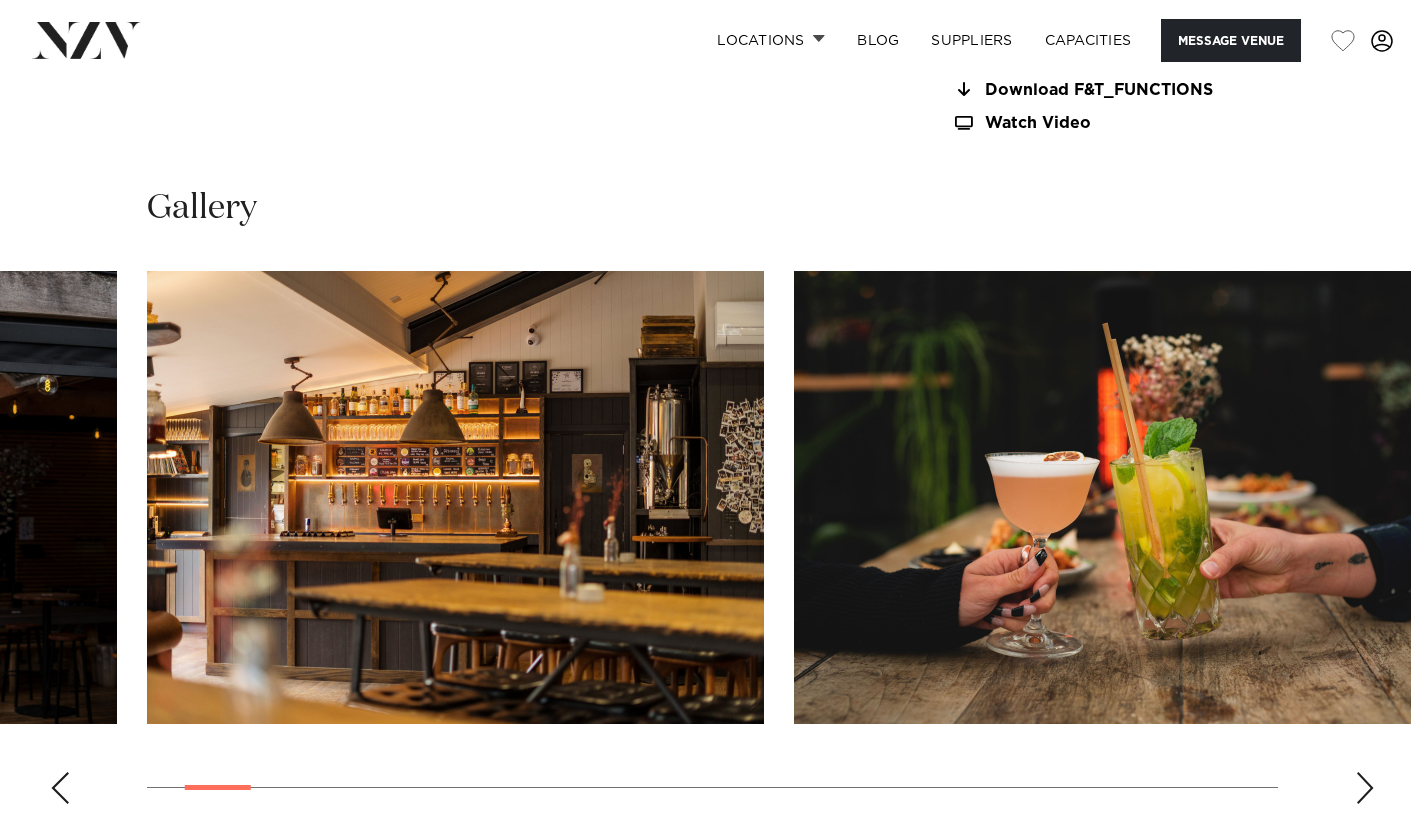 click at bounding box center (1365, 788) 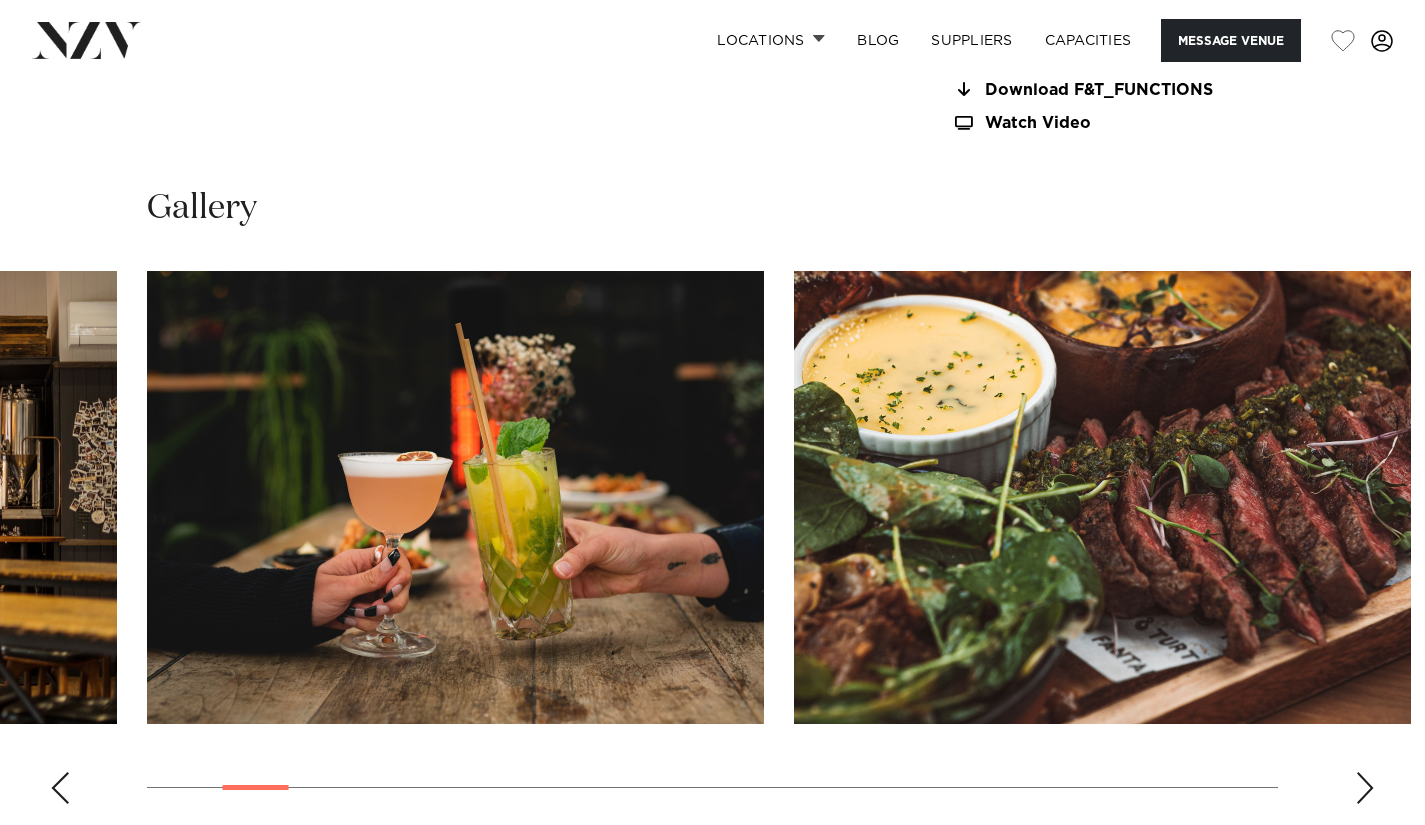 click at bounding box center [1365, 788] 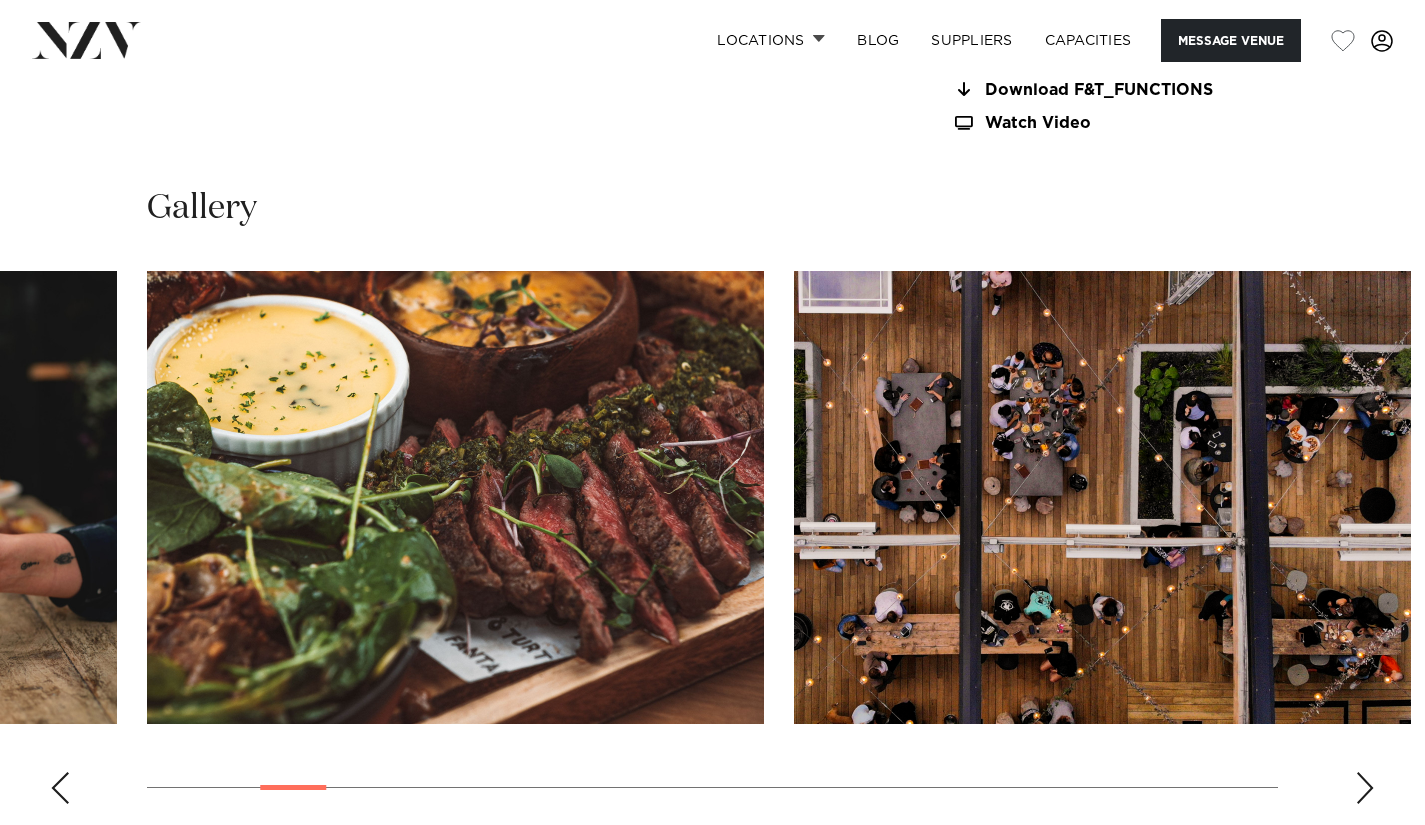 click at bounding box center [1365, 788] 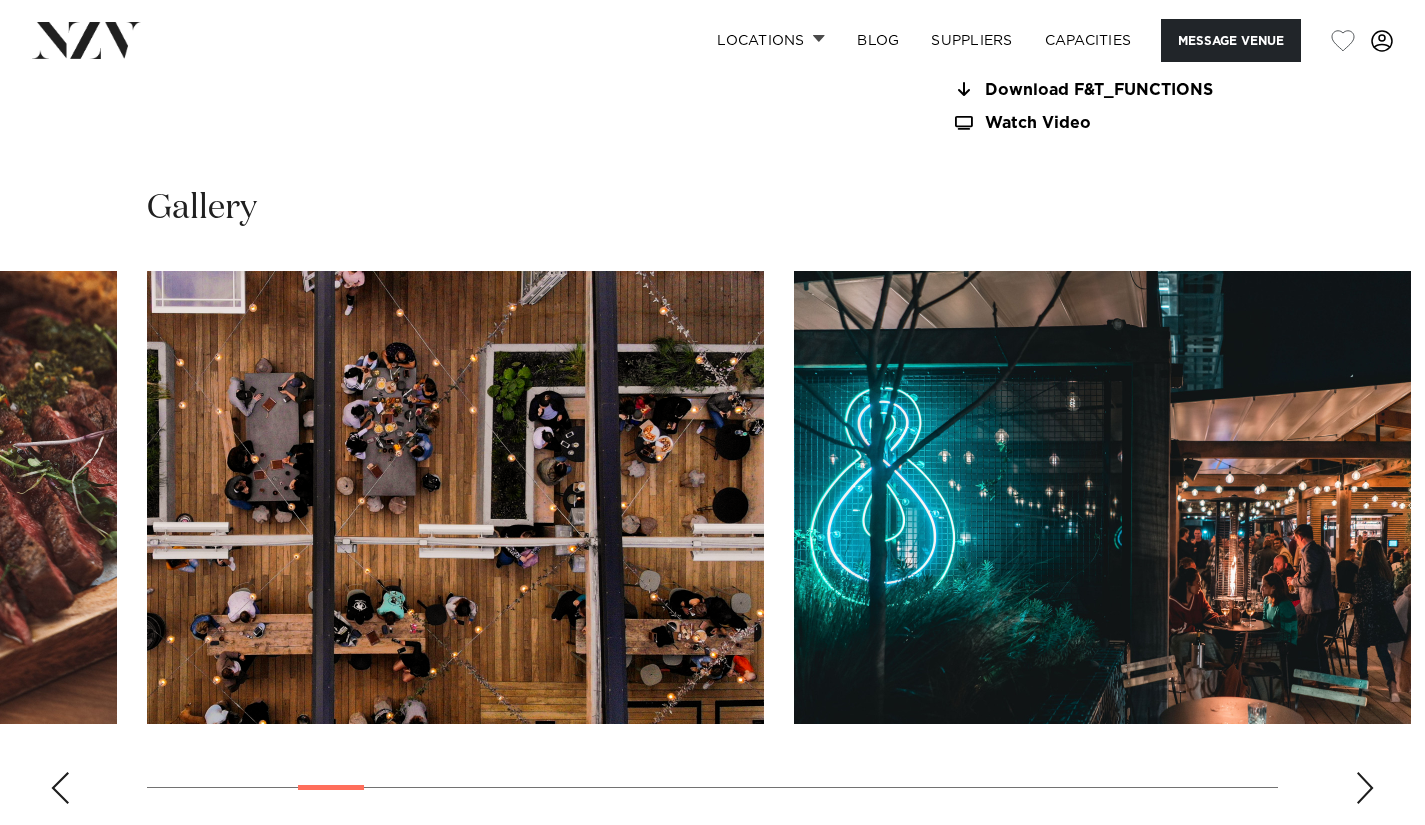 click at bounding box center (1365, 788) 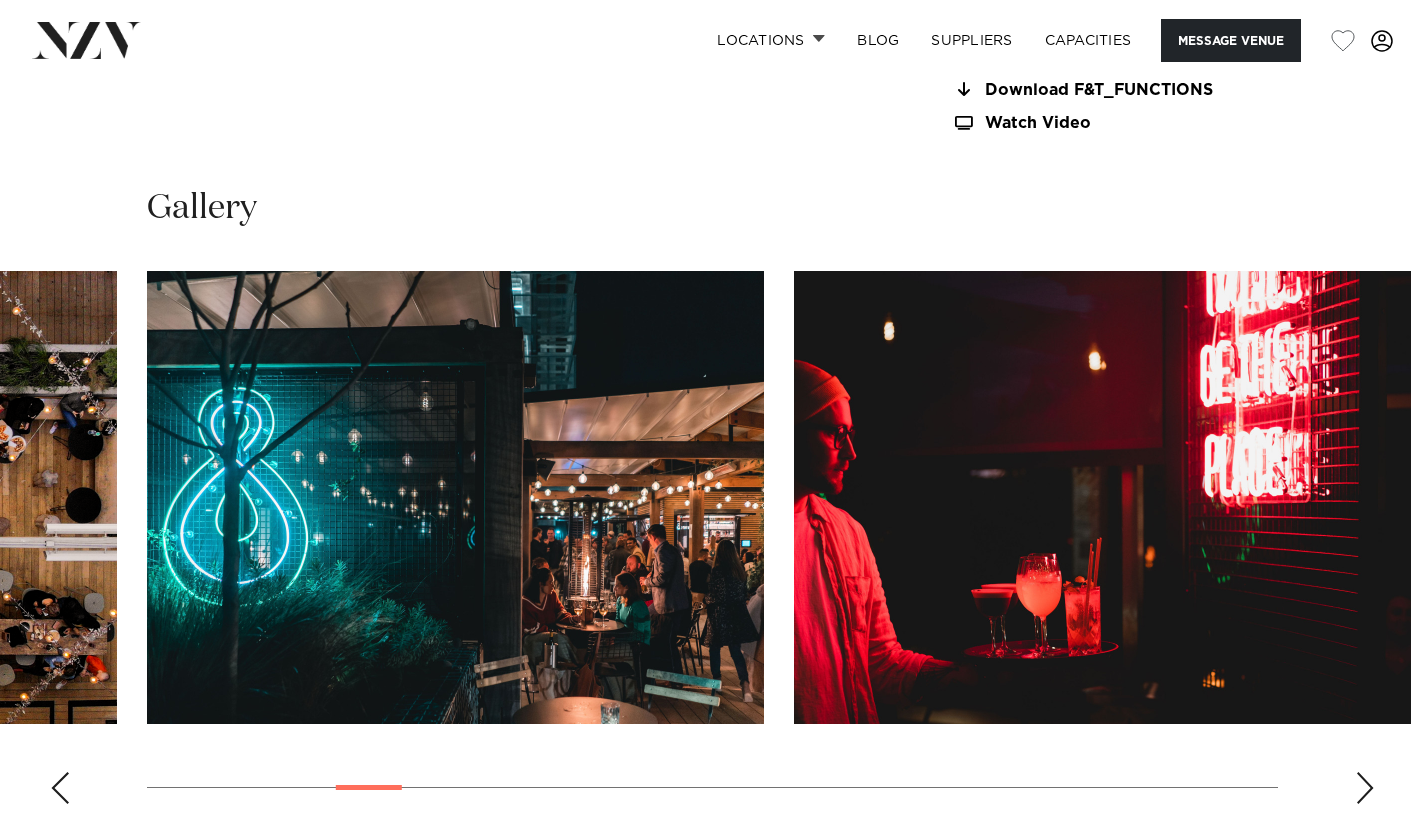 click at bounding box center [1365, 788] 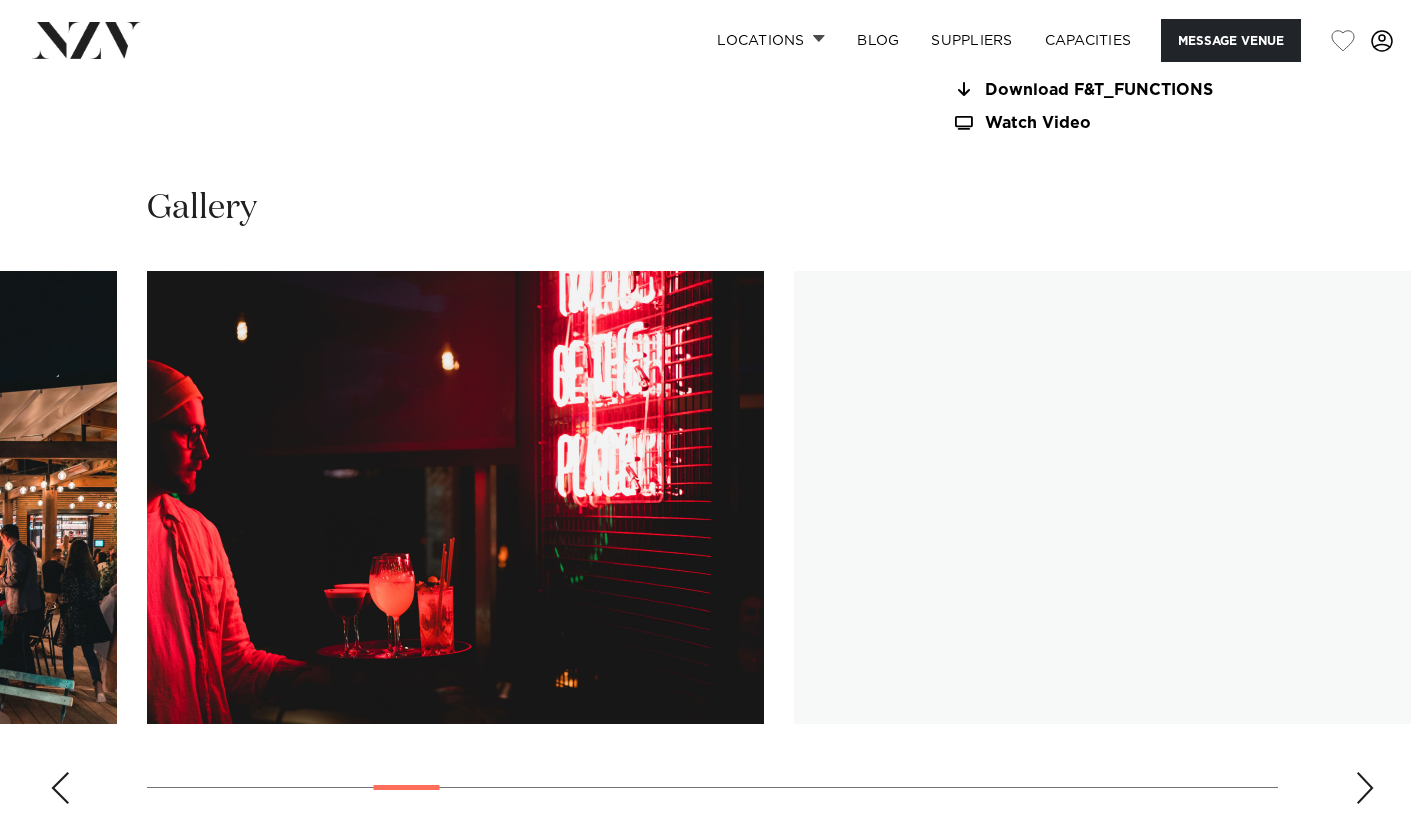 click at bounding box center [1365, 788] 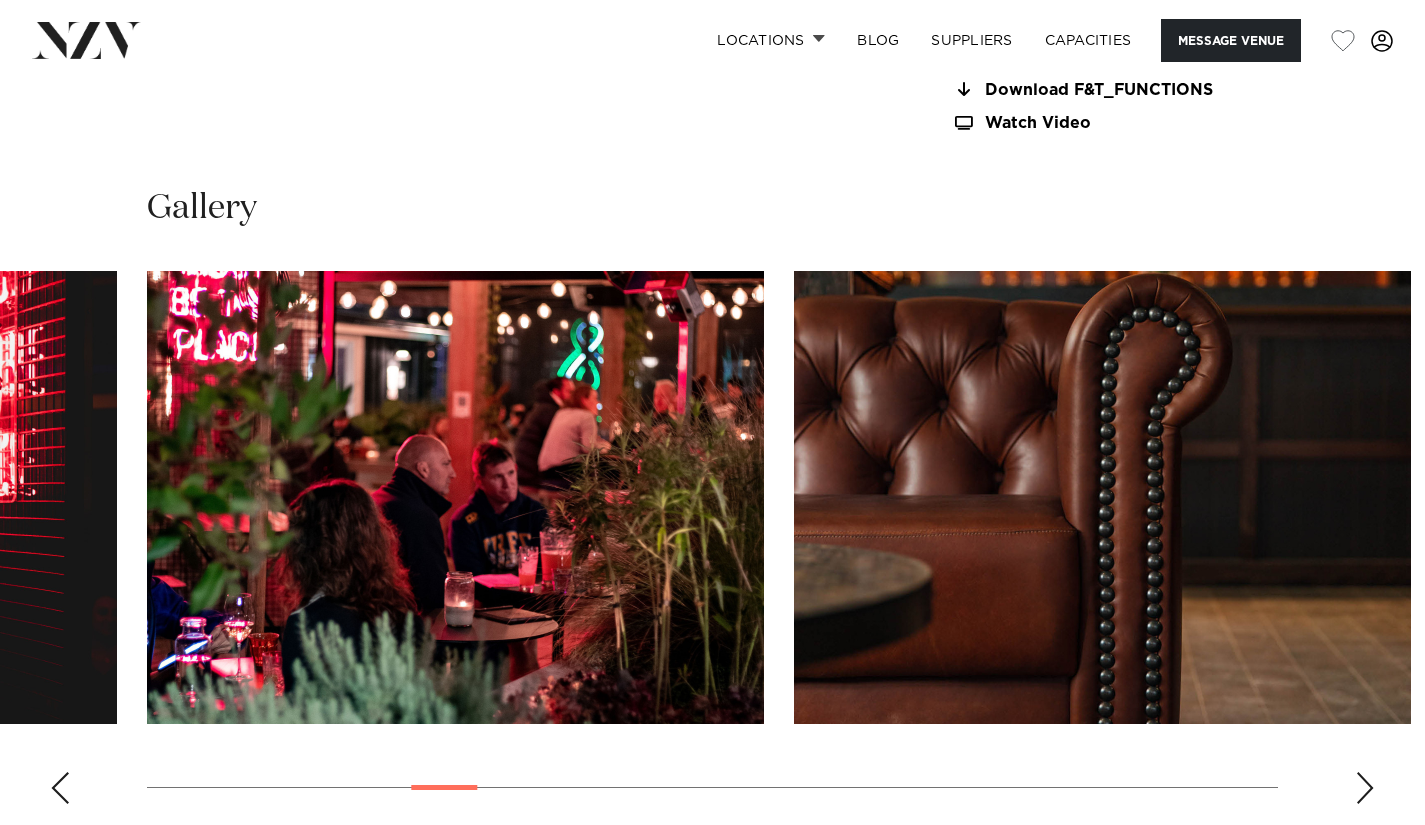 click at bounding box center [1365, 788] 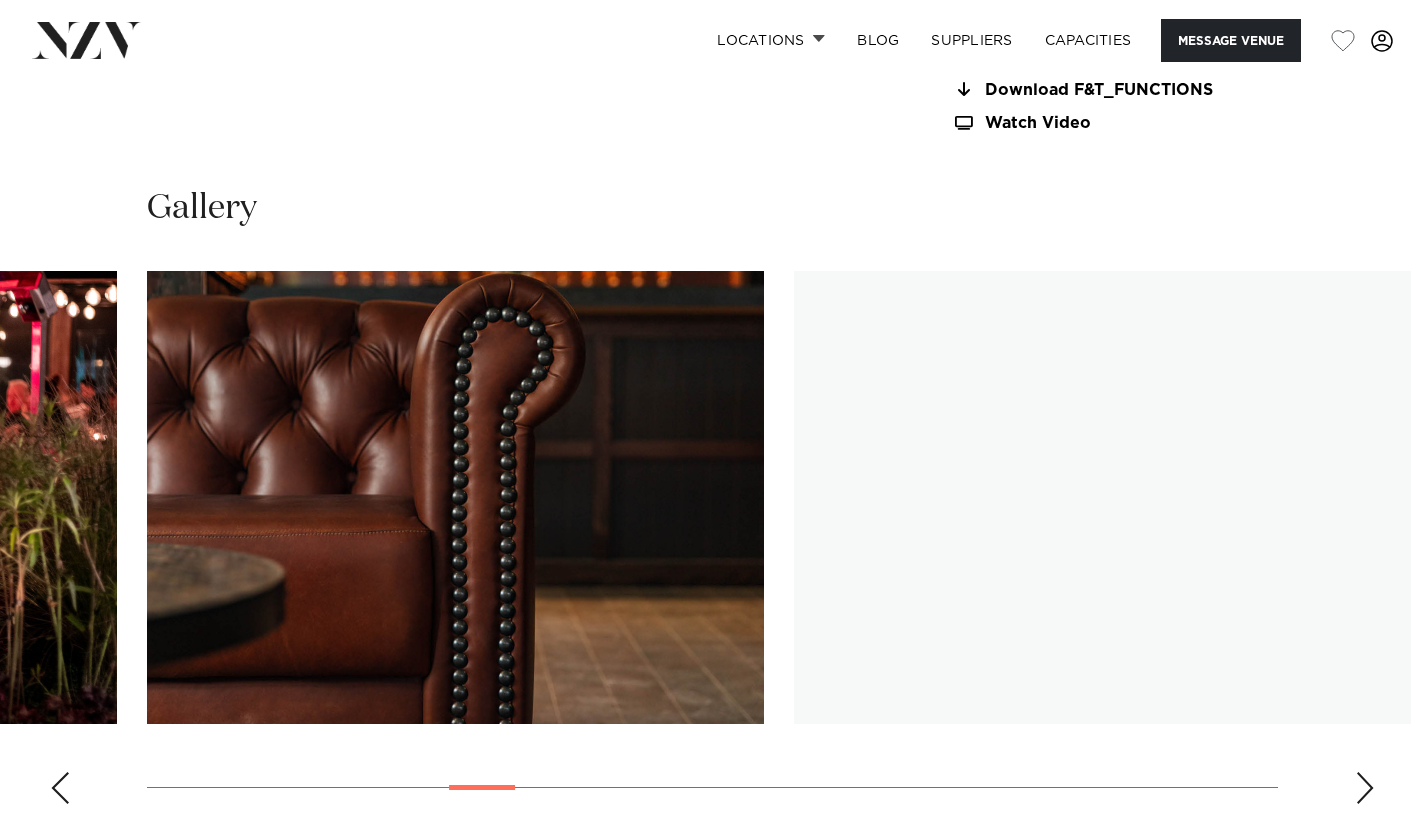 click at bounding box center [1365, 788] 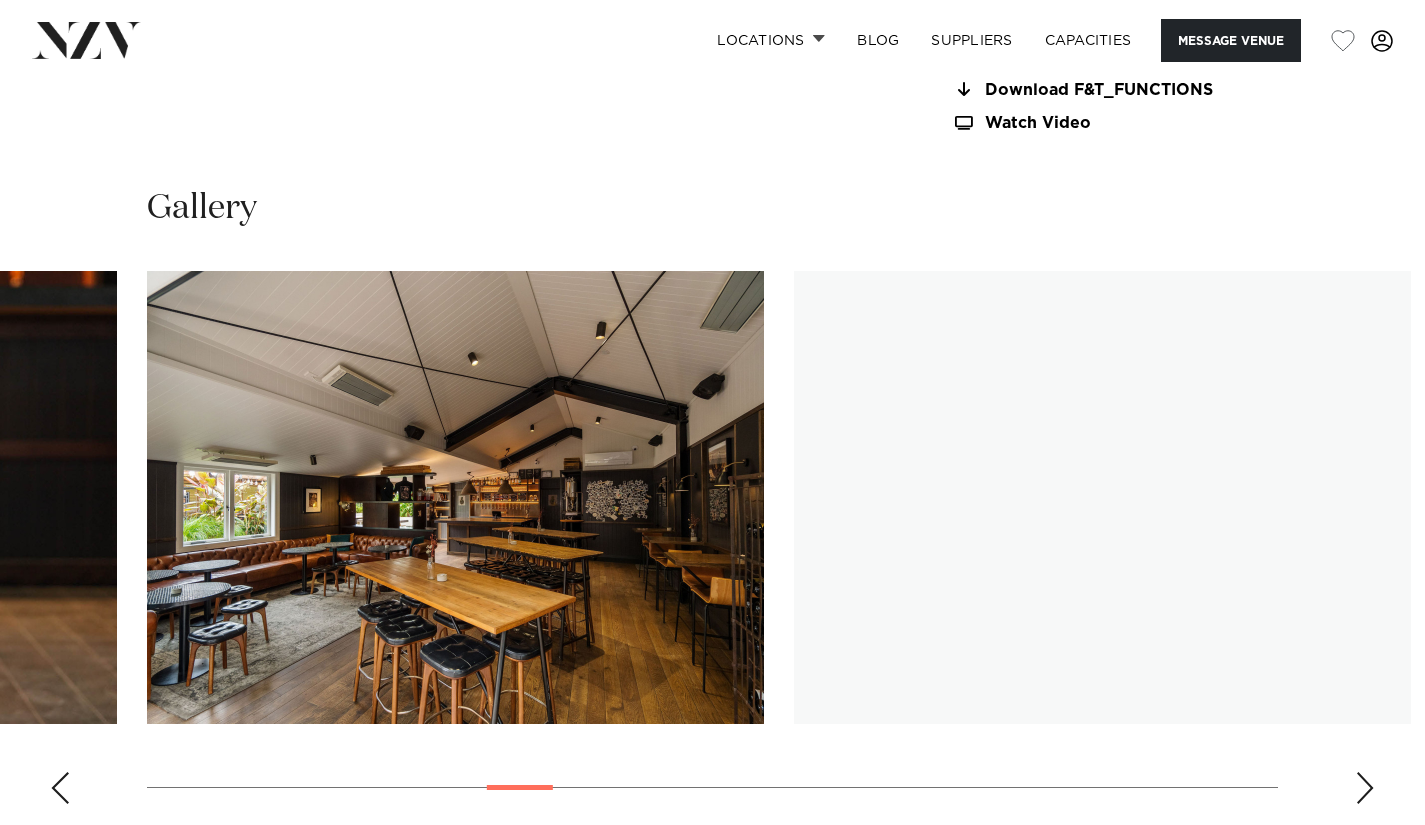 scroll, scrollTop: 2197, scrollLeft: 0, axis: vertical 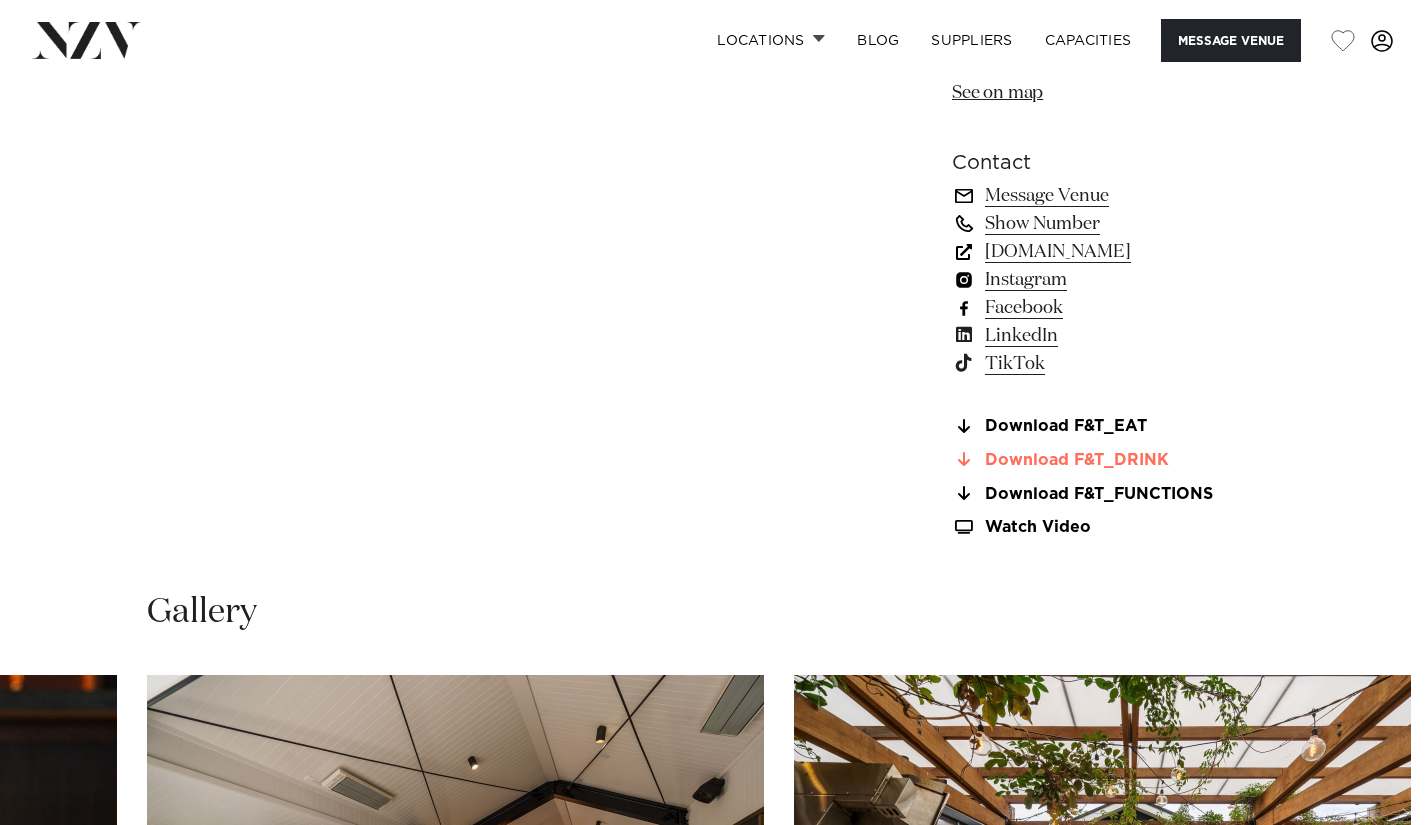 click on "Download F&T_DRINK" at bounding box center (1115, 460) 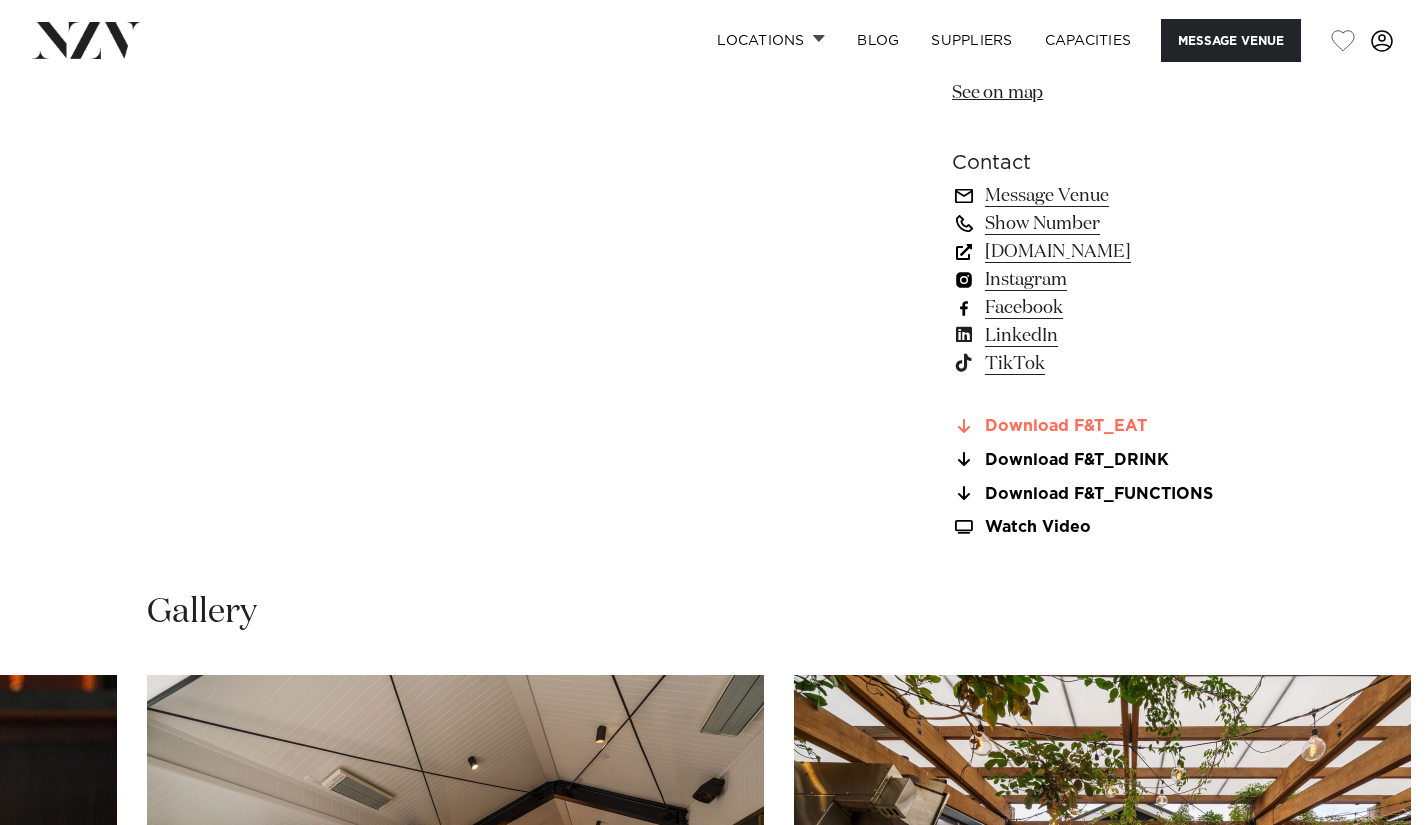 click on "Download F&T_EAT" at bounding box center (1115, 427) 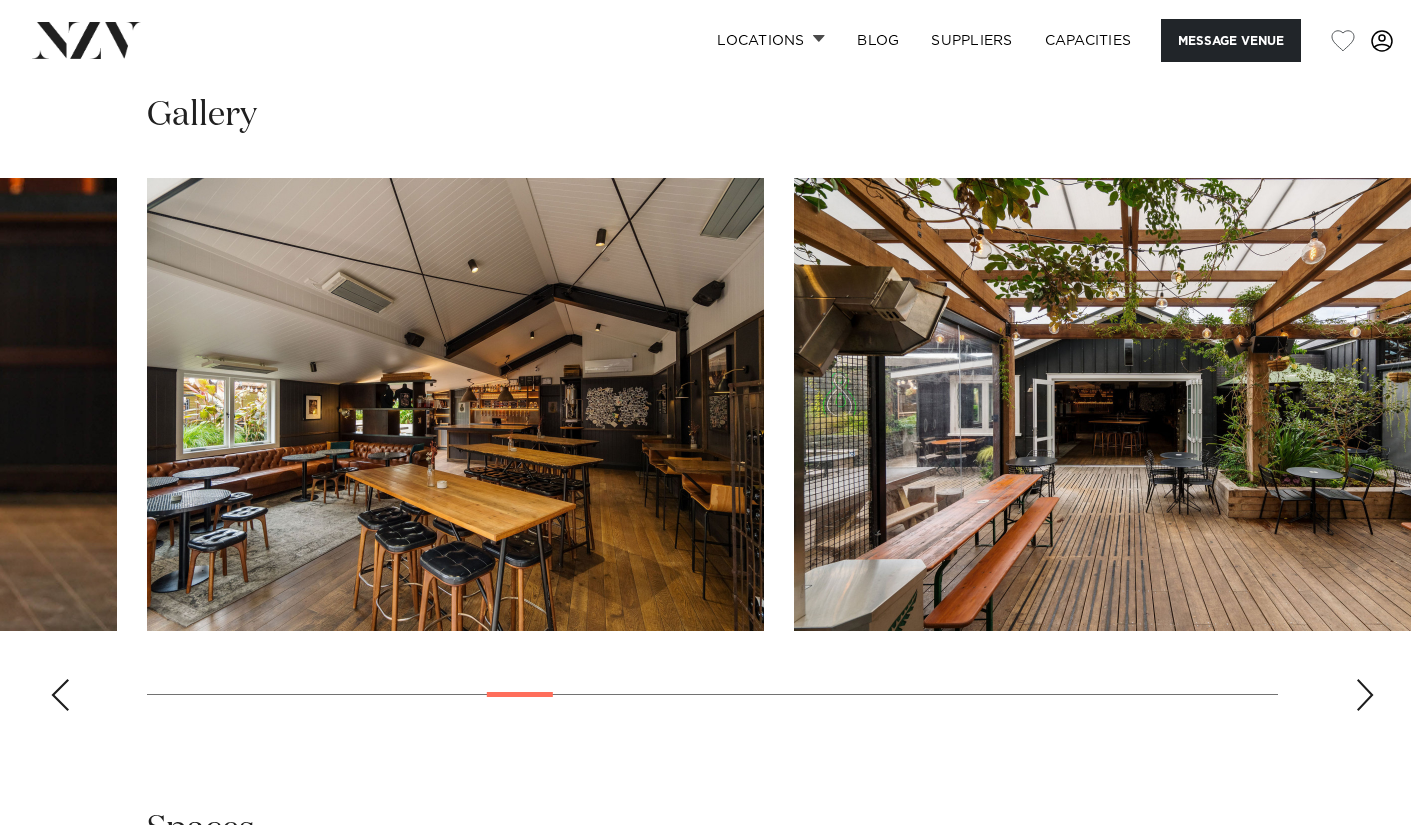 scroll, scrollTop: 2695, scrollLeft: 0, axis: vertical 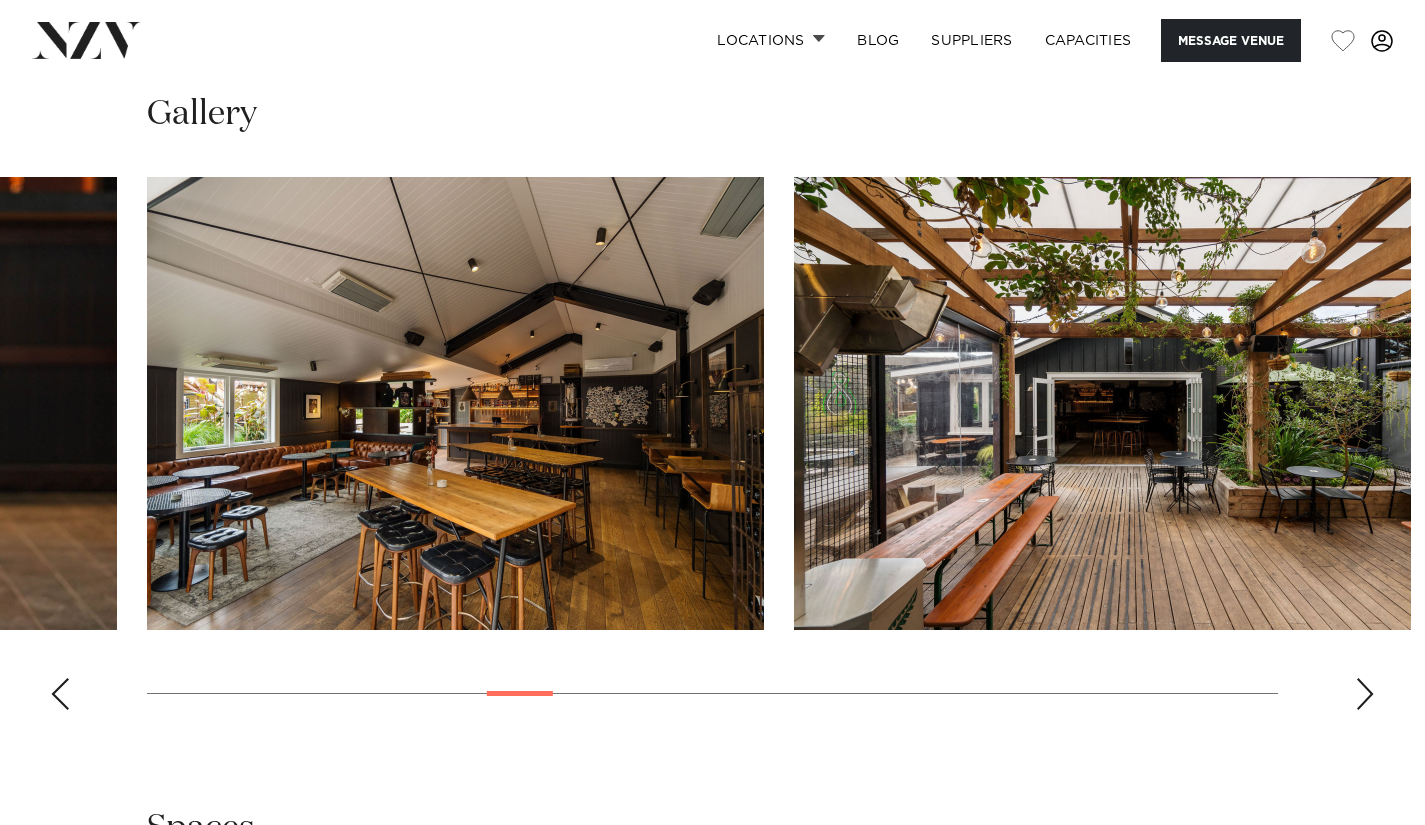 click at bounding box center [1365, 694] 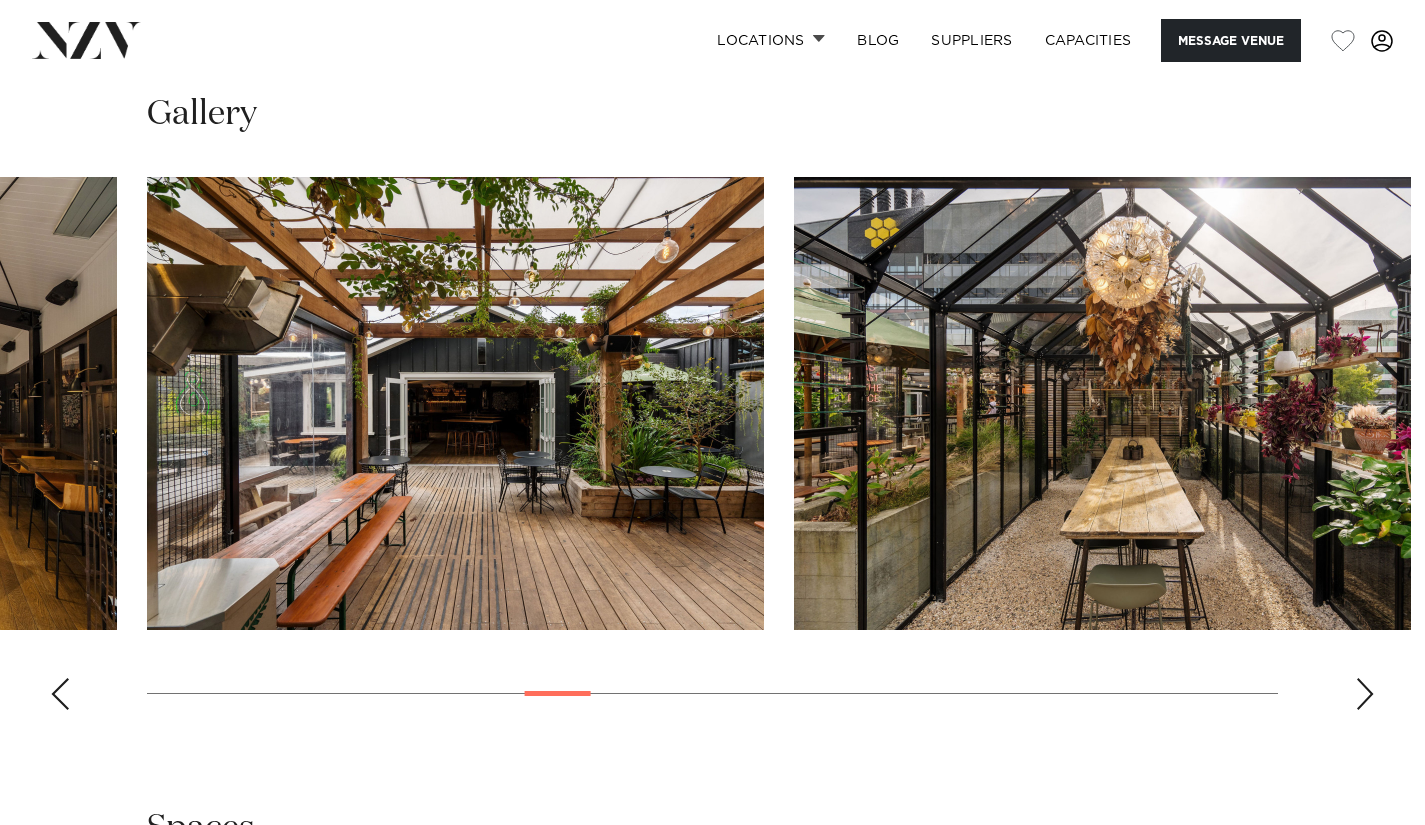 click at bounding box center (1365, 694) 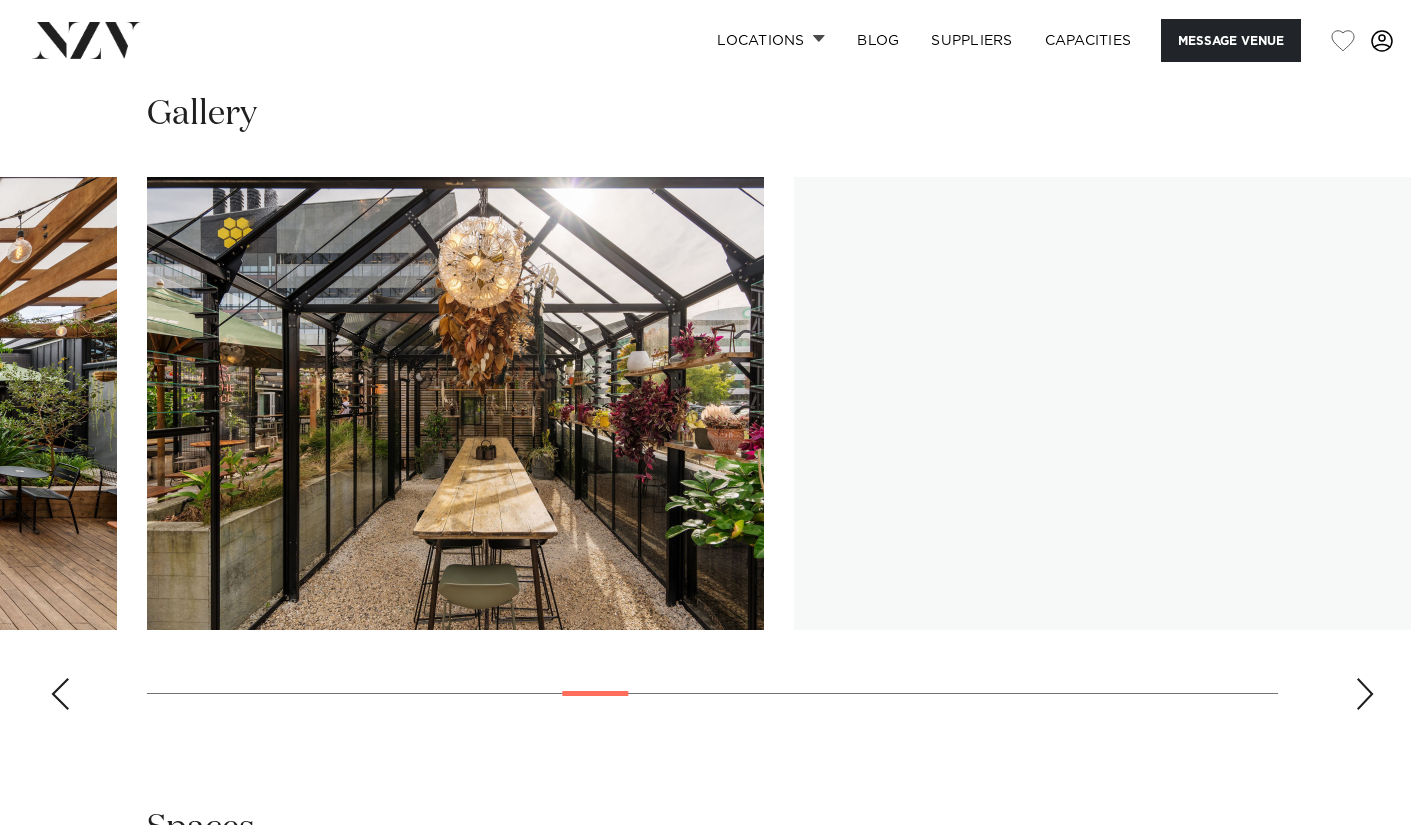 click at bounding box center [1365, 694] 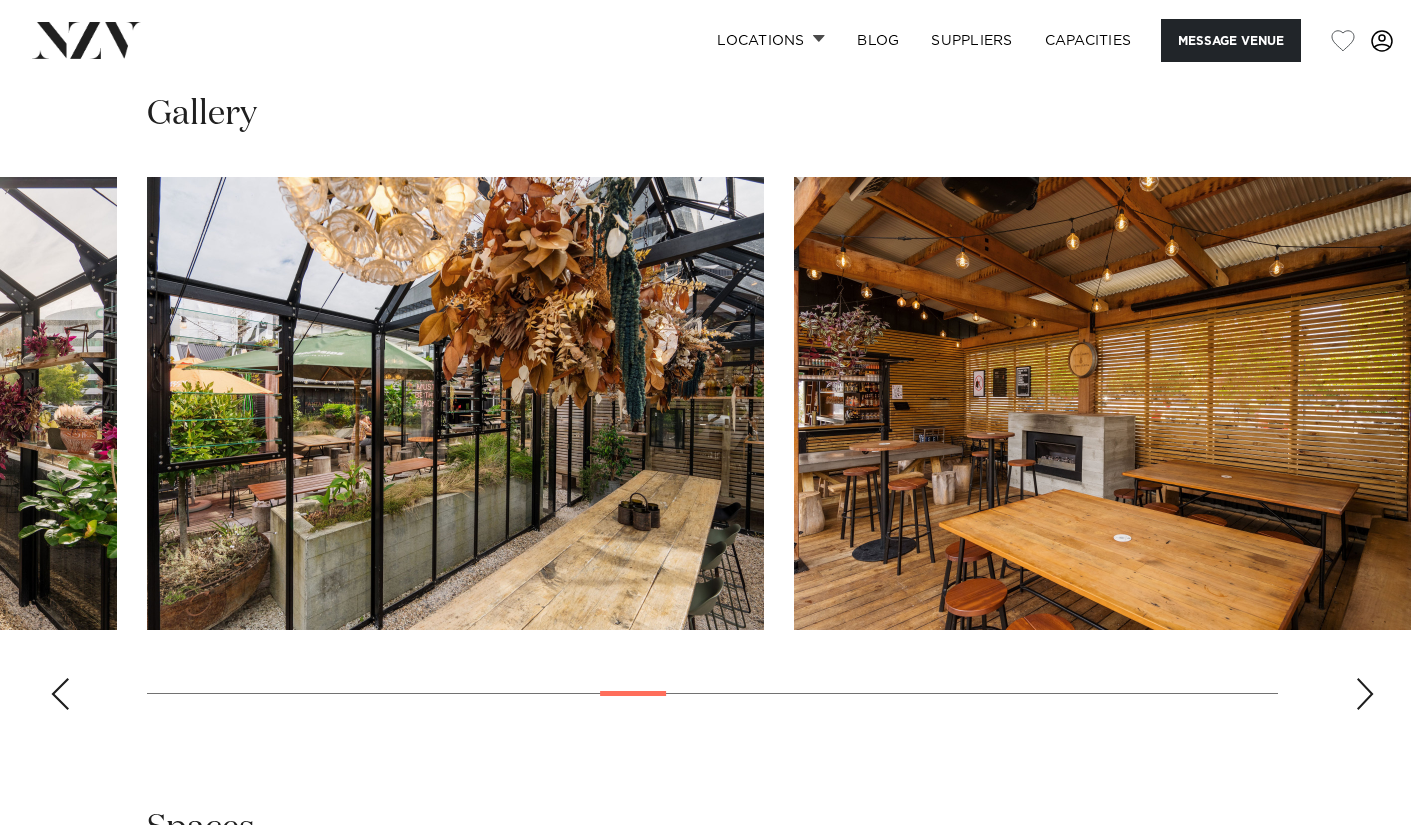 click at bounding box center (1365, 694) 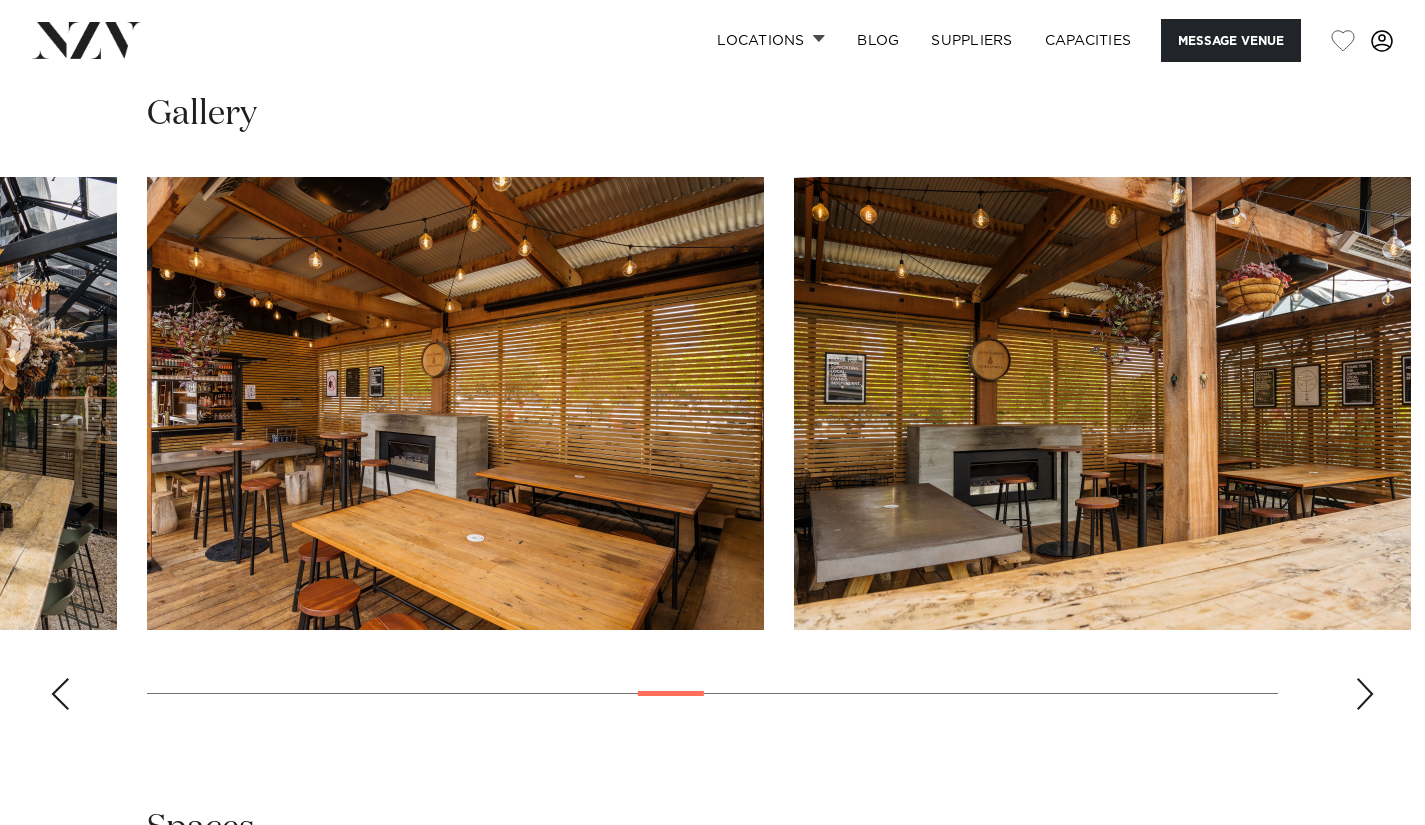 click at bounding box center (1365, 694) 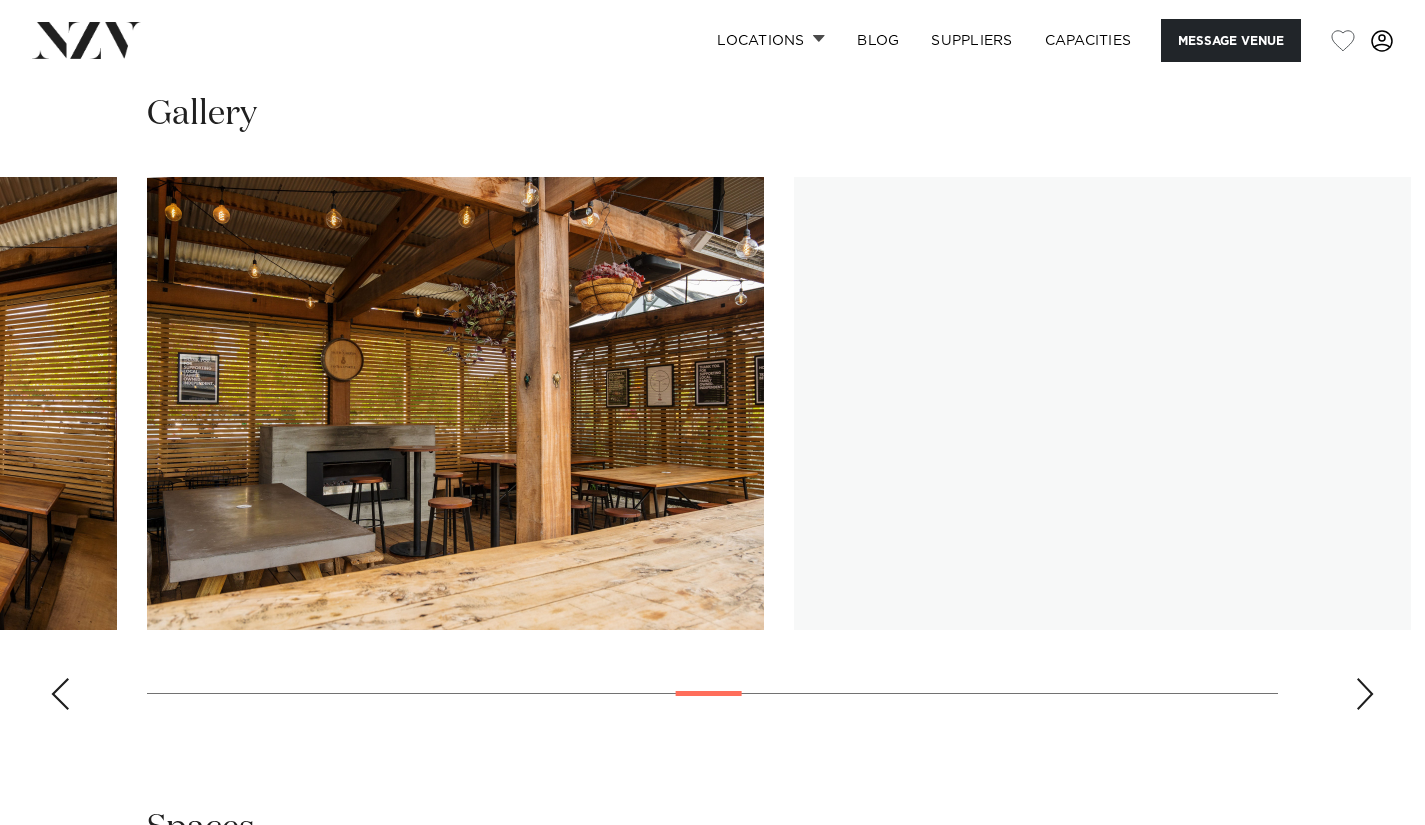 click at bounding box center (1365, 694) 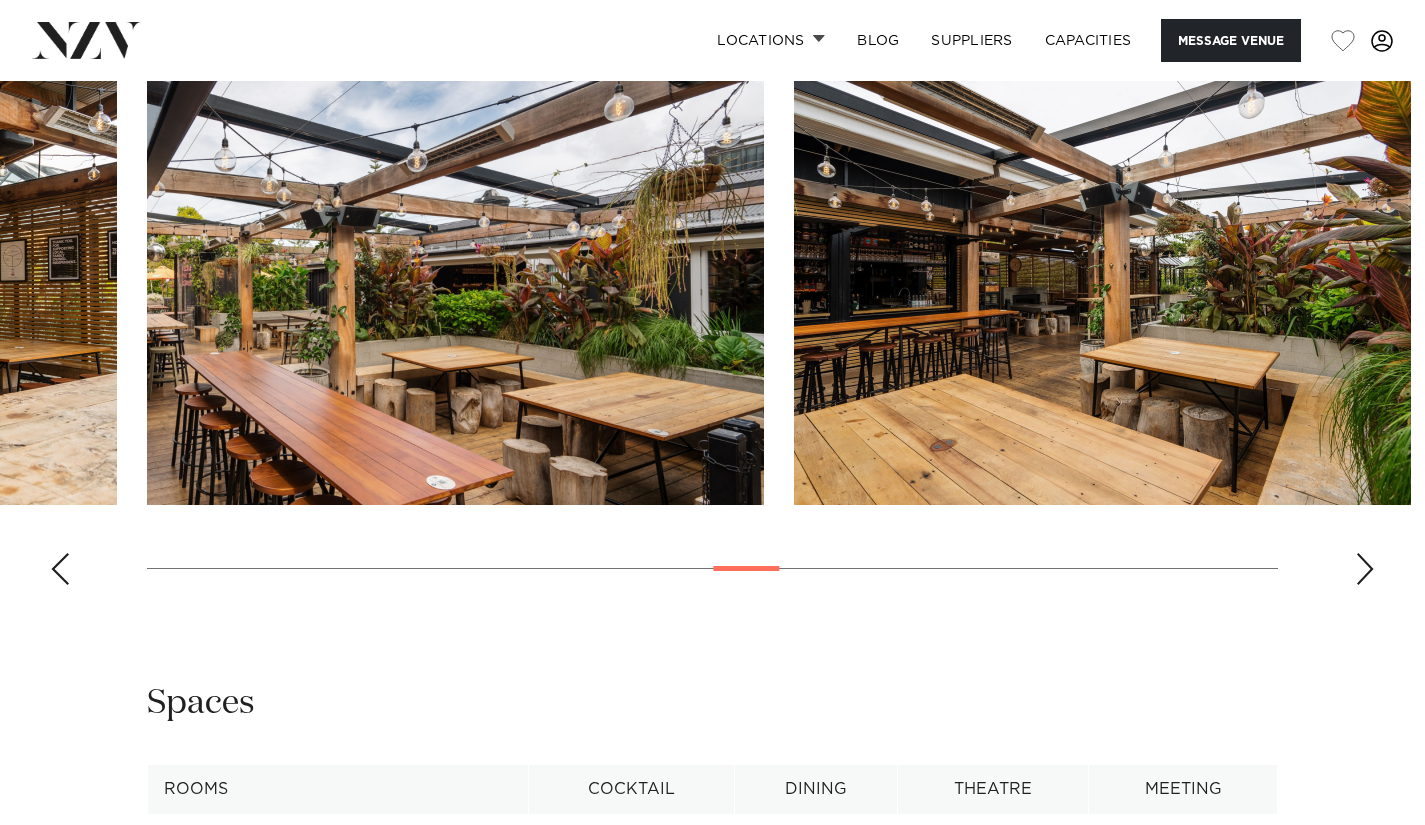 scroll, scrollTop: 2852, scrollLeft: 0, axis: vertical 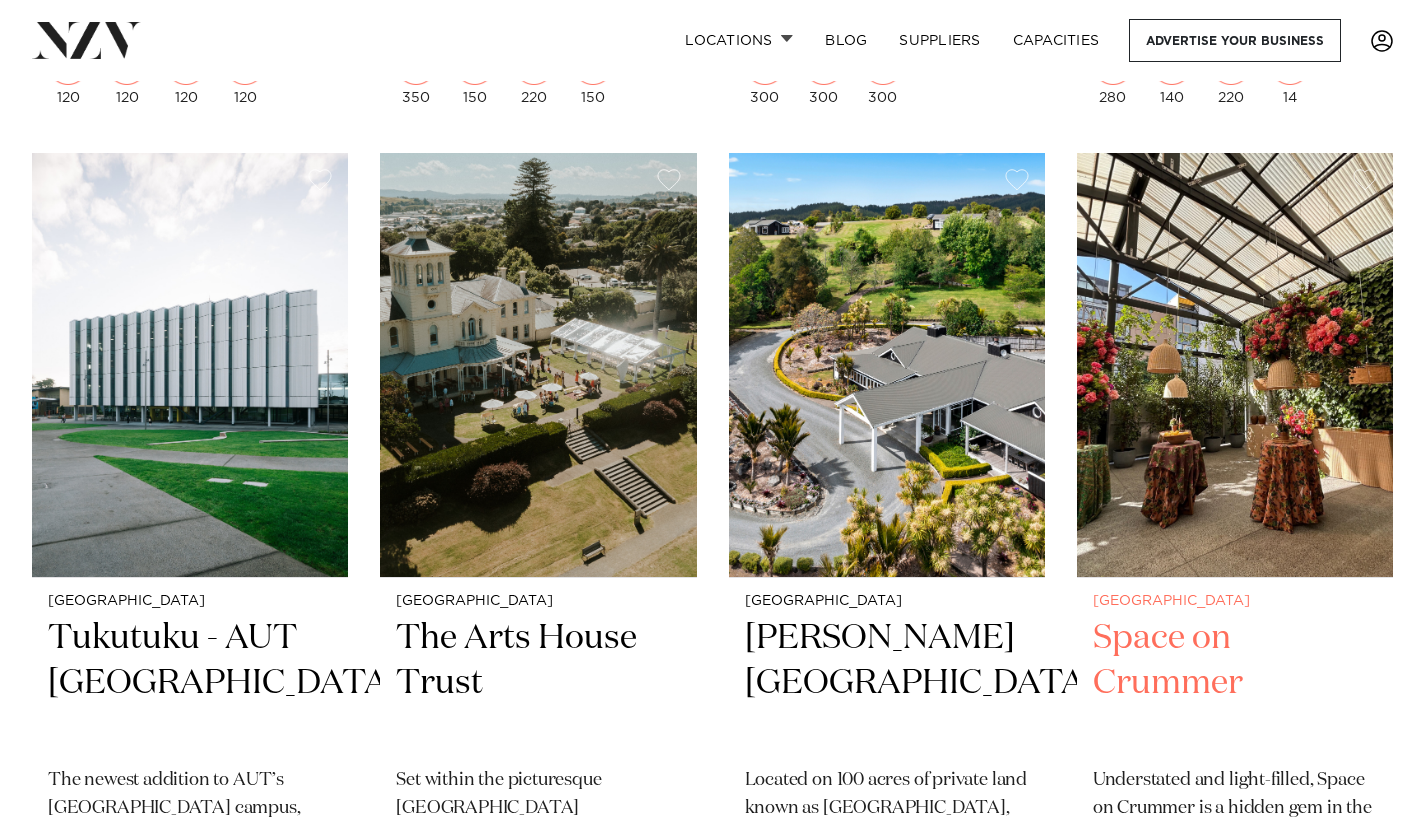 click on "Space on Crummer" at bounding box center (1235, 683) 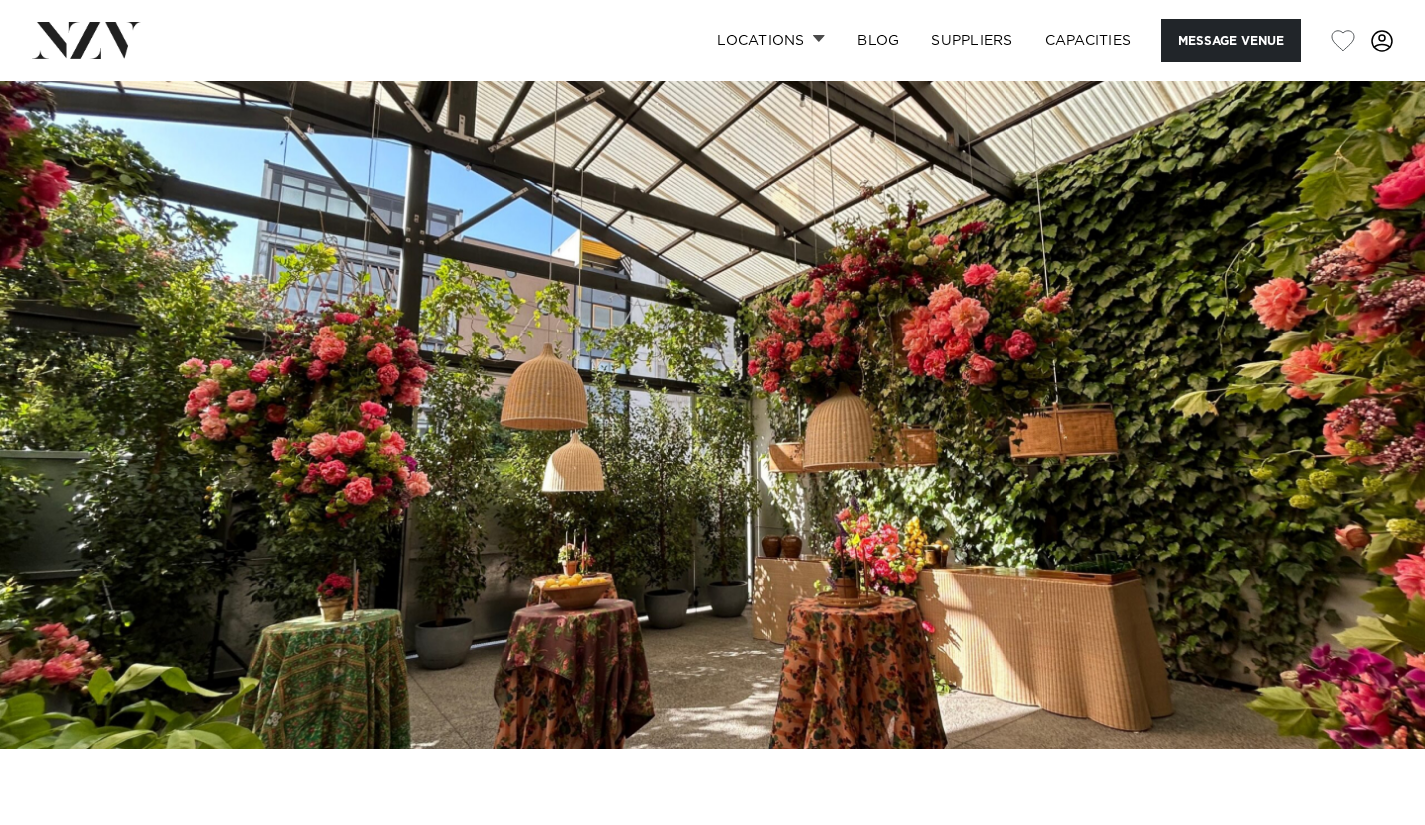 scroll, scrollTop: 0, scrollLeft: 0, axis: both 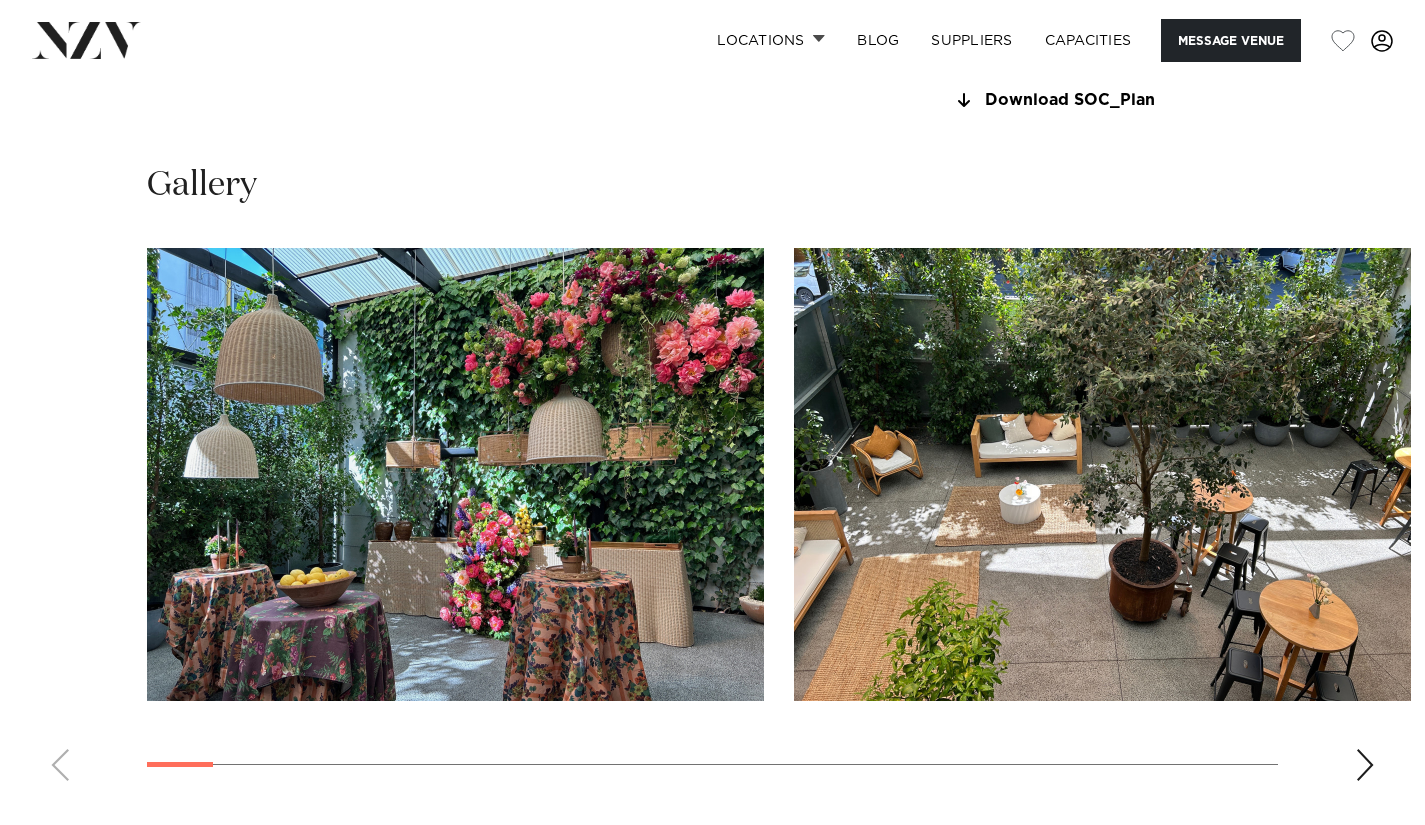 click at bounding box center (1365, 765) 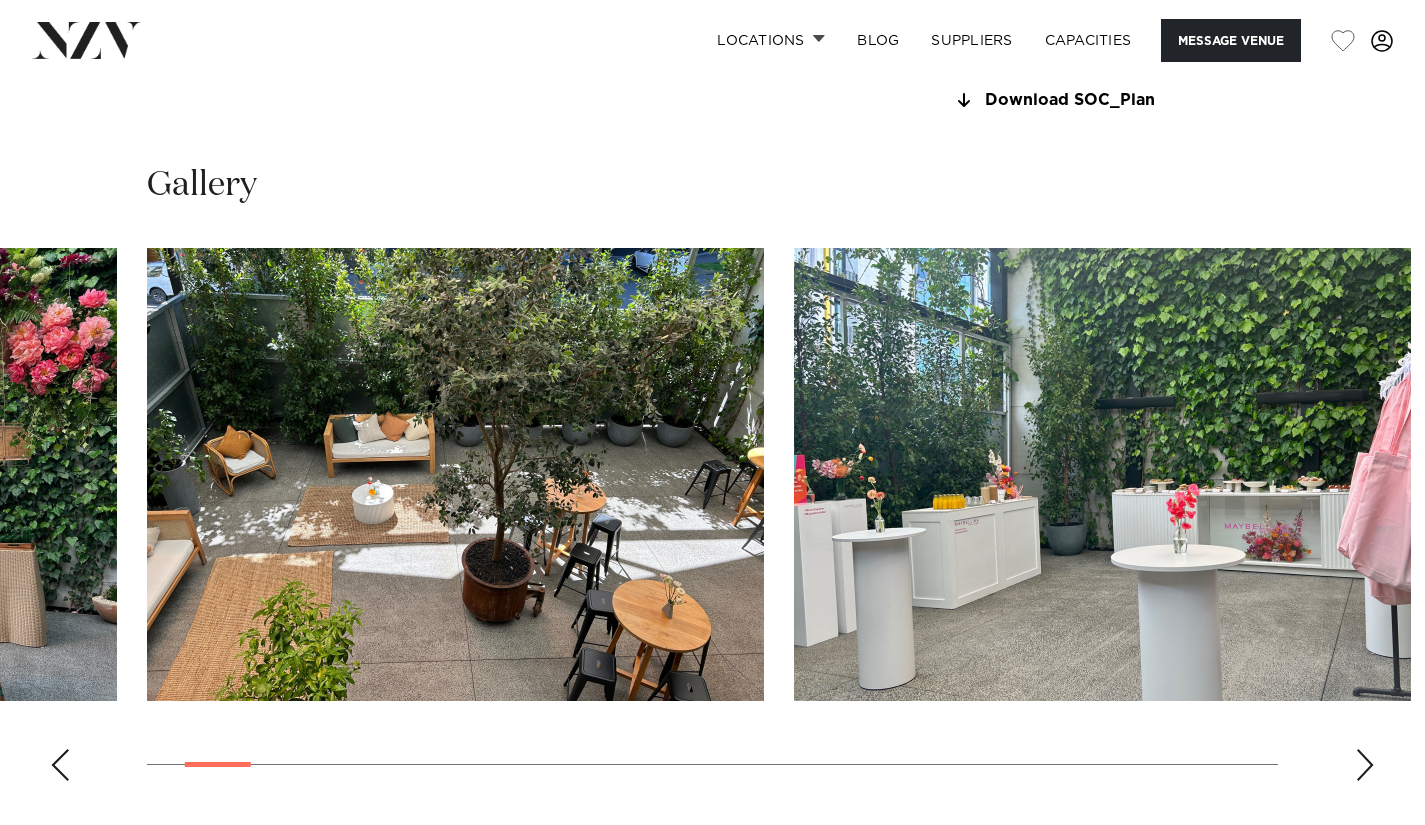 click at bounding box center [1365, 765] 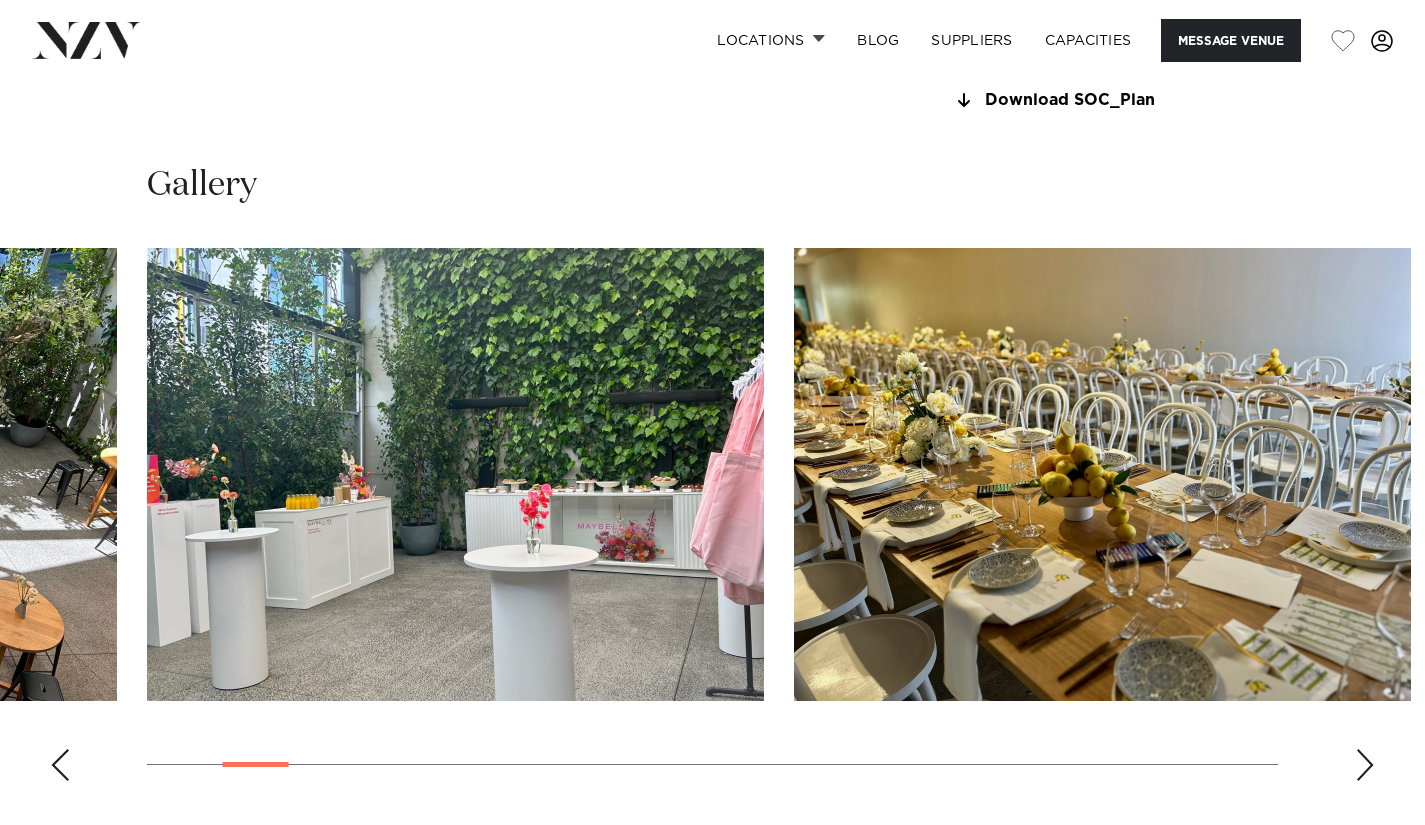 click at bounding box center (1365, 765) 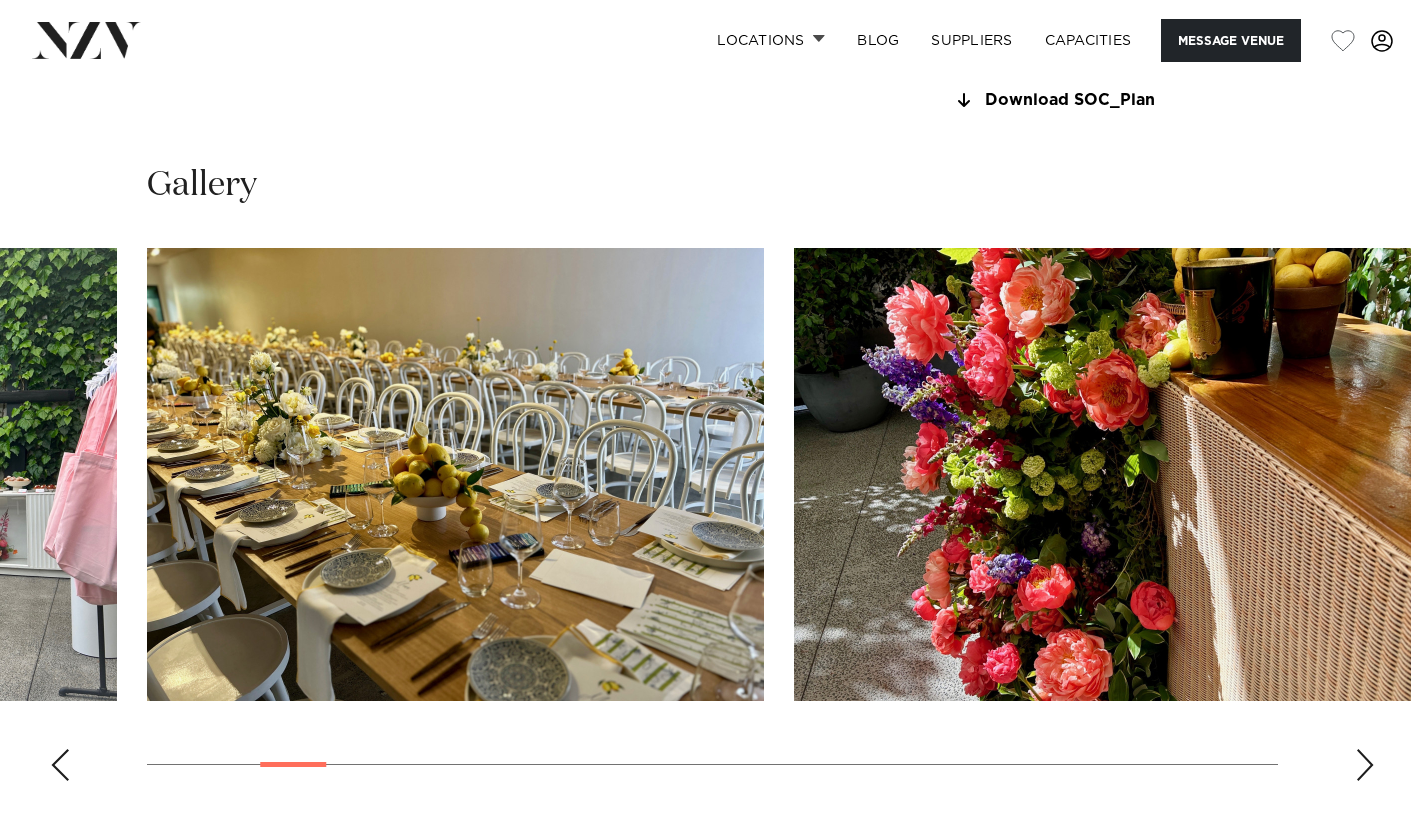 click at bounding box center [1365, 765] 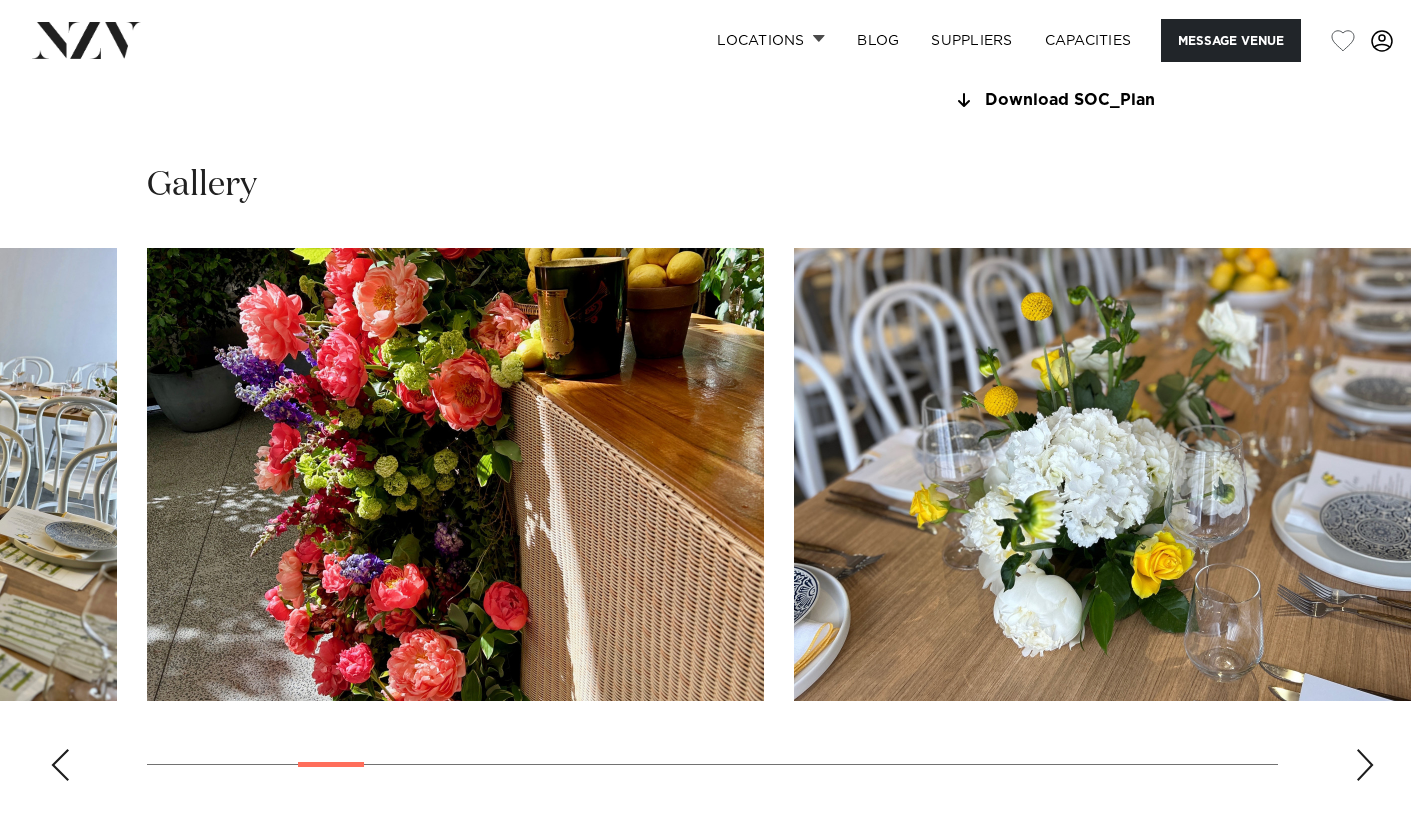 click at bounding box center (1365, 765) 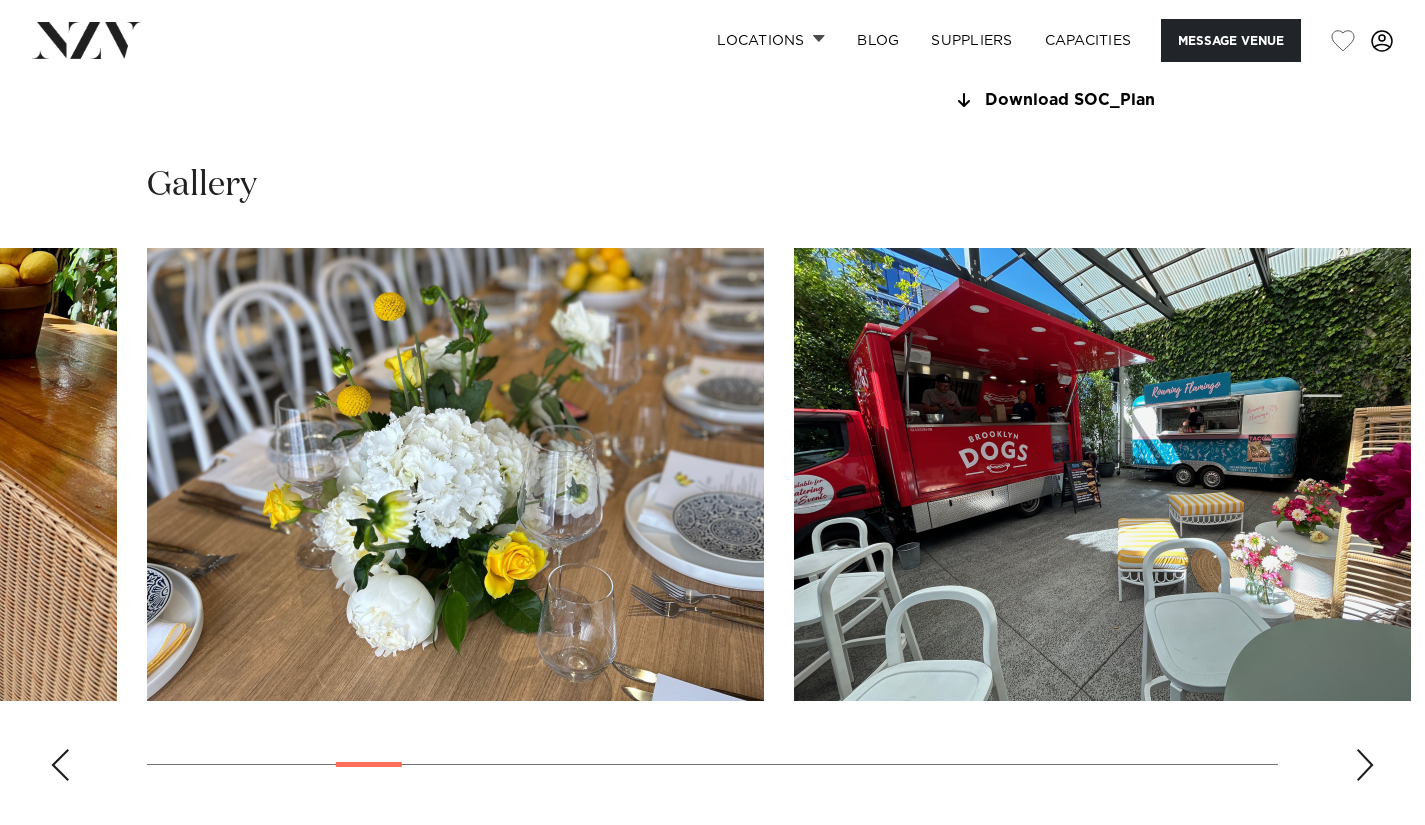 click at bounding box center [1365, 765] 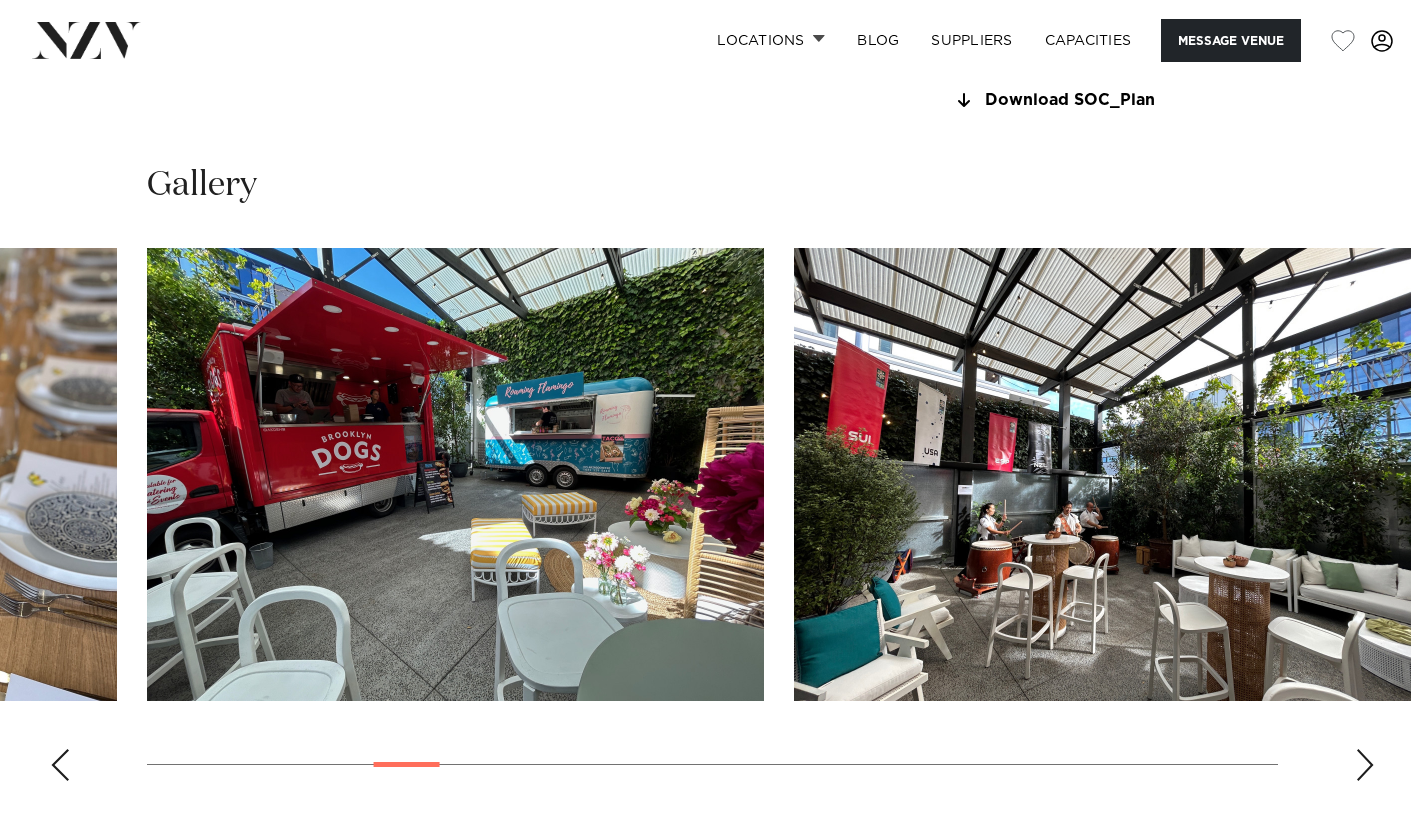 click at bounding box center [60, 765] 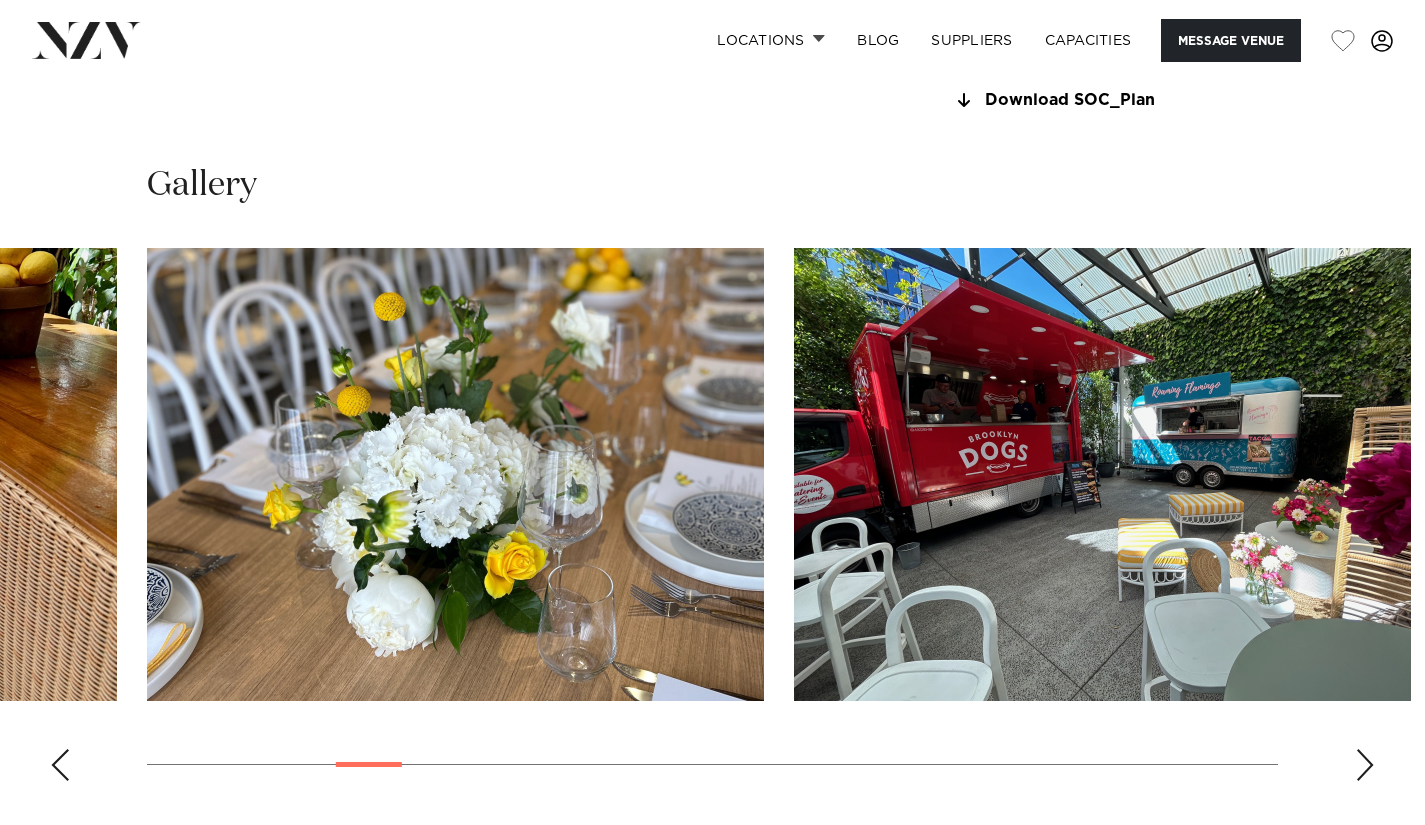 click at bounding box center (60, 765) 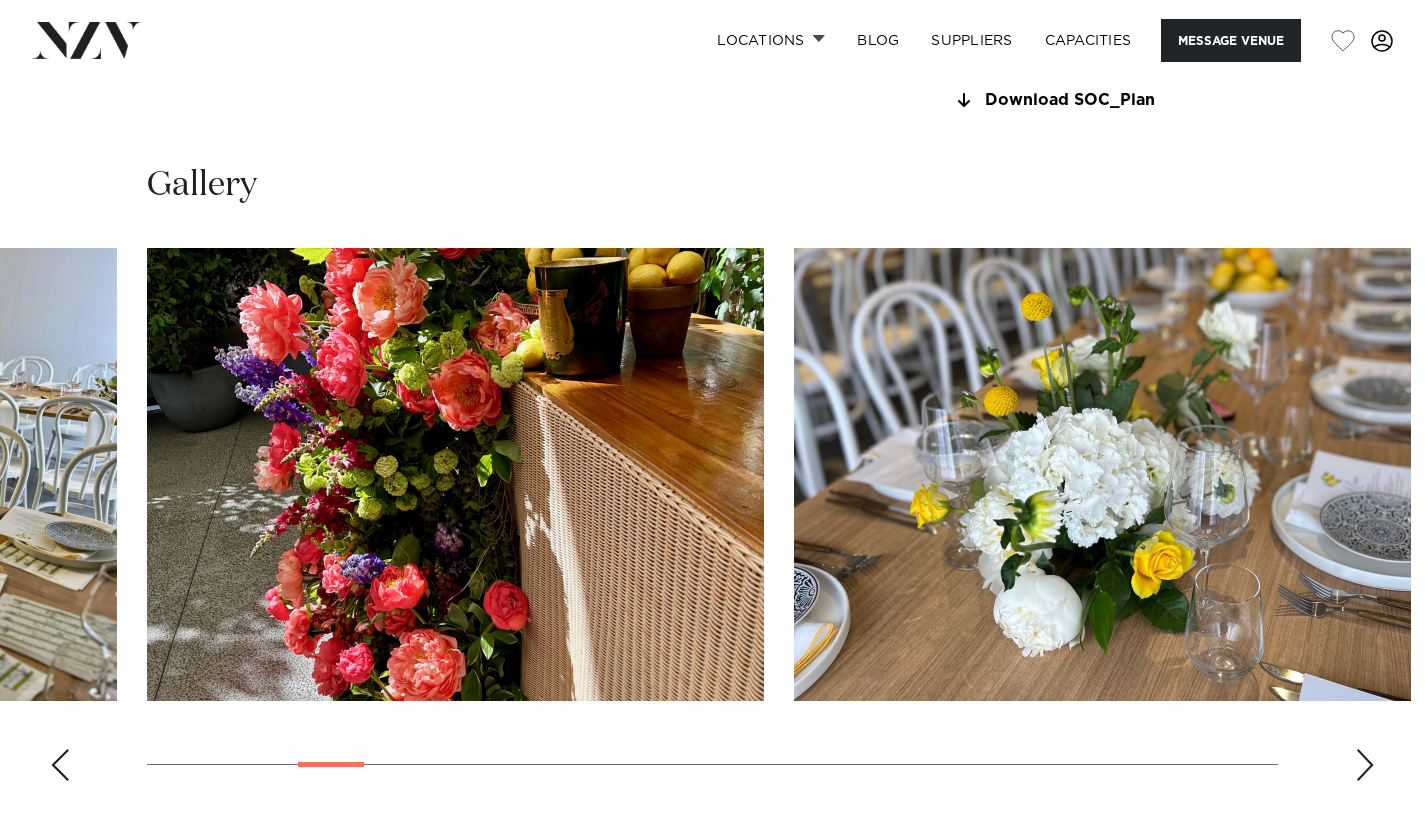 click at bounding box center [60, 765] 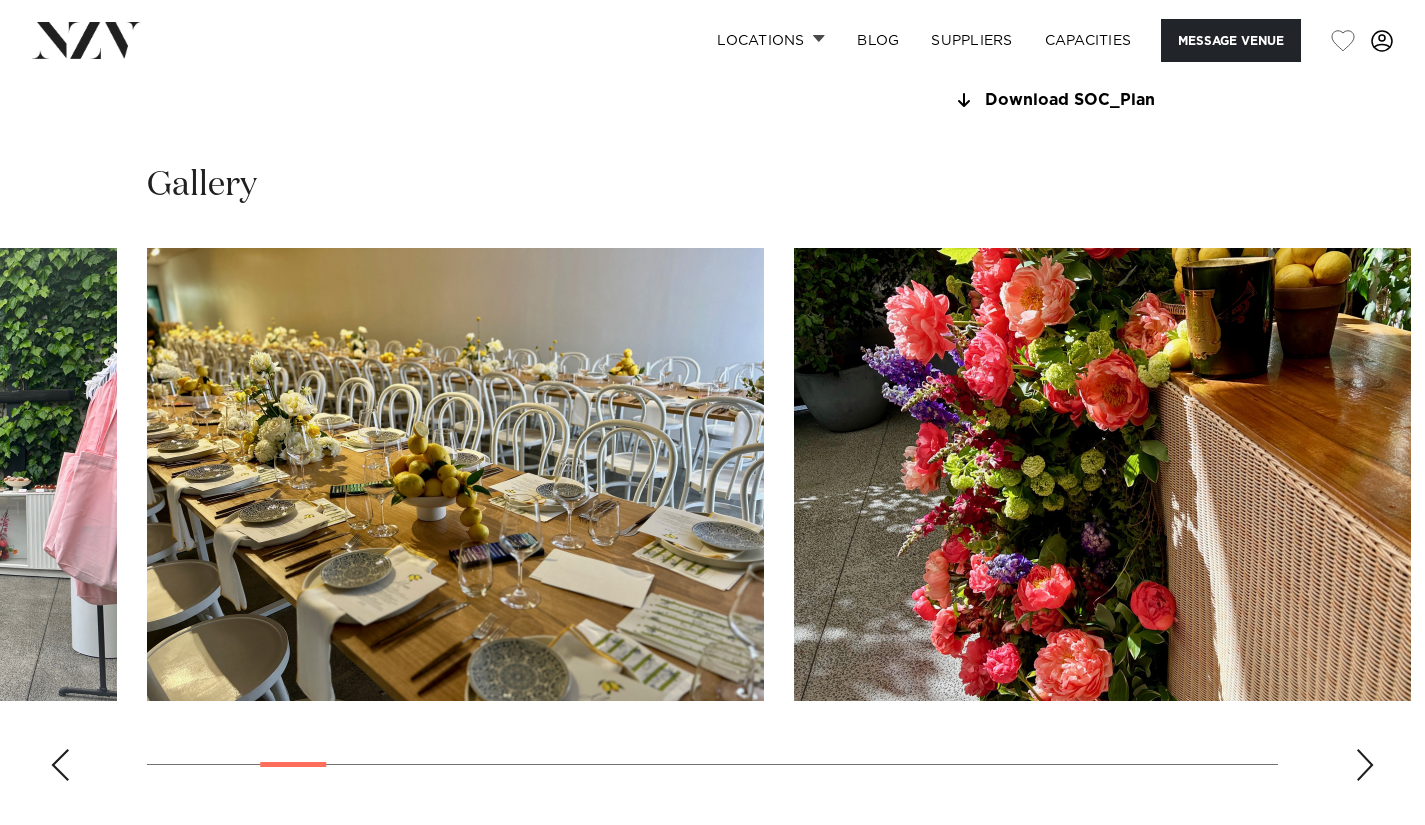 click at bounding box center (60, 765) 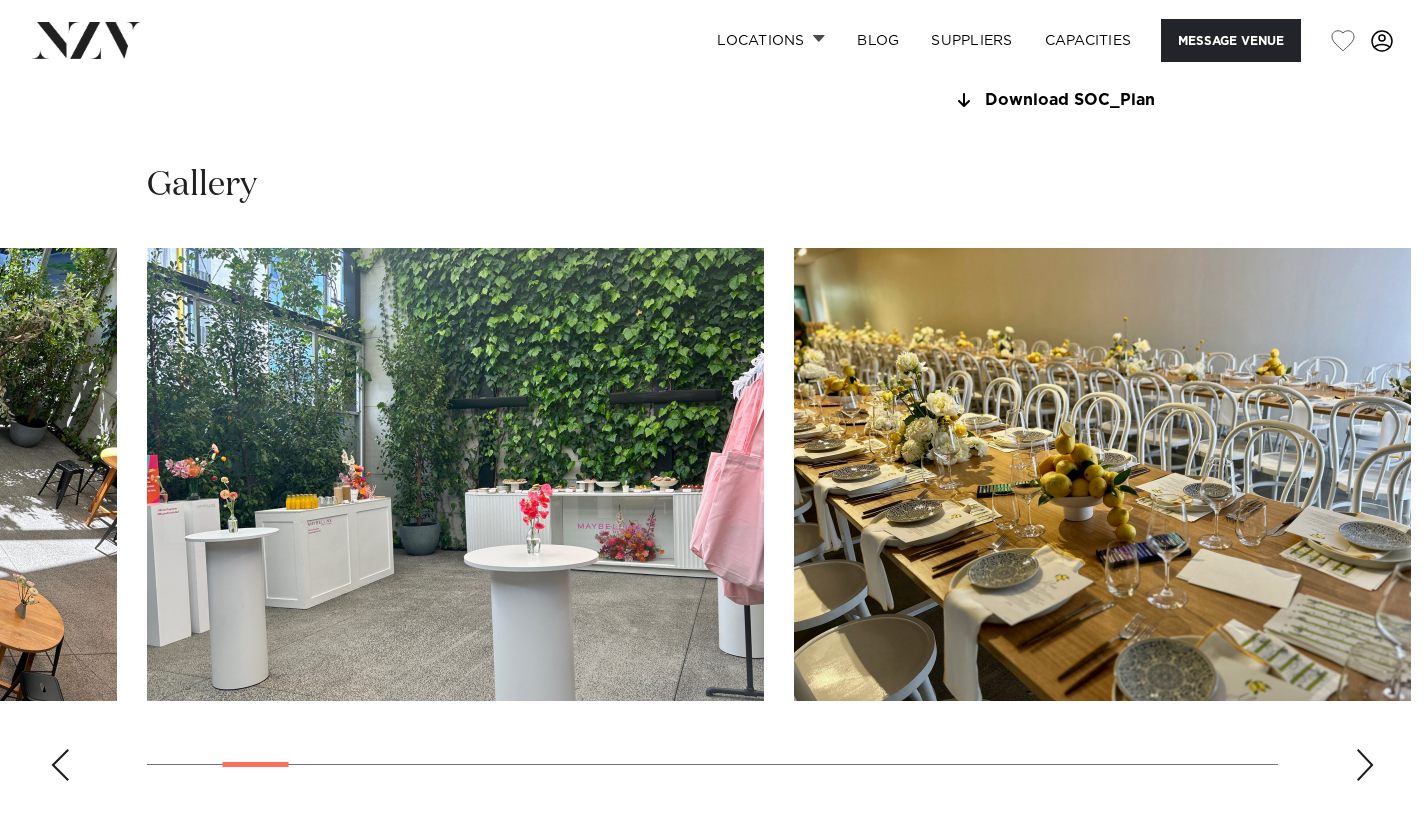 click at bounding box center [60, 765] 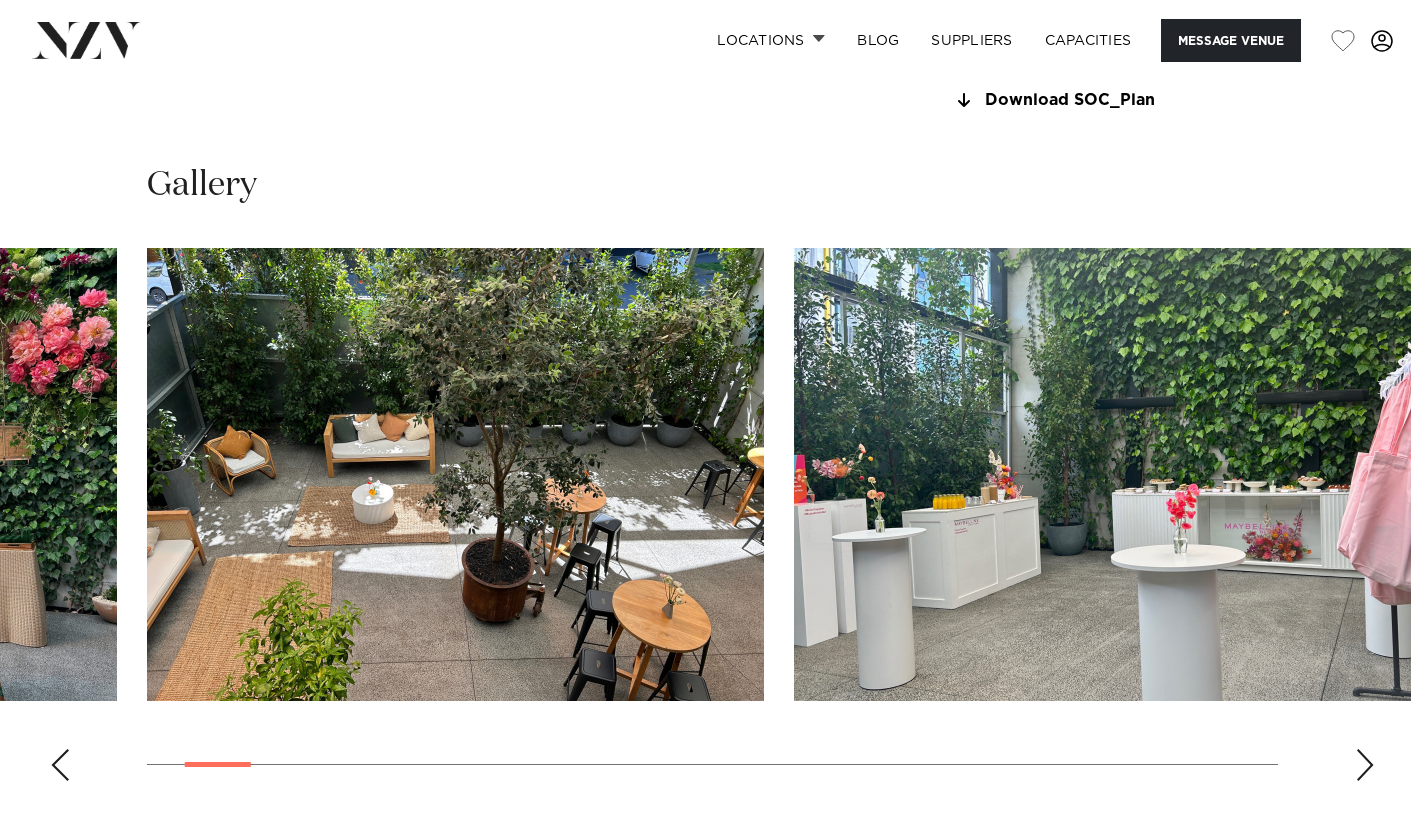 click at bounding box center (60, 765) 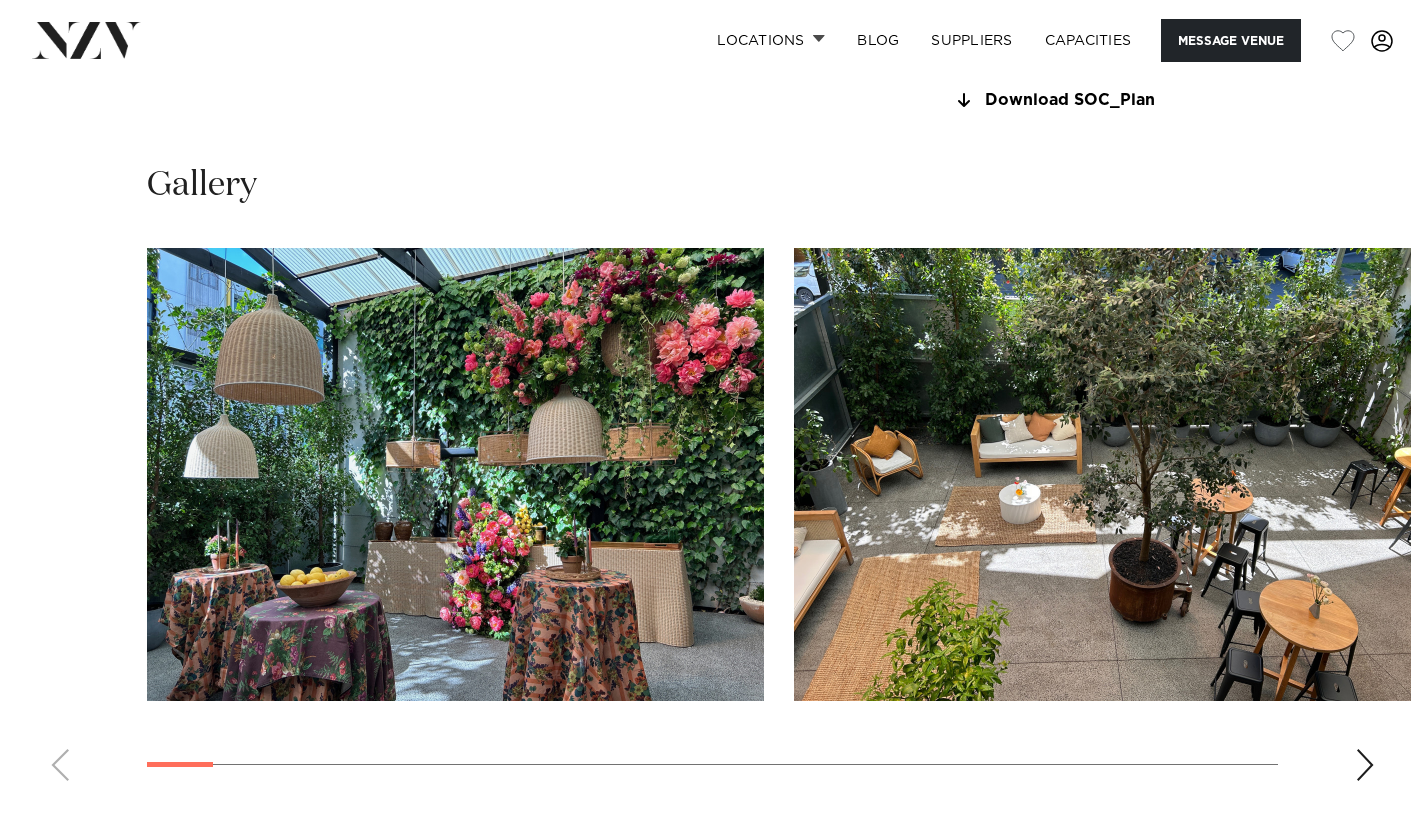 click at bounding box center [712, 522] 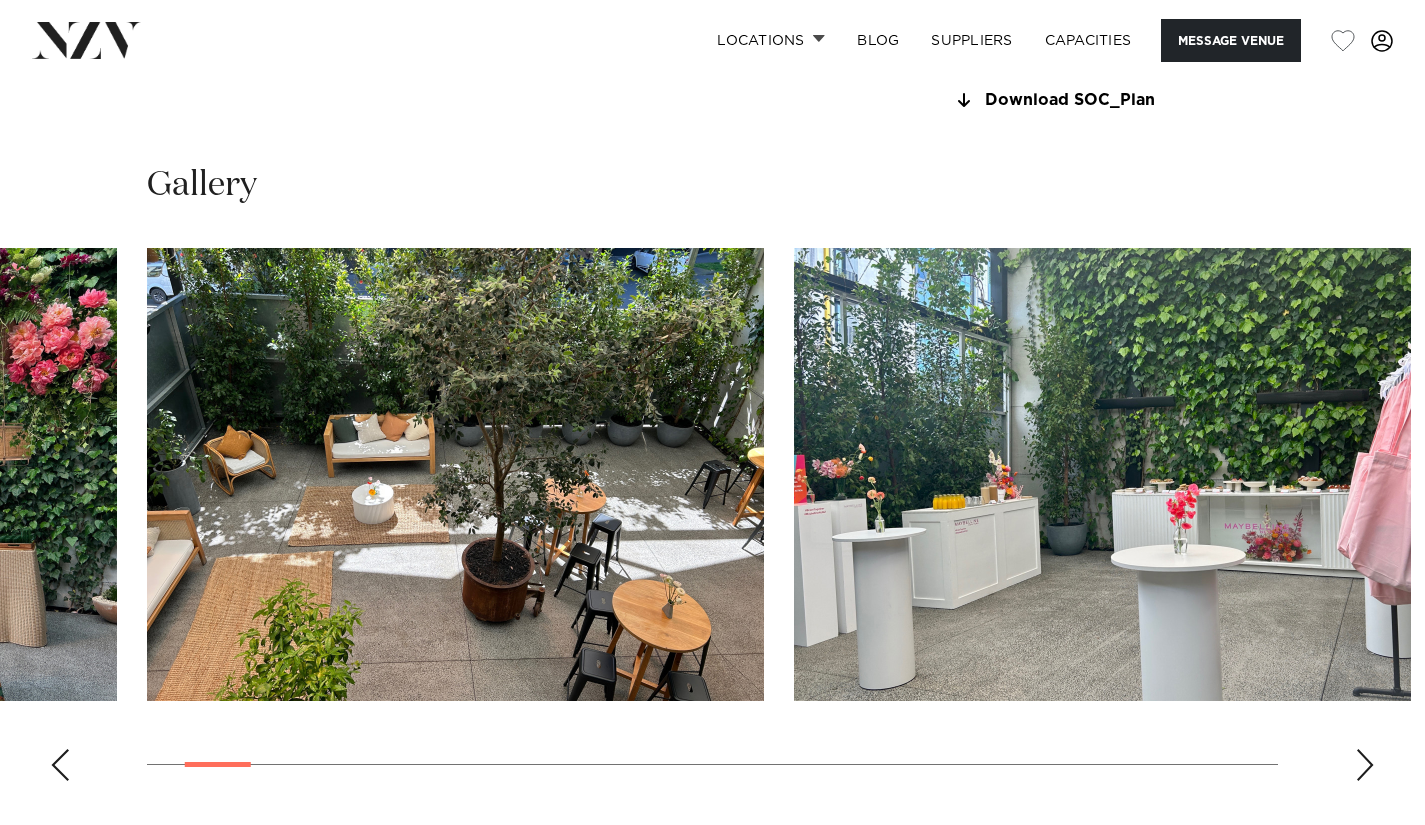 click at bounding box center [1365, 765] 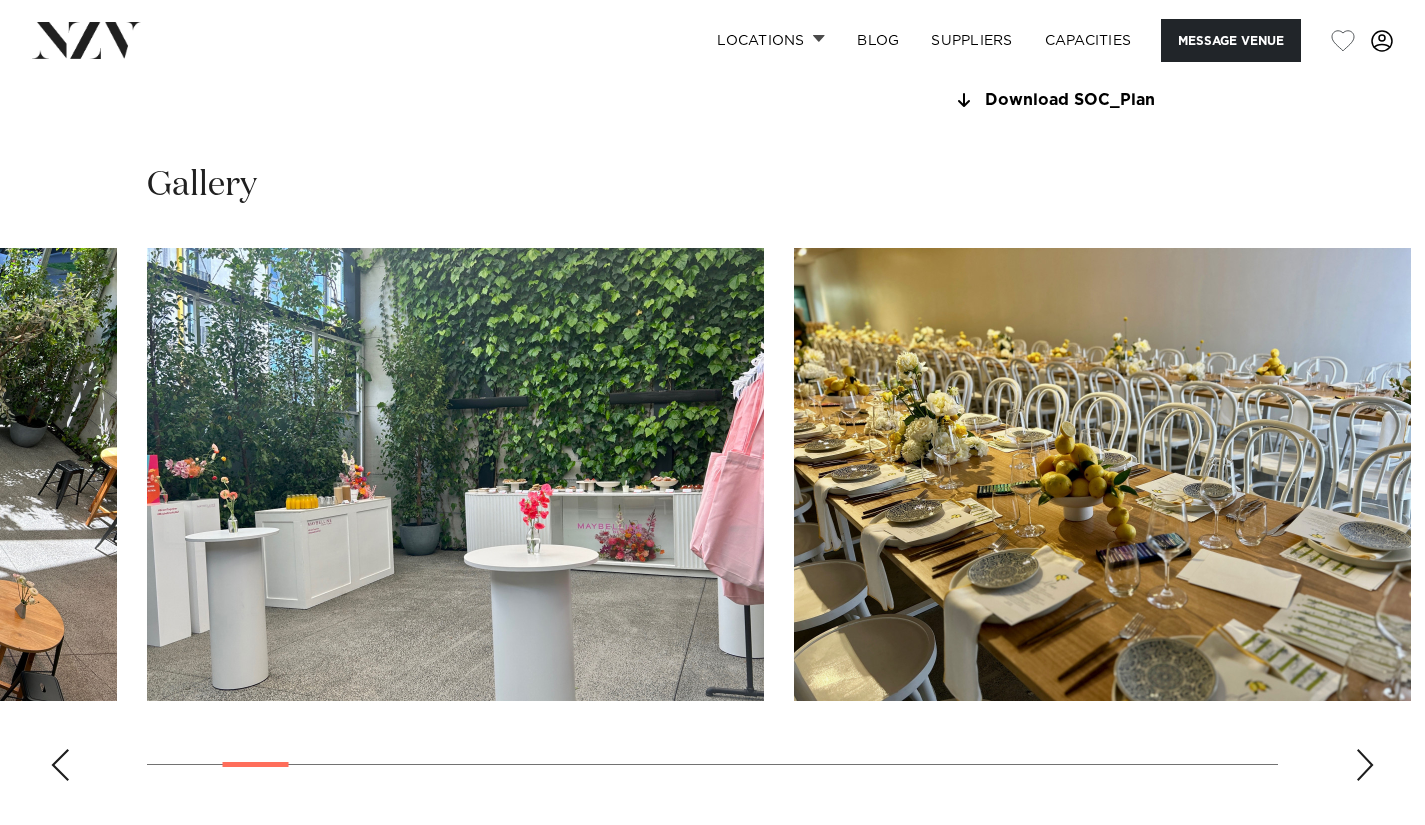 click at bounding box center [1365, 765] 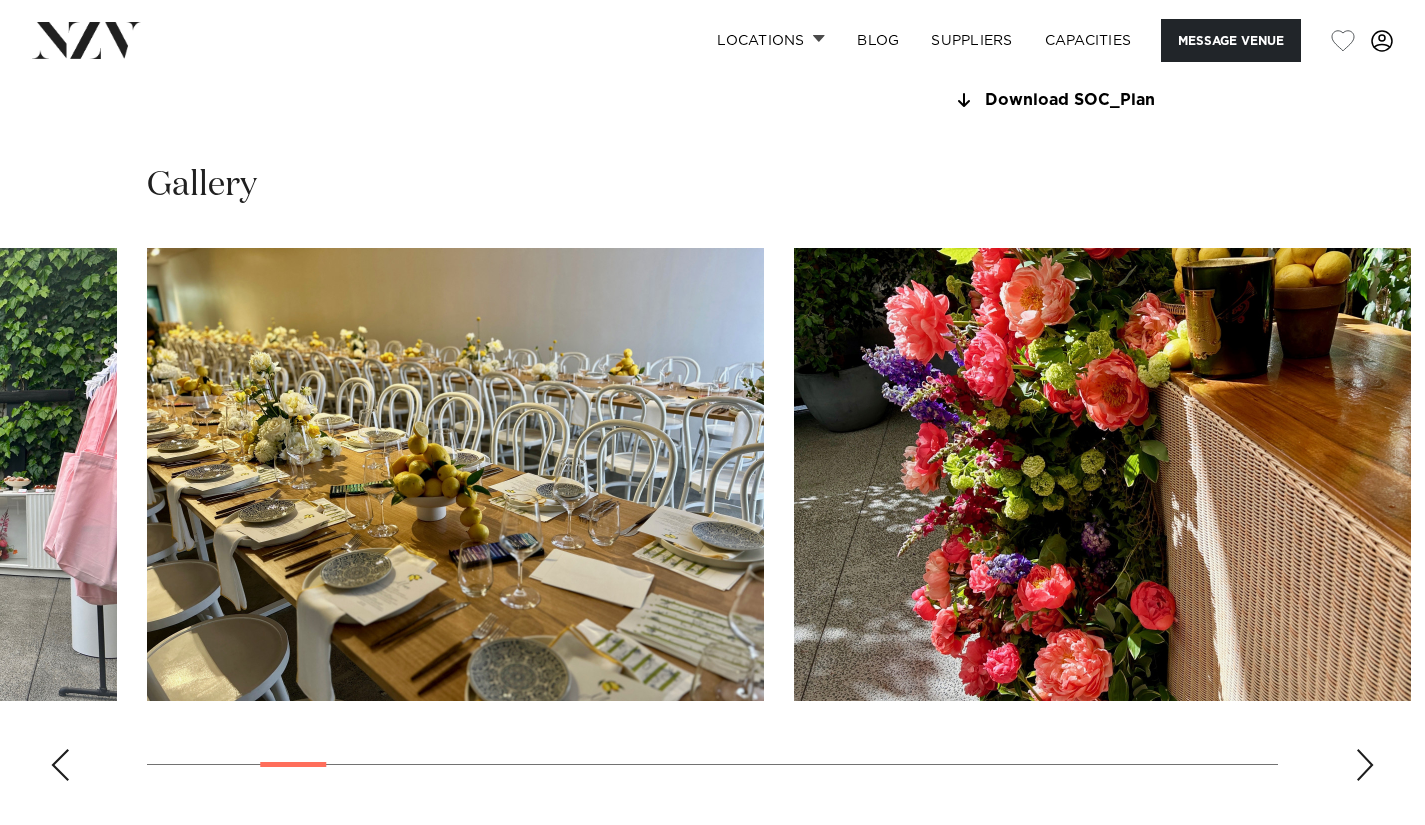 click at bounding box center (1365, 765) 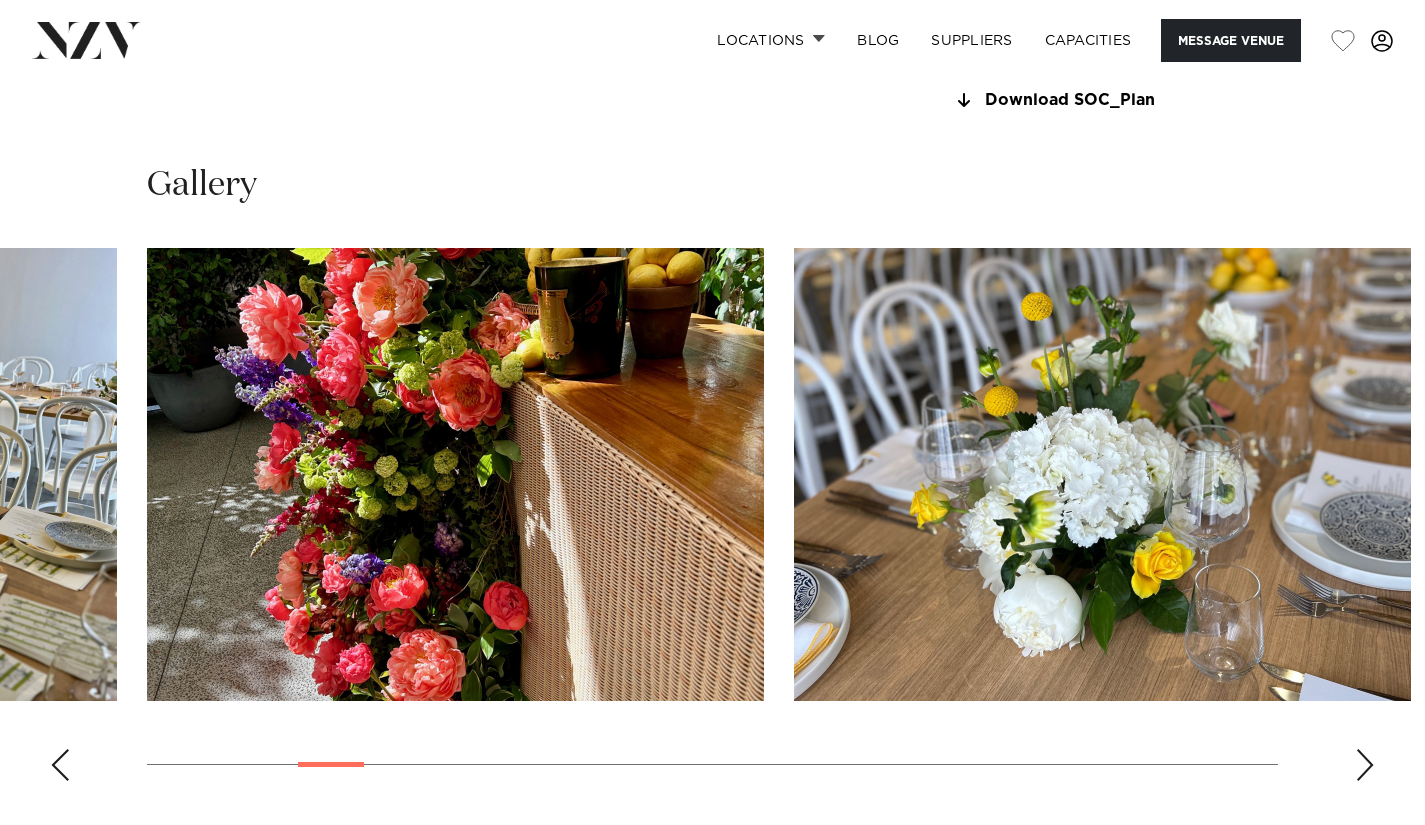 click at bounding box center [1365, 765] 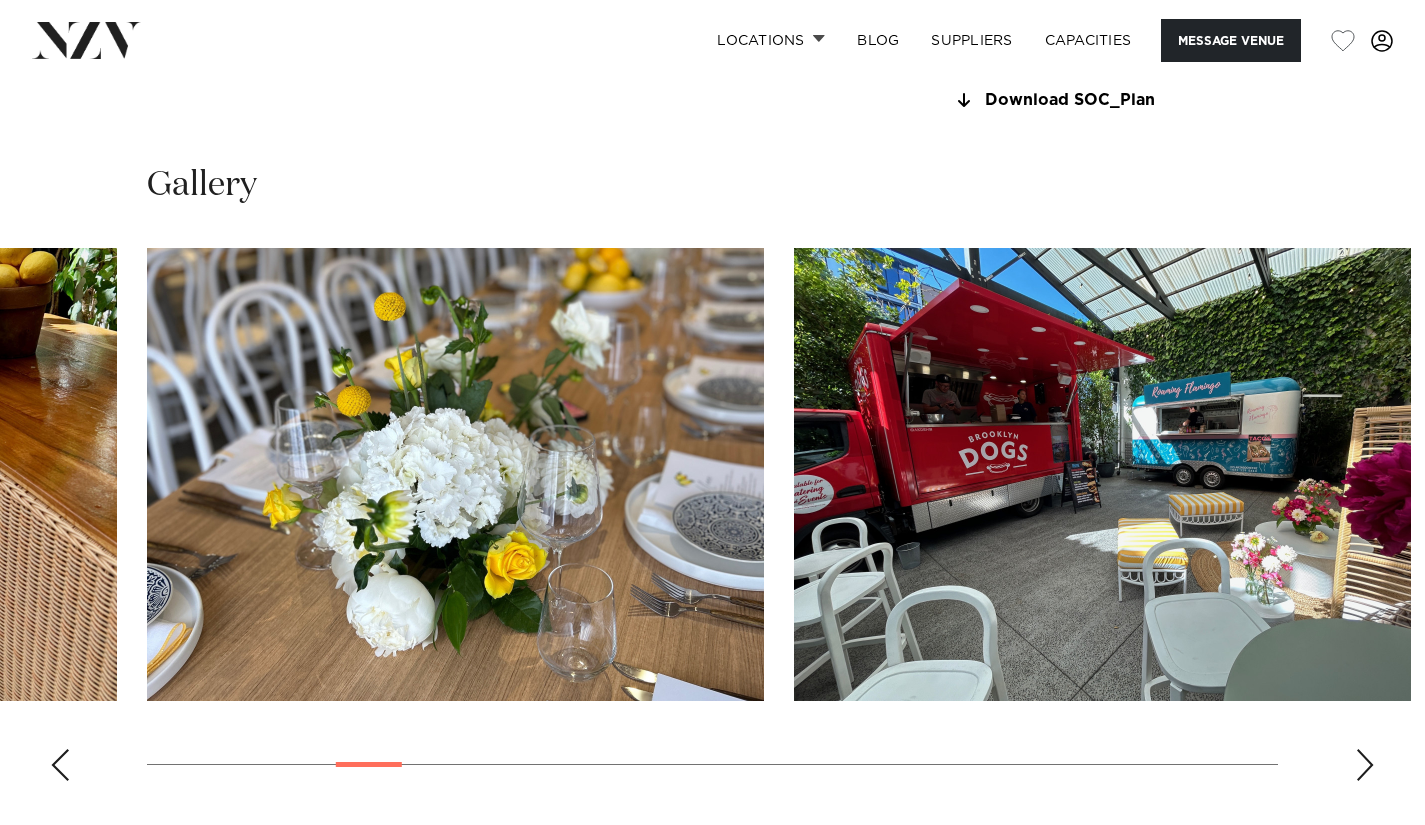 click at bounding box center (1365, 765) 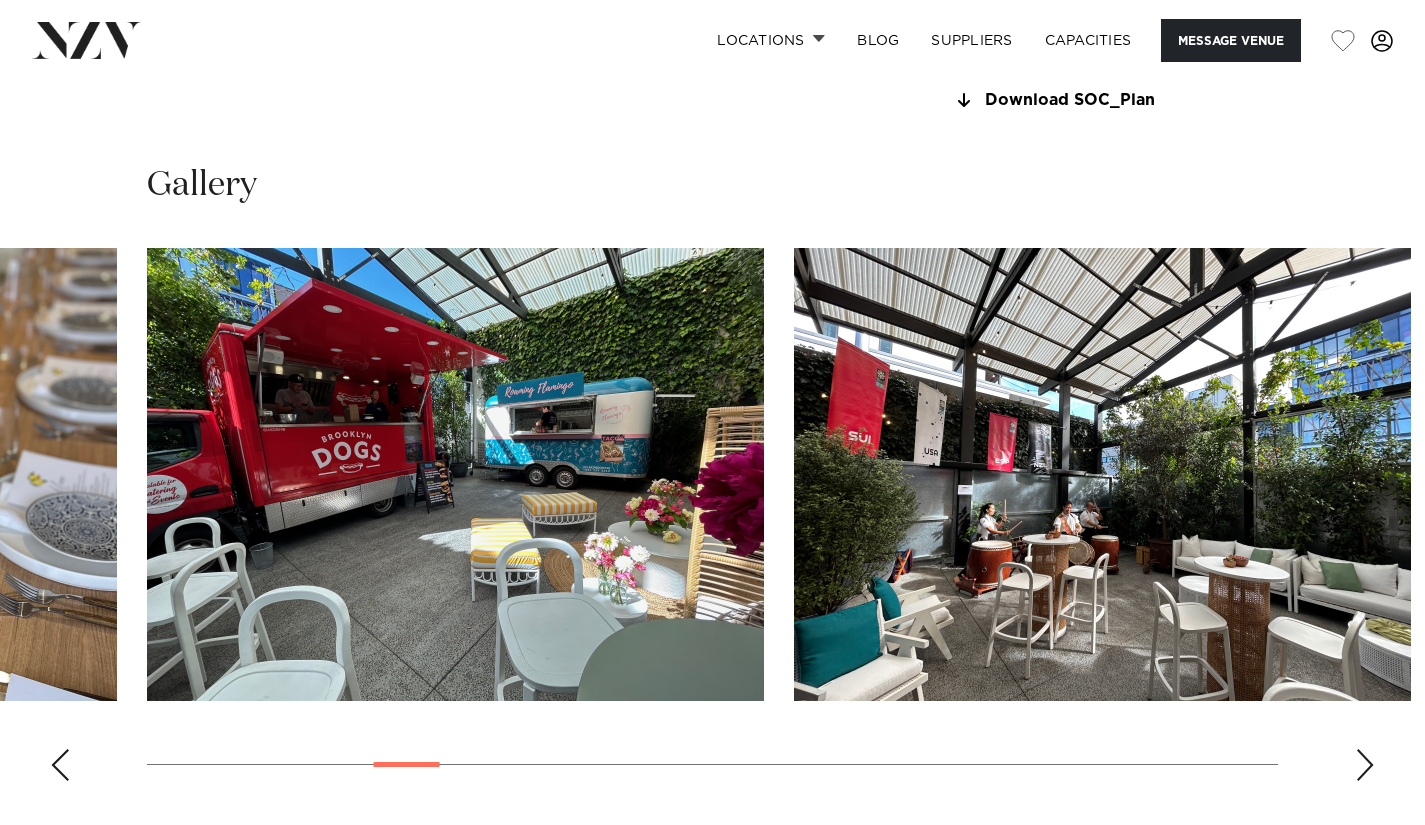 click at bounding box center [1102, 474] 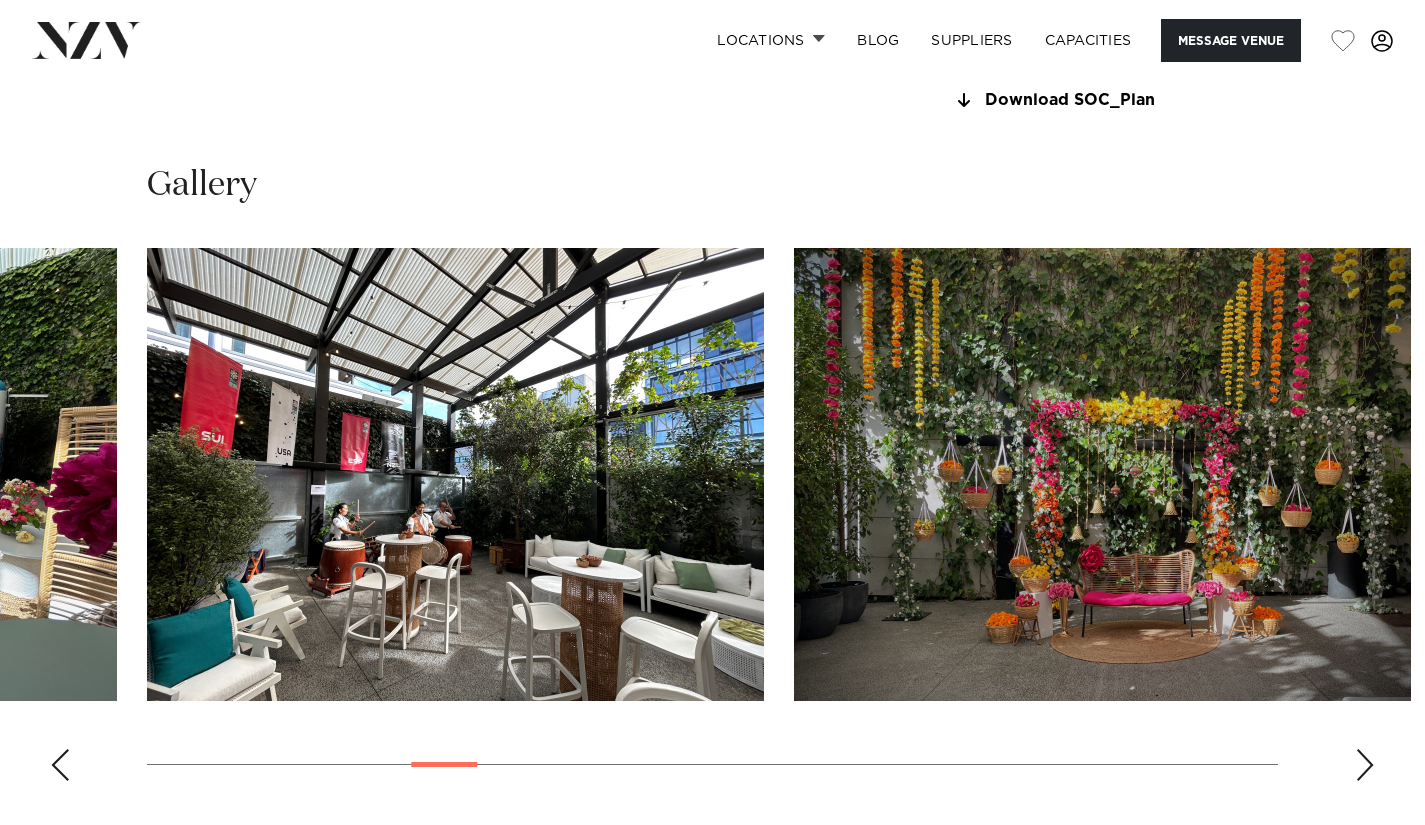 click at bounding box center (1365, 765) 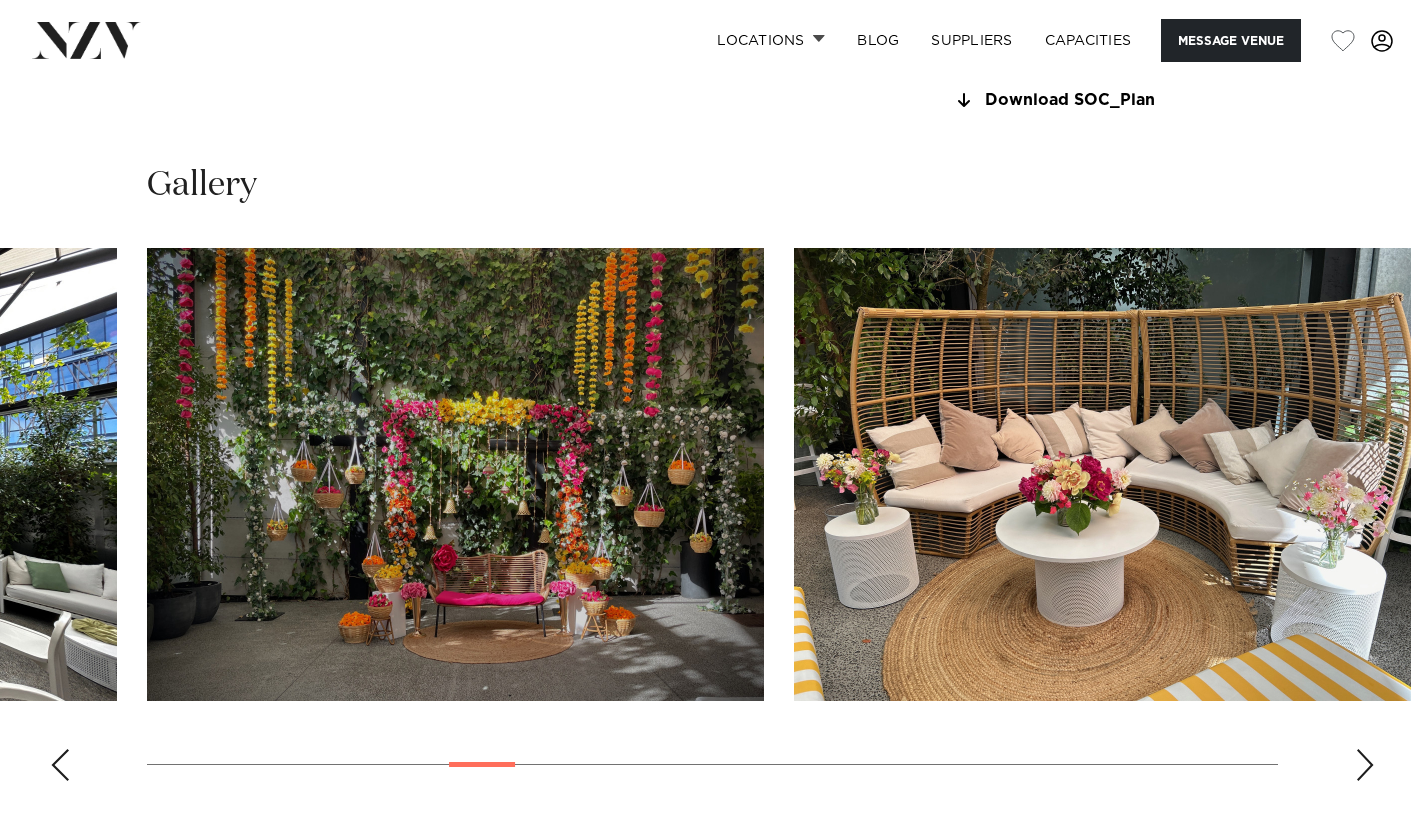 click at bounding box center (1365, 765) 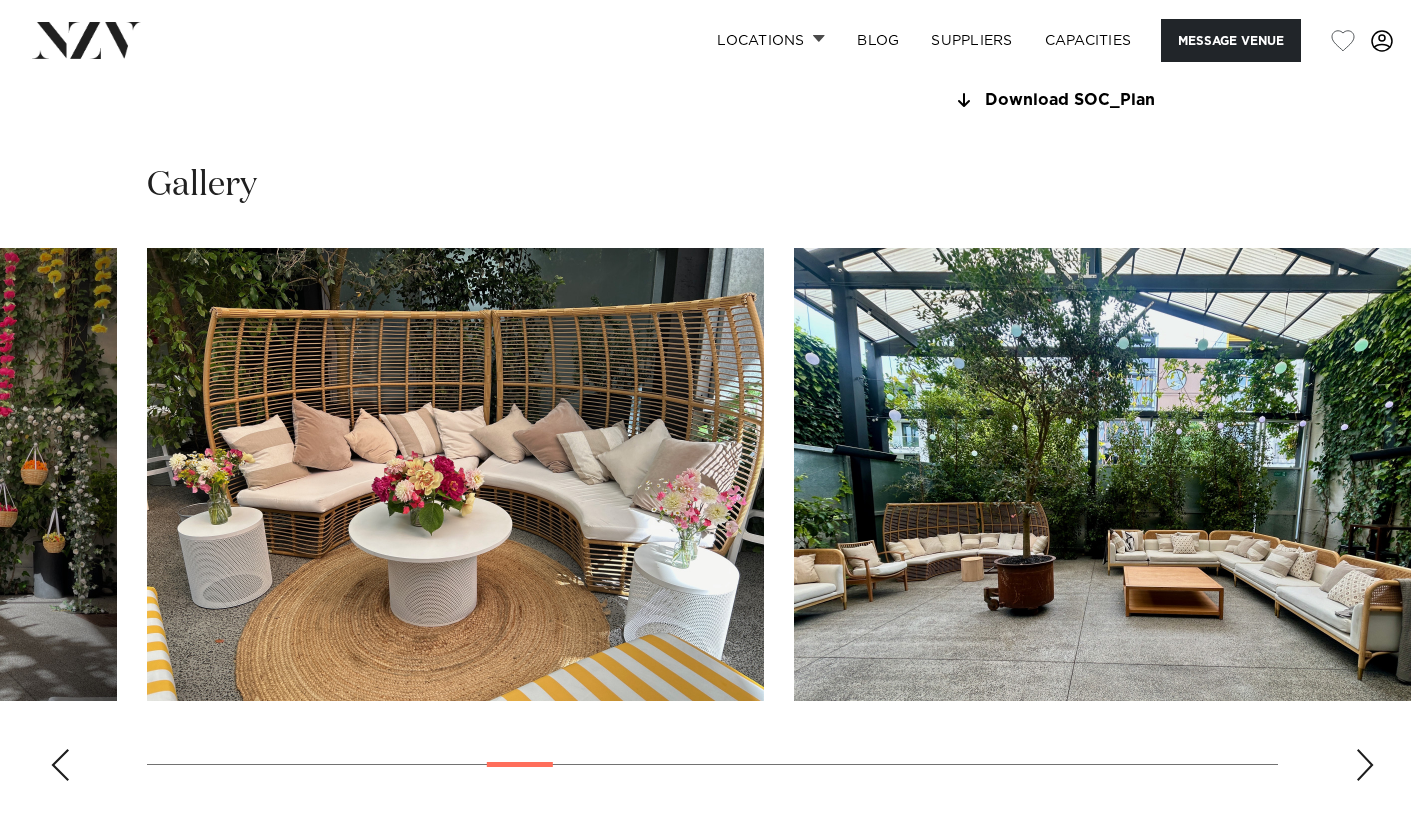 click at bounding box center (1365, 765) 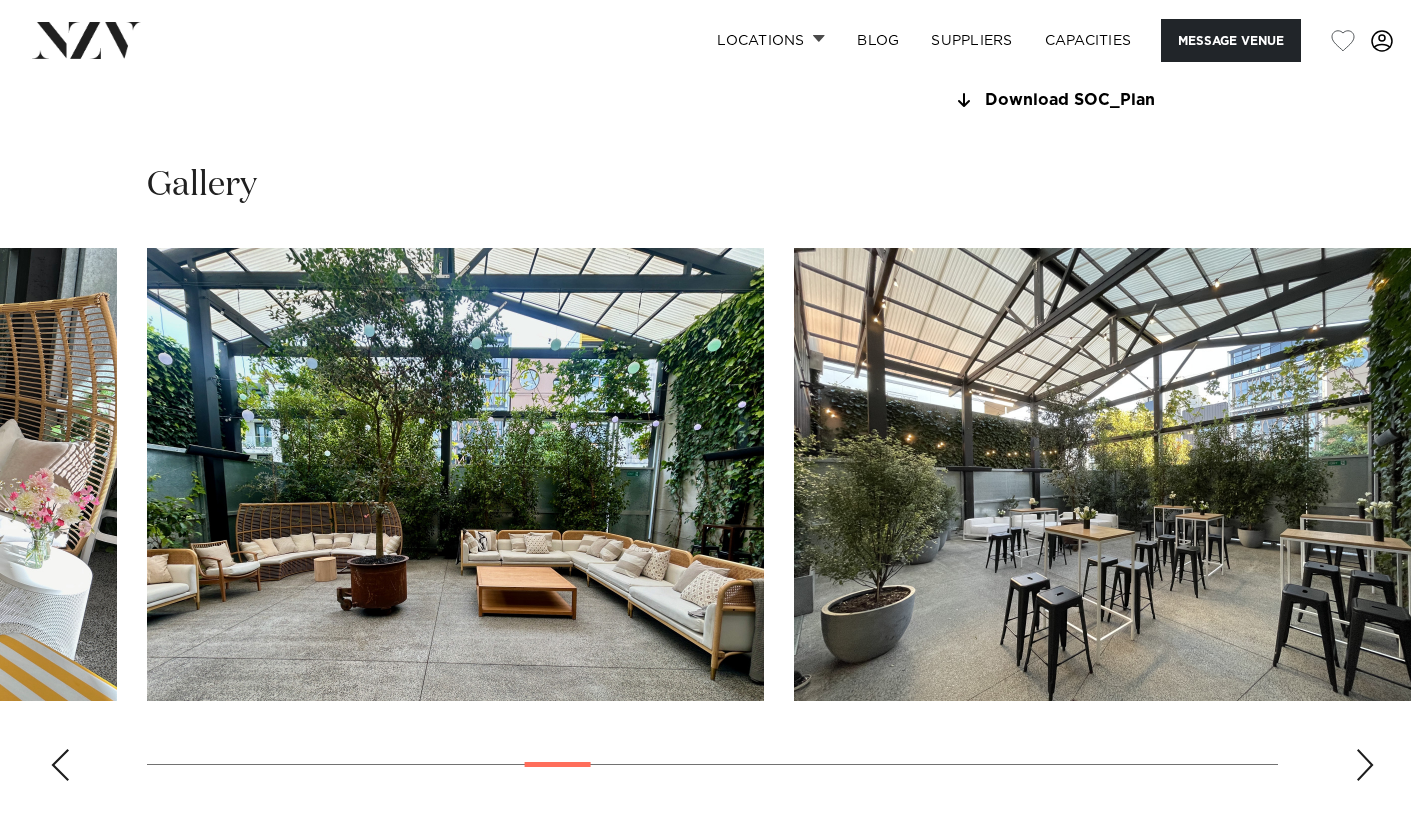 click at bounding box center (1365, 765) 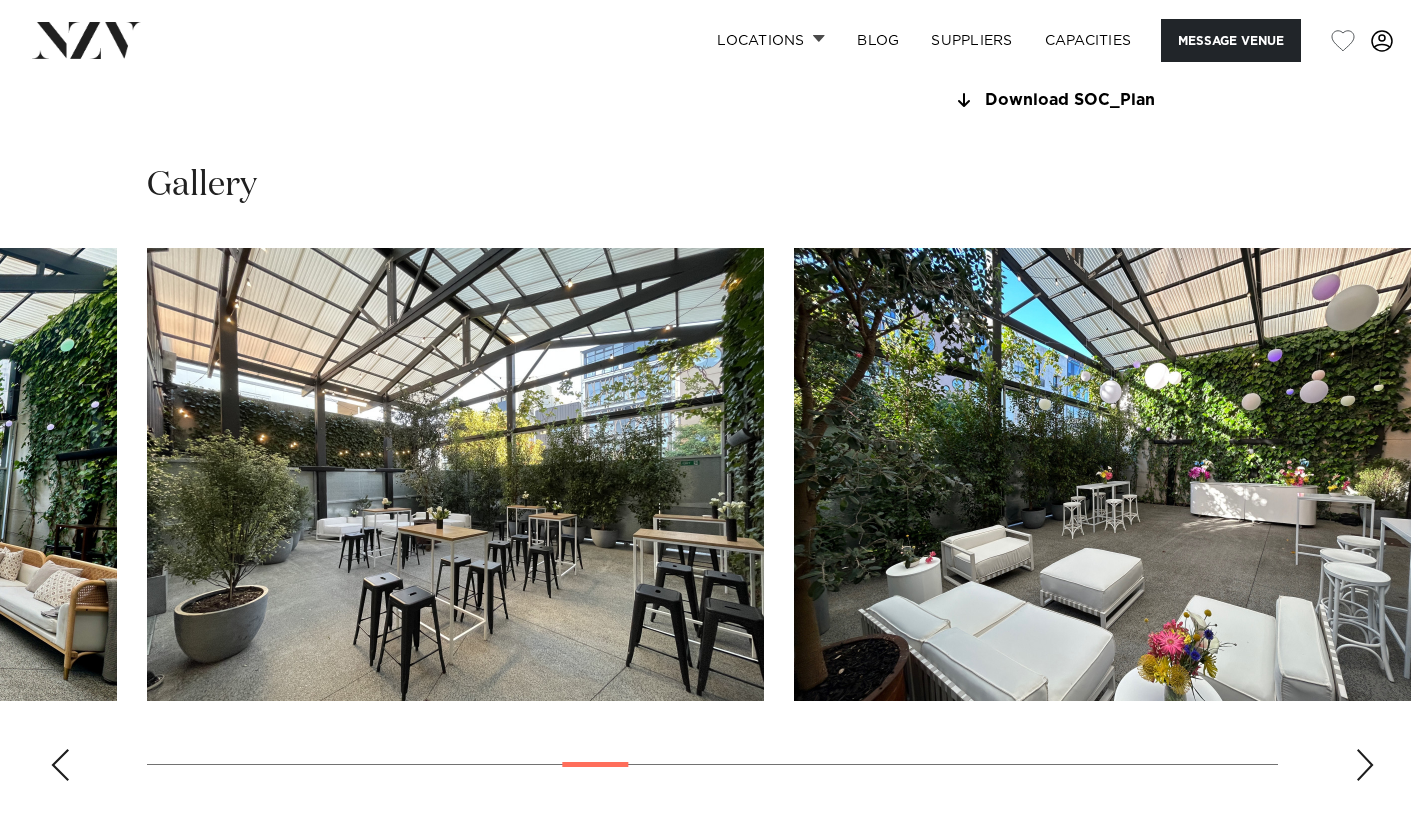 click at bounding box center (1365, 765) 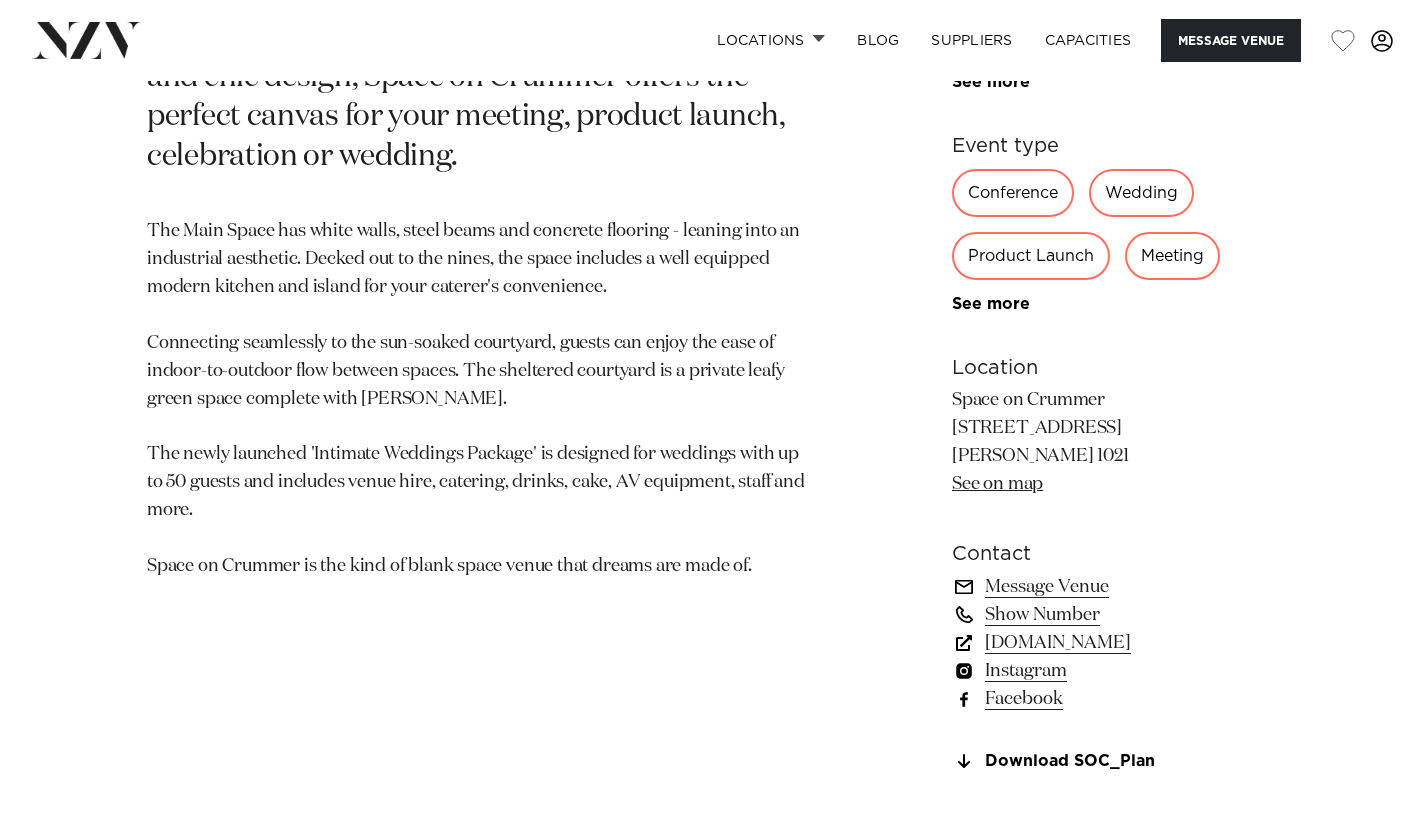 scroll, scrollTop: 1040, scrollLeft: 0, axis: vertical 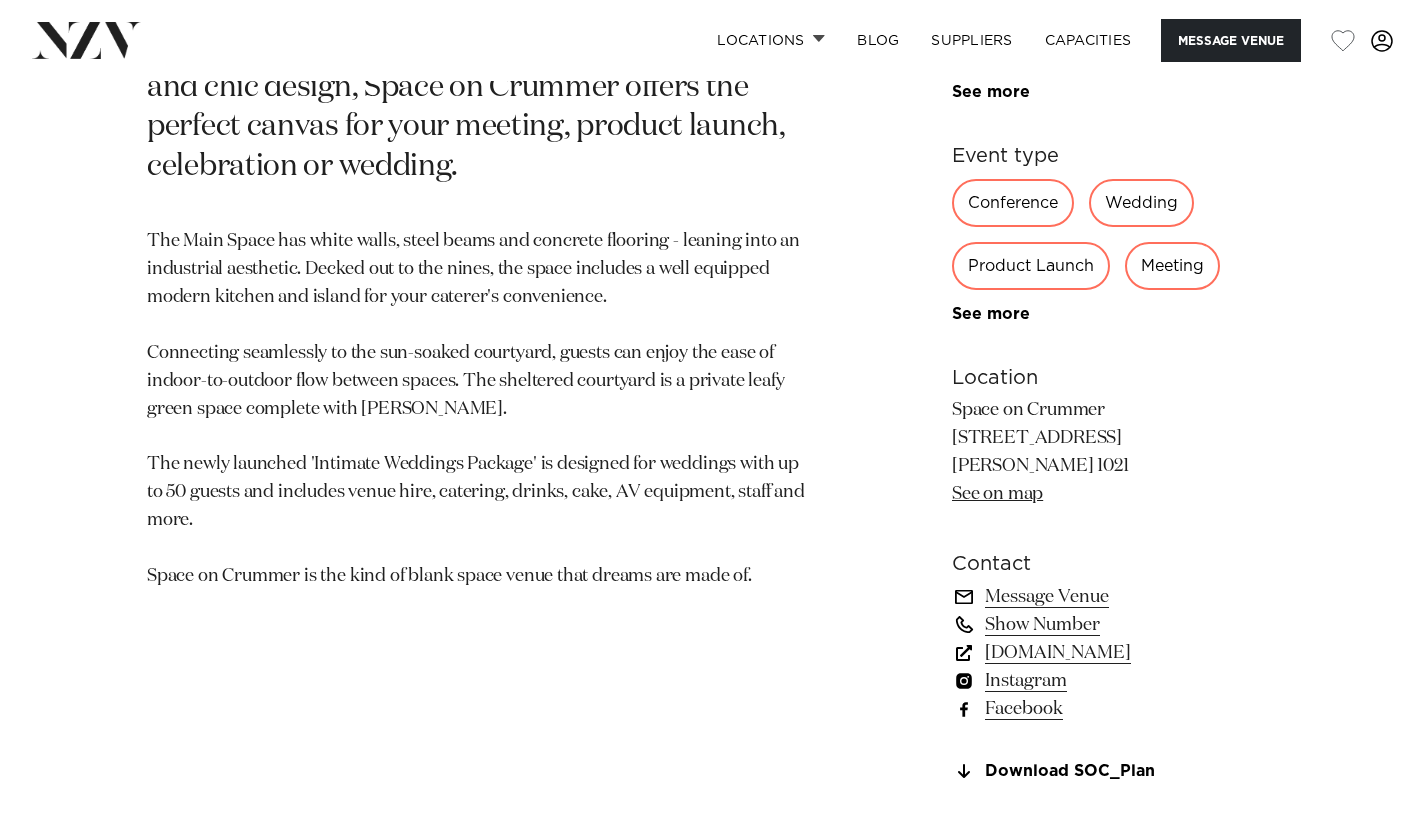 click on "Space on Crummer
12 Crummer Road
Grey Lynn 1021
See on map" at bounding box center (1115, 453) 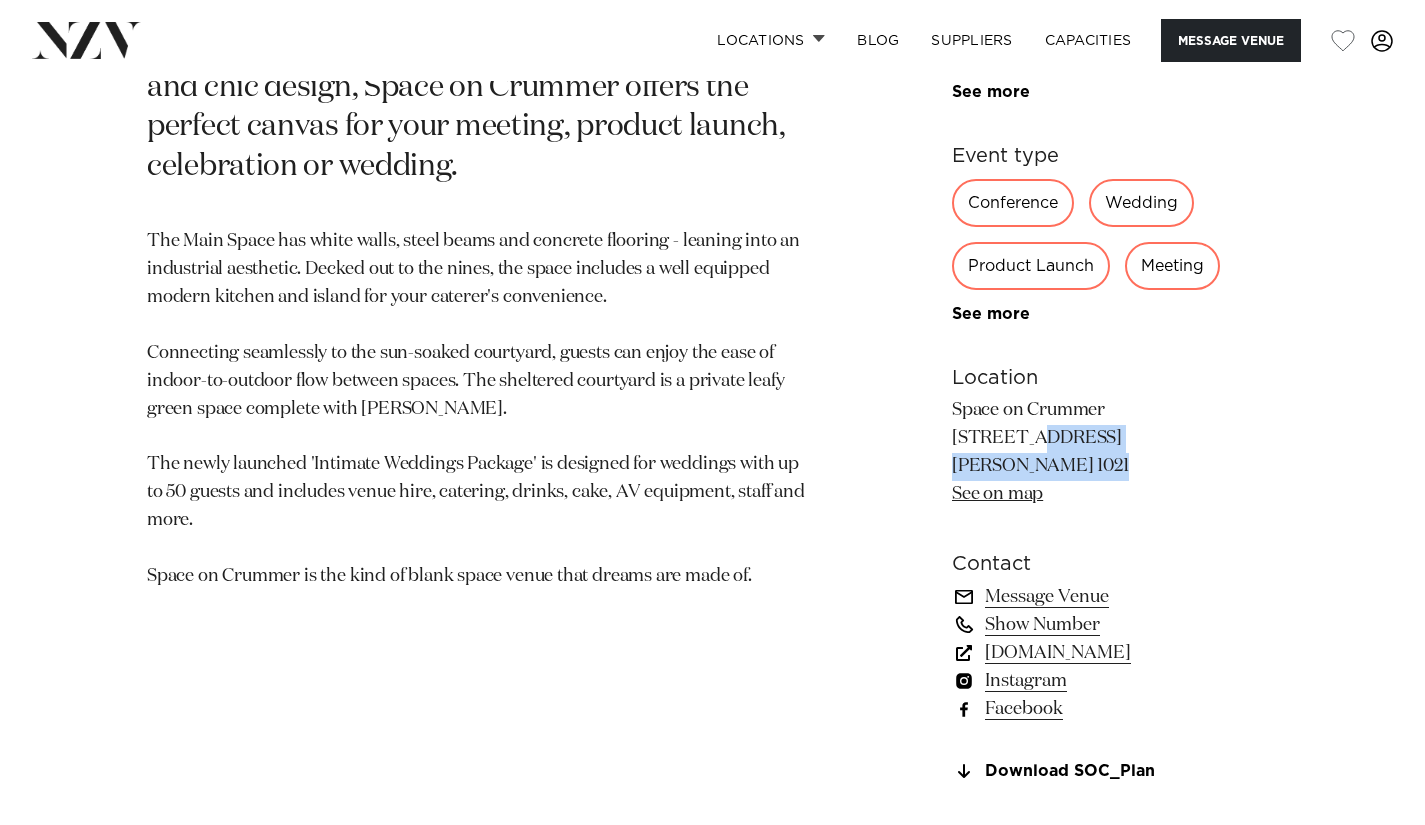 drag, startPoint x: 952, startPoint y: 434, endPoint x: 1035, endPoint y: 468, distance: 89.693924 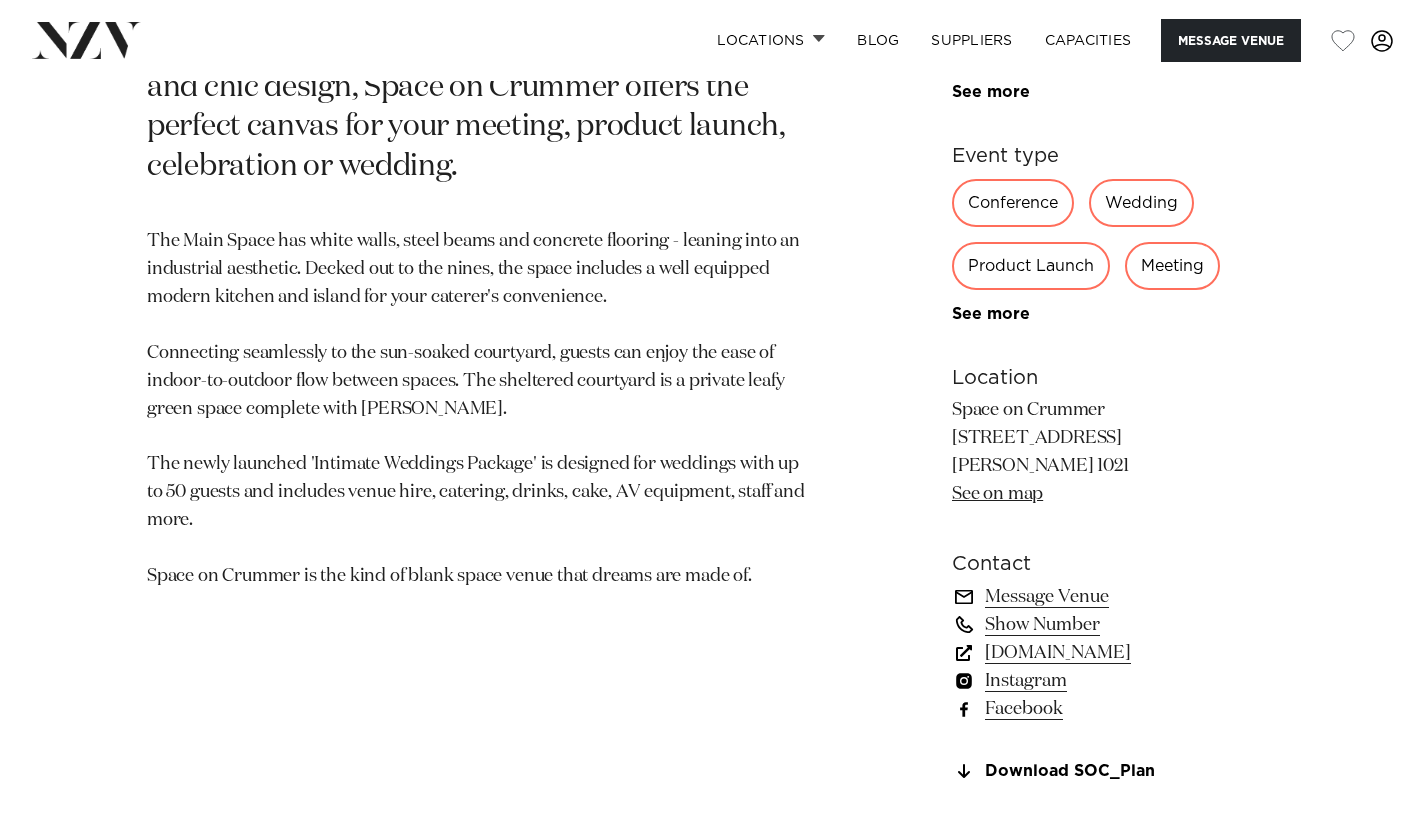 click on "The Main Space has white walls, steel beams and concrete flooring - leaning into an industrial aesthetic. Decked out to the nines, the space includes a well equipped modern kitchen and island for your caterer's convenience.
Connecting seamlessly to the sun-soaked courtyard, guests can enjoy the ease of indoor-to-outdoor flow between spaces. The sheltered courtyard is a private leafy green space complete with [PERSON_NAME].
The newly launched 'Intimate Weddings Package' is designed for weddings with up to 50 guests and includes venue hire, catering, drinks, cake, AV equipment, staff and more.
Space on Crummer is the kind of blank space venue that dreams are made of." at bounding box center [478, 409] 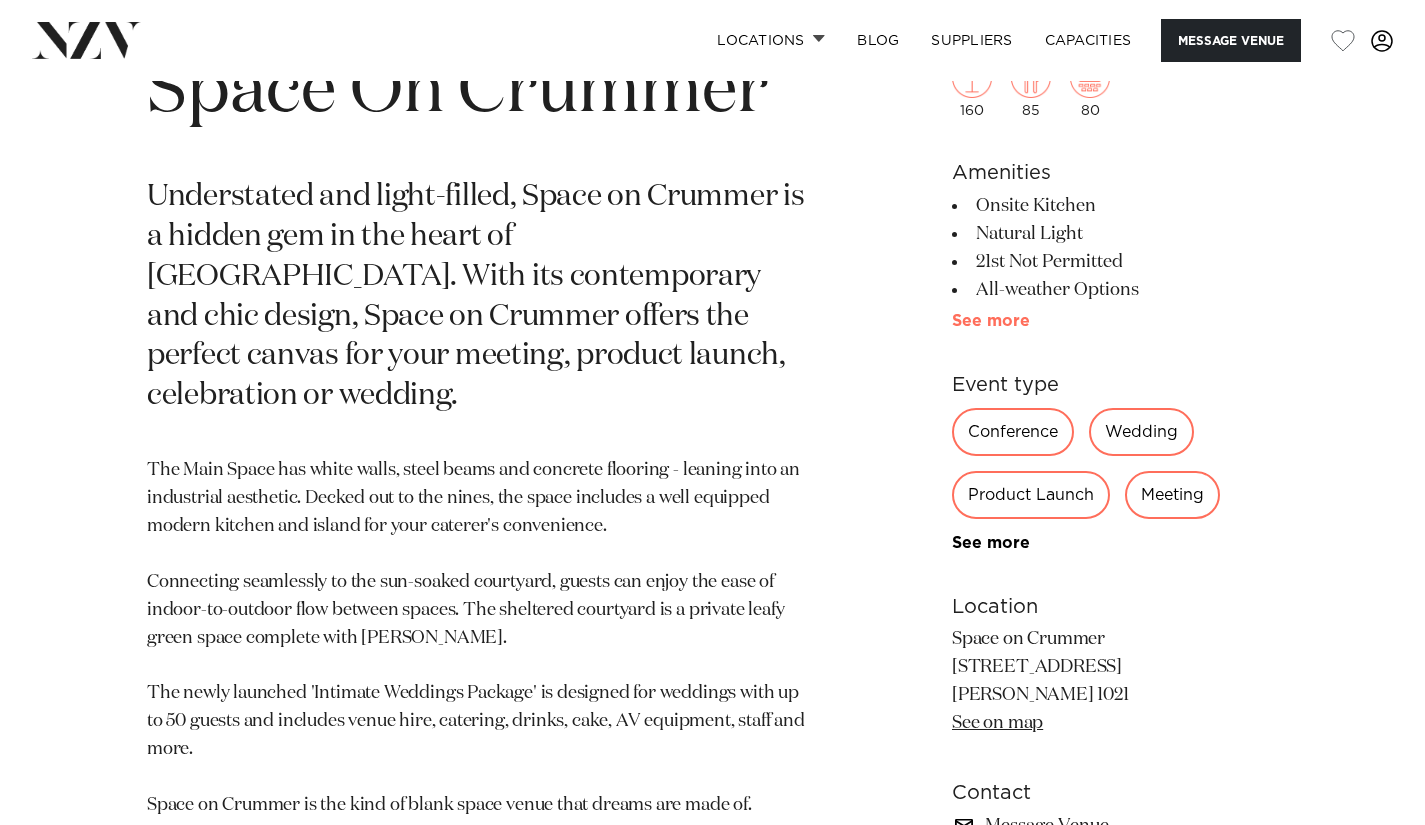 click on "See more" at bounding box center [1030, 321] 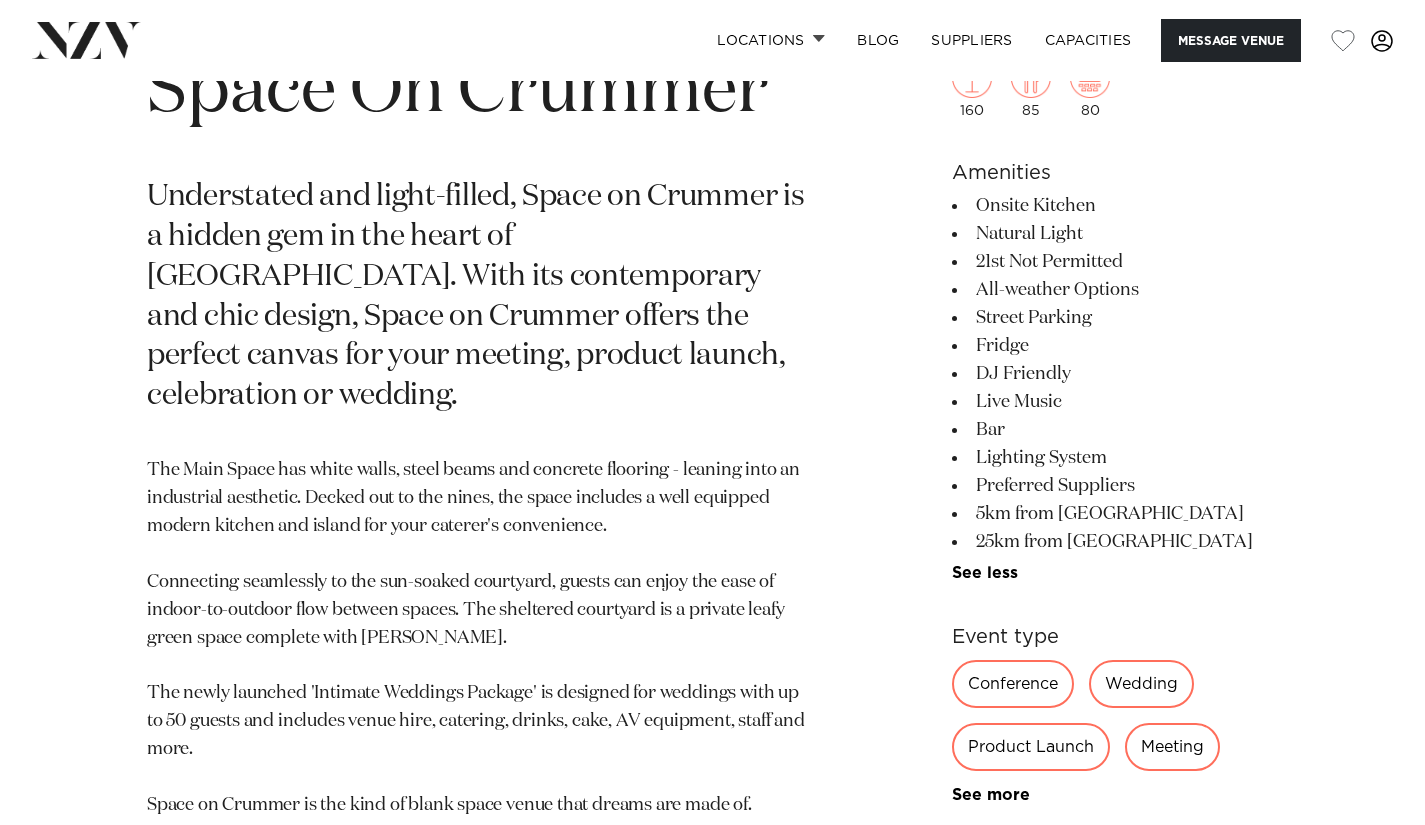 drag, startPoint x: 971, startPoint y: 260, endPoint x: 1140, endPoint y: 247, distance: 169.49927 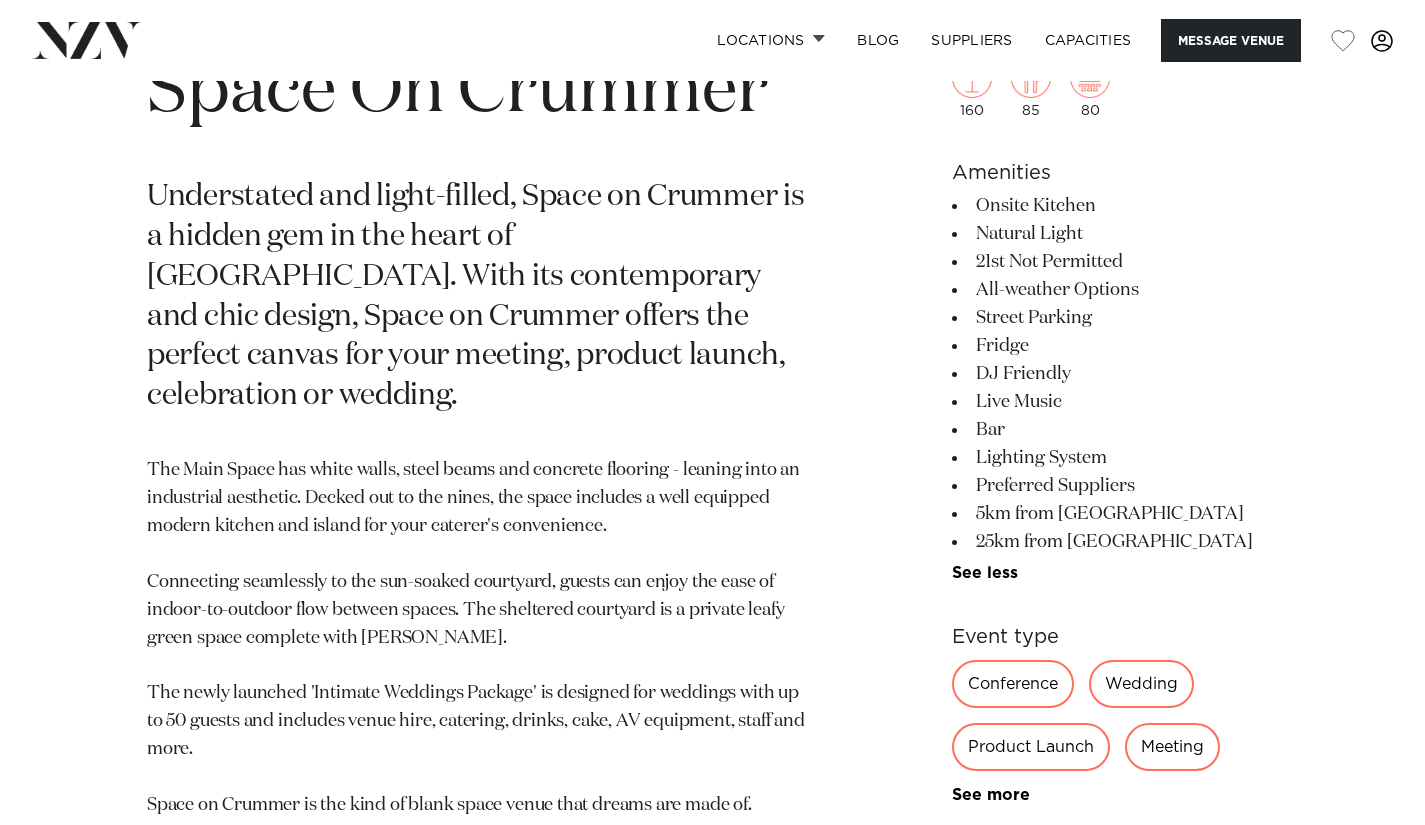click on "21st Not Permitted" at bounding box center (1115, 262) 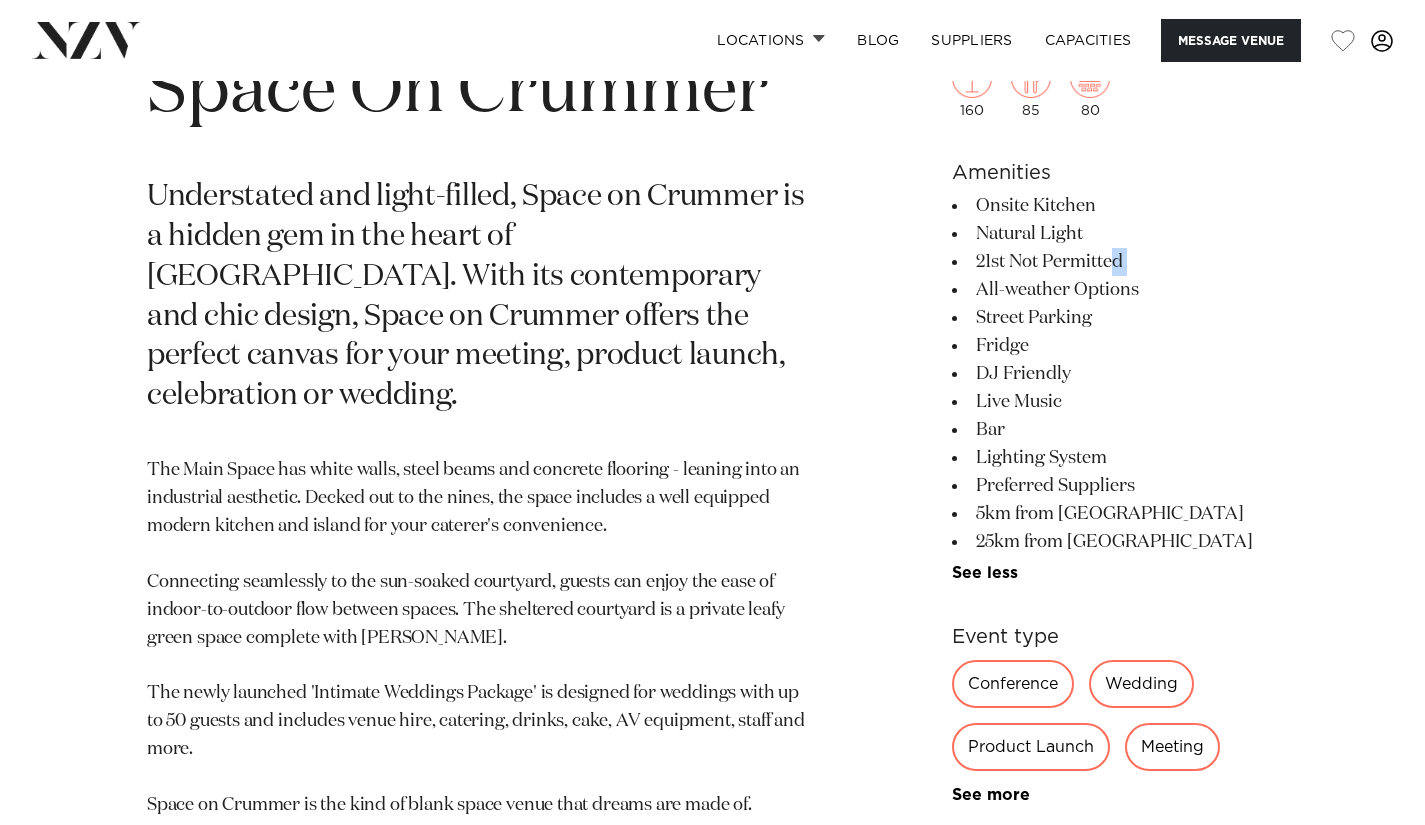 click on "21st Not Permitted" at bounding box center (1115, 262) 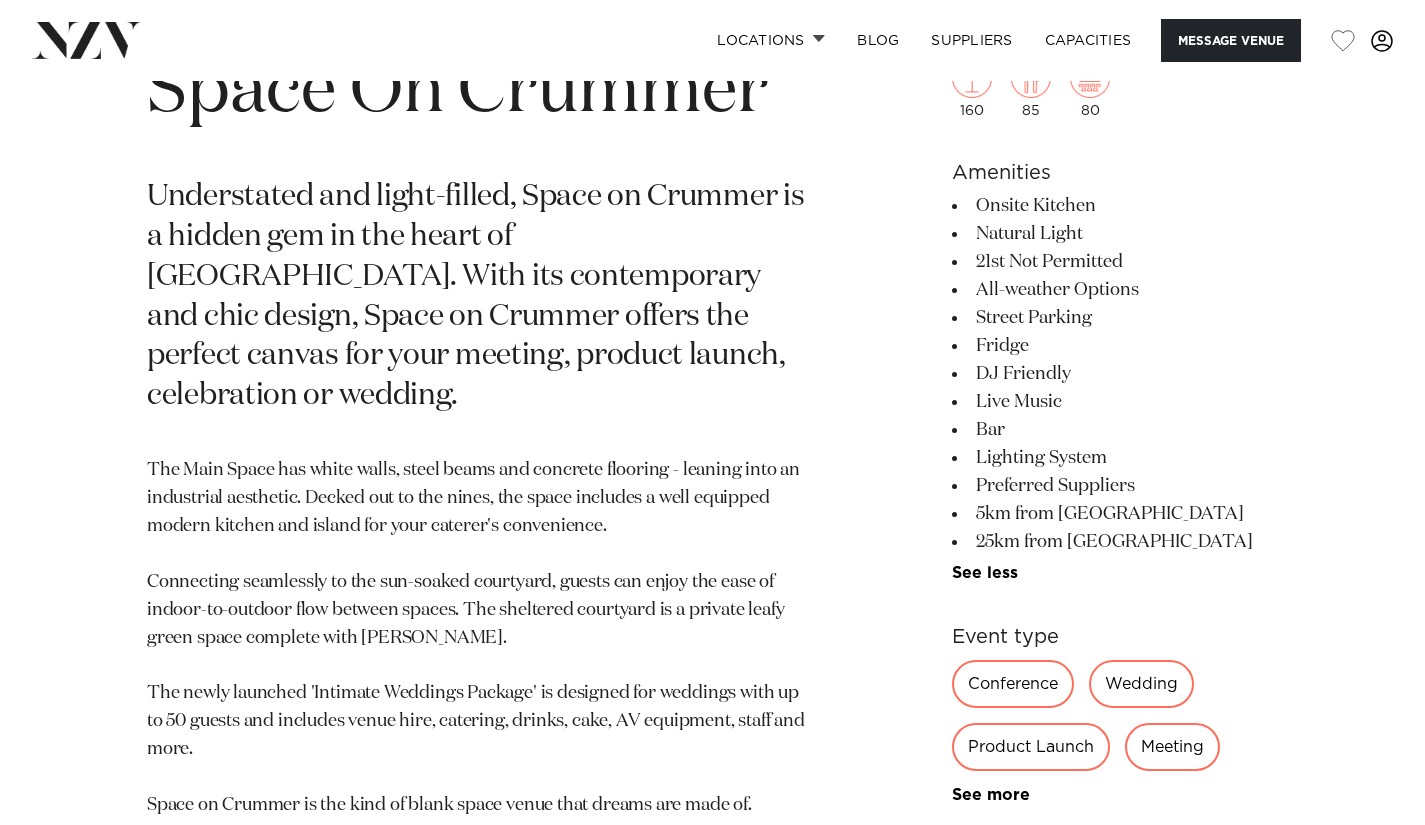 click on "Street Parking" at bounding box center [1115, 318] 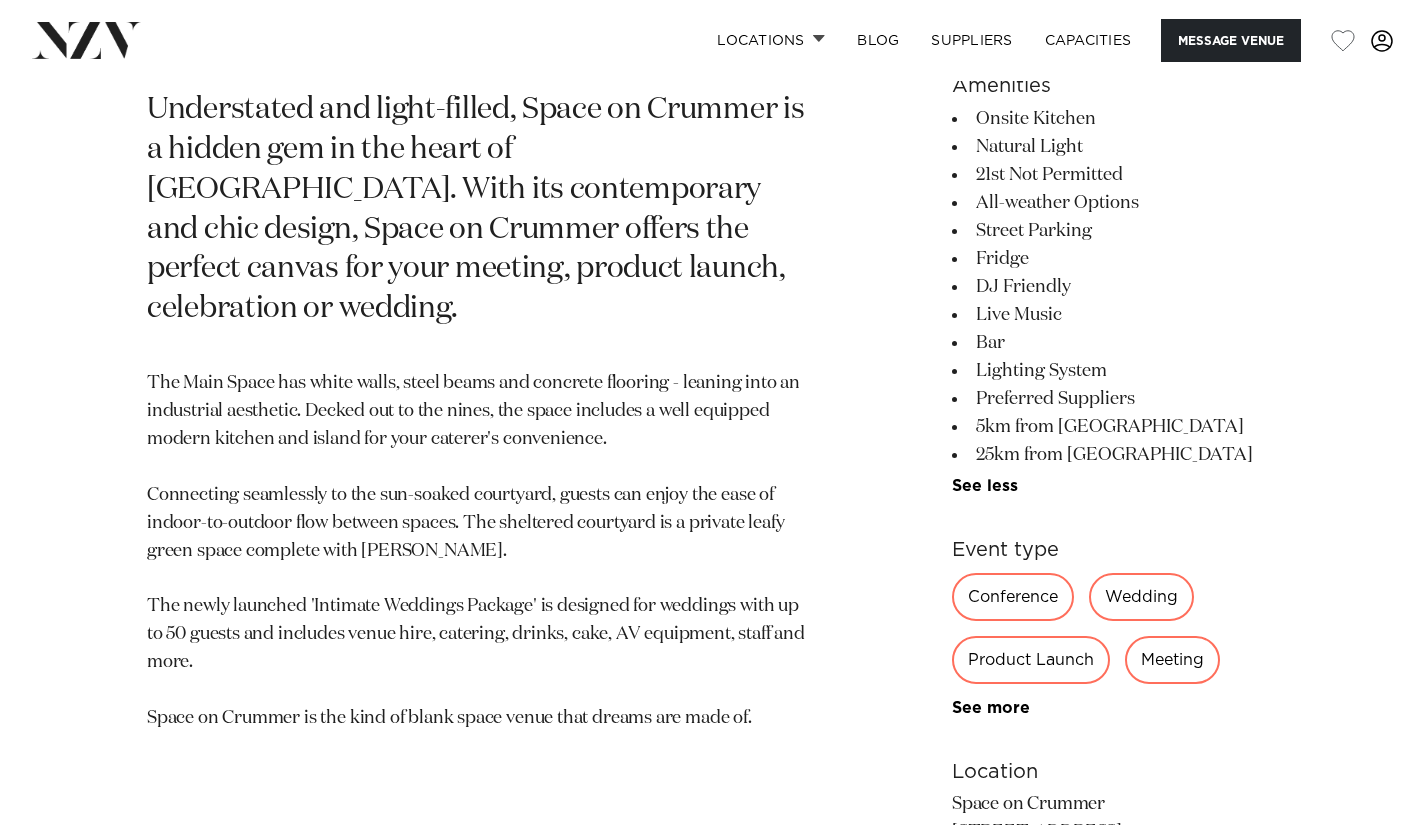 scroll, scrollTop: 899, scrollLeft: 0, axis: vertical 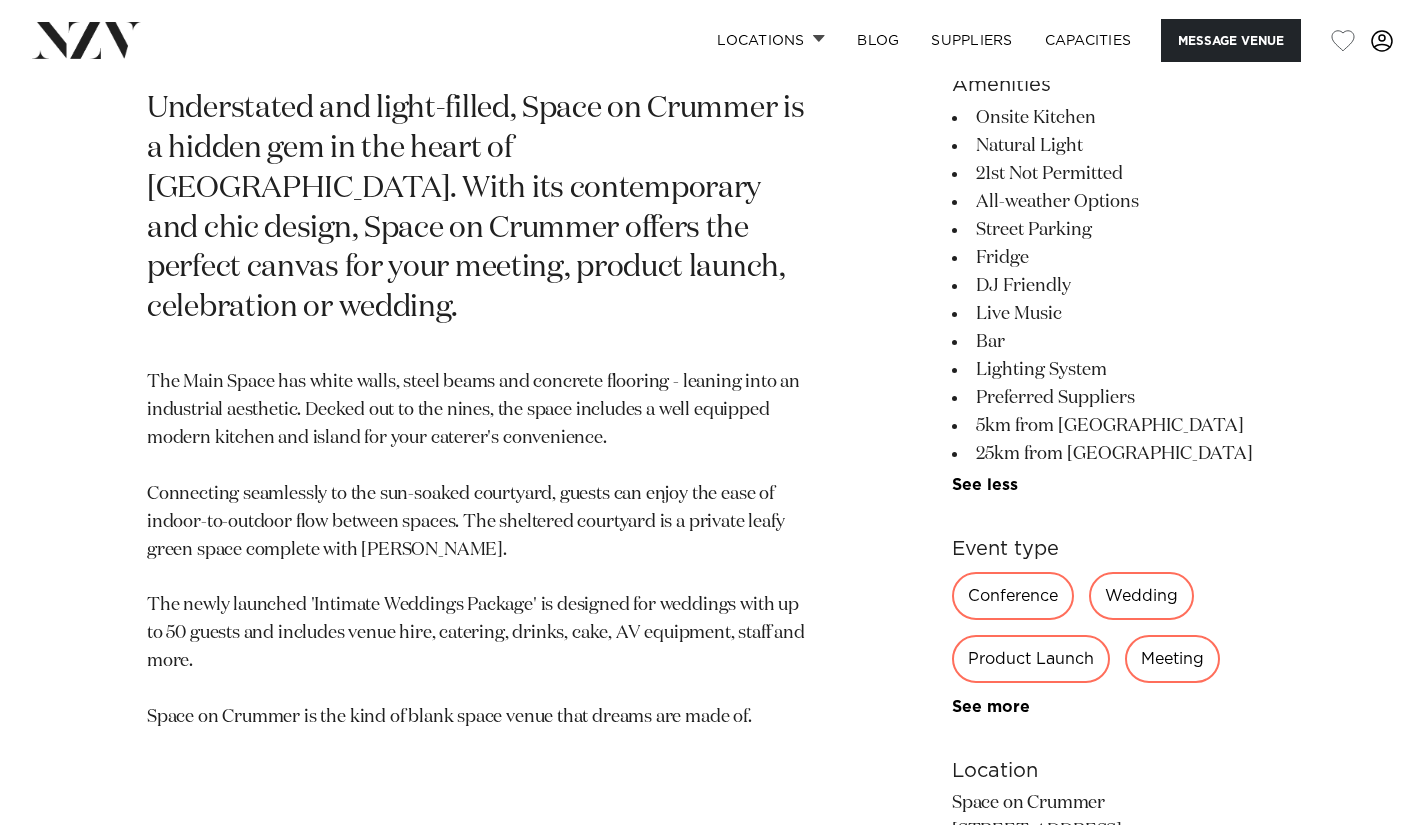 click on "Auckland
Space On Crummer
Understated and light-filled, Space on Crummer is a hidden gem in the heart of Ponsonby. With its contemporary and chic design, Space on Crummer offers the perfect canvas for your meeting, product launch, celebration or wedding.
The Main Space has white walls, steel beams and concrete flooring - leaning into an industrial aesthetic. Decked out to the nines, the space includes a well equipped modern kitchen and island for your caterer's convenience.
Connecting seamlessly to the sun-soaked courtyard, guests can enjoy the ease of indoor-to-outdoor flow between spaces. The sheltered courtyard is a private leafy green space complete with birdsong.
The newly launched 'Intimate Weddings Package' is designed for weddings with up to 50 guests and includes venue hire, catering, drinks, cake, AV equipment, staff and more.
Space on Crummer is the kind of blank space venue that dreams are made of." at bounding box center (712, 563) 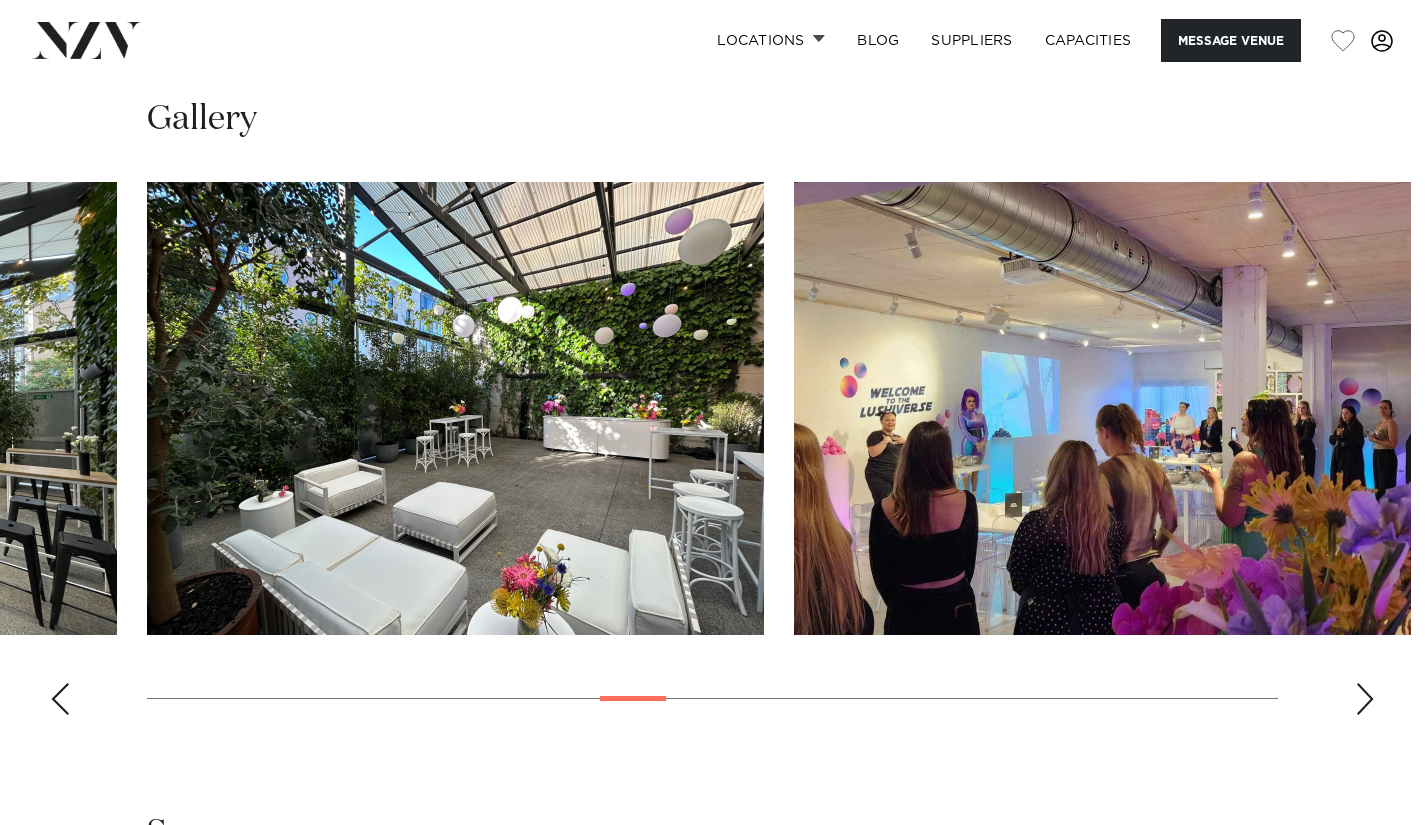 scroll, scrollTop: 2030, scrollLeft: 0, axis: vertical 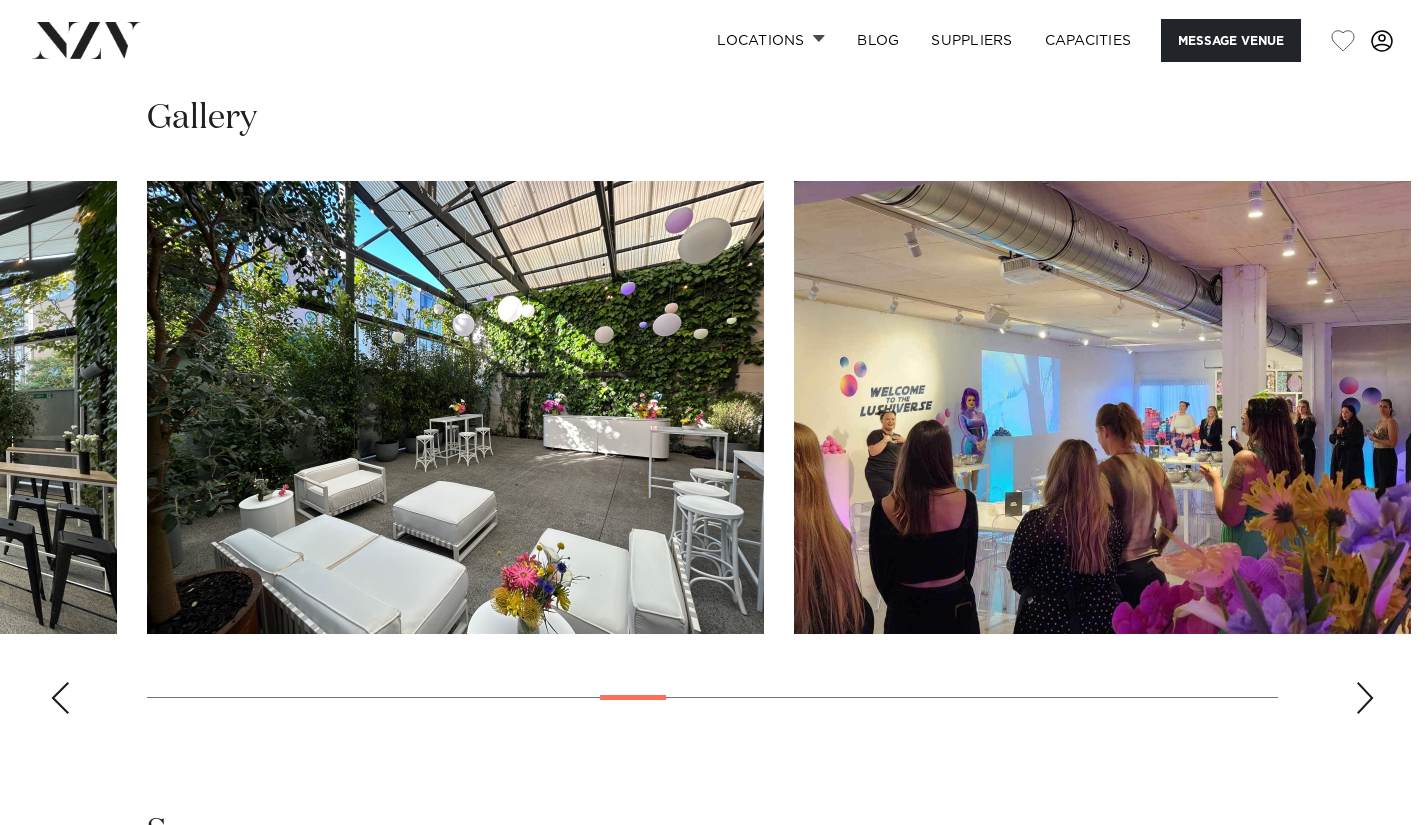 click at bounding box center (1365, 698) 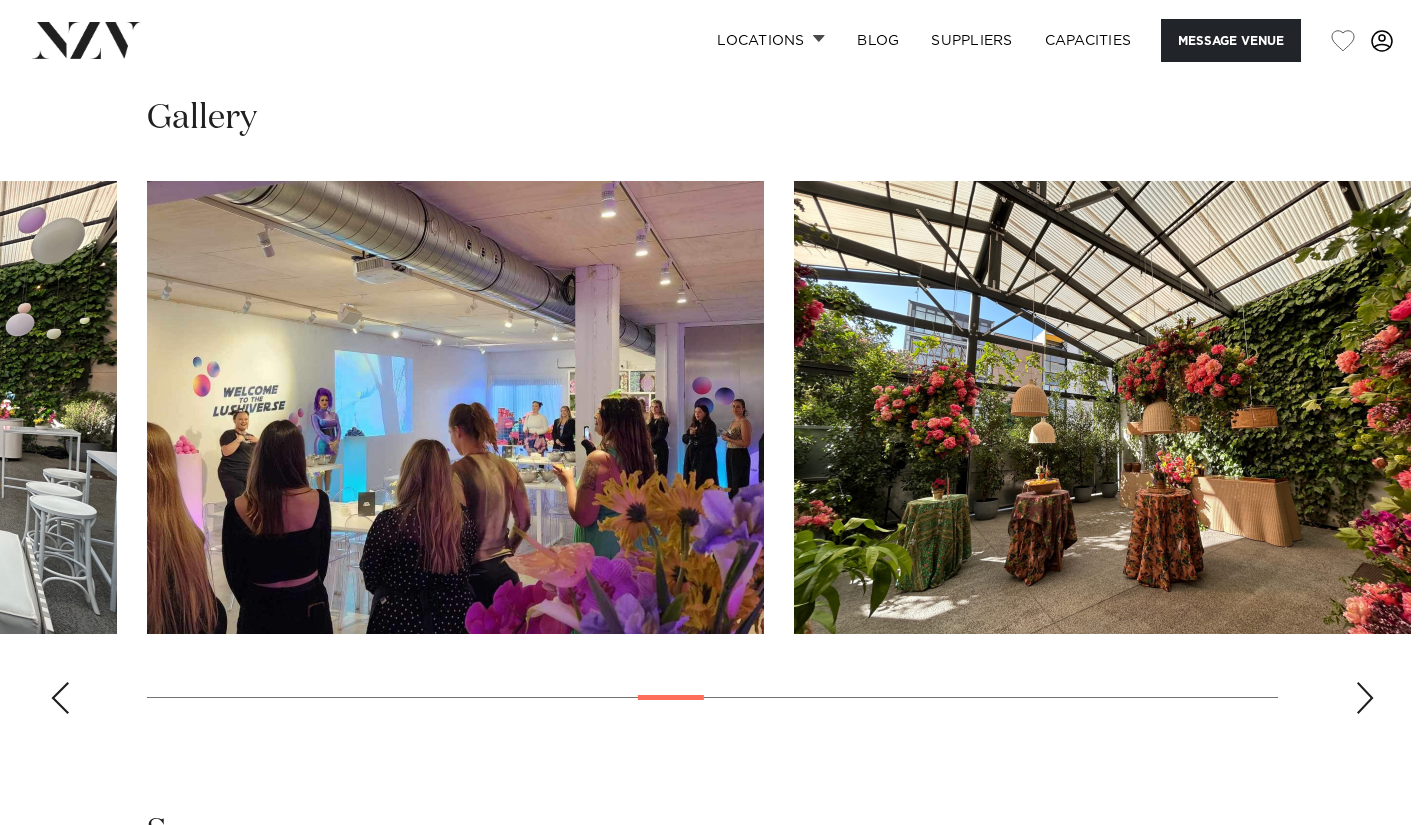 click at bounding box center (1365, 698) 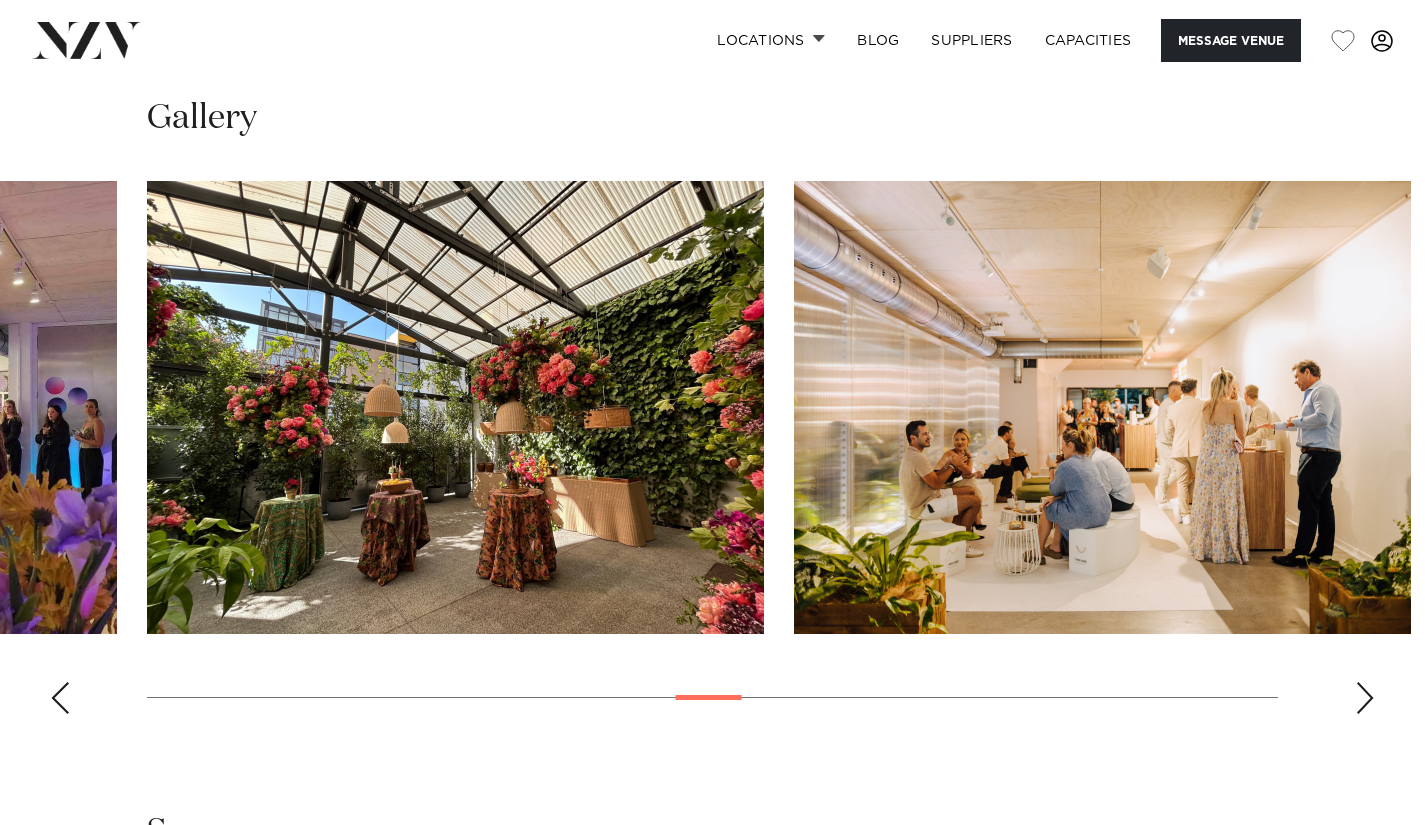 click at bounding box center (1365, 698) 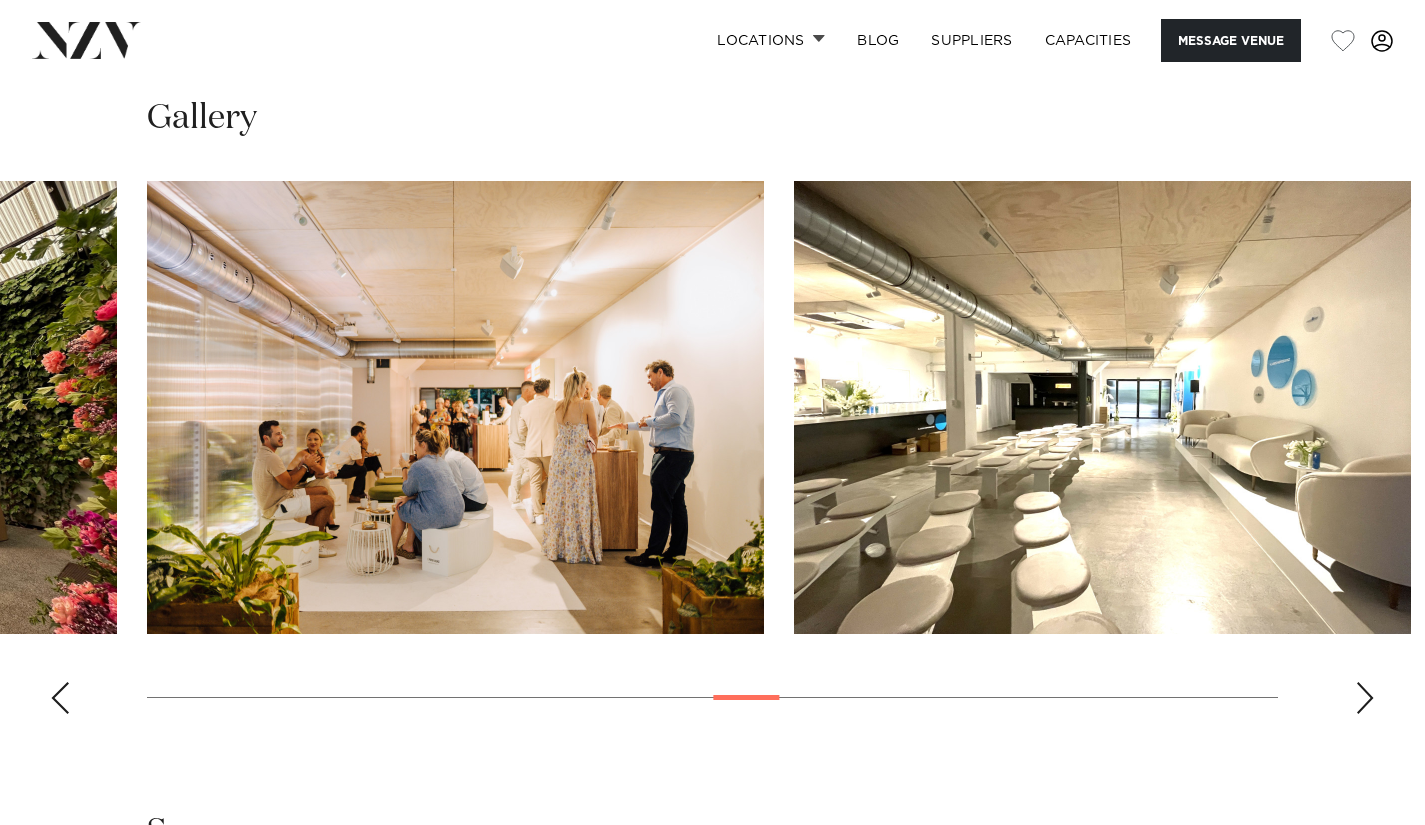 click at bounding box center [1365, 698] 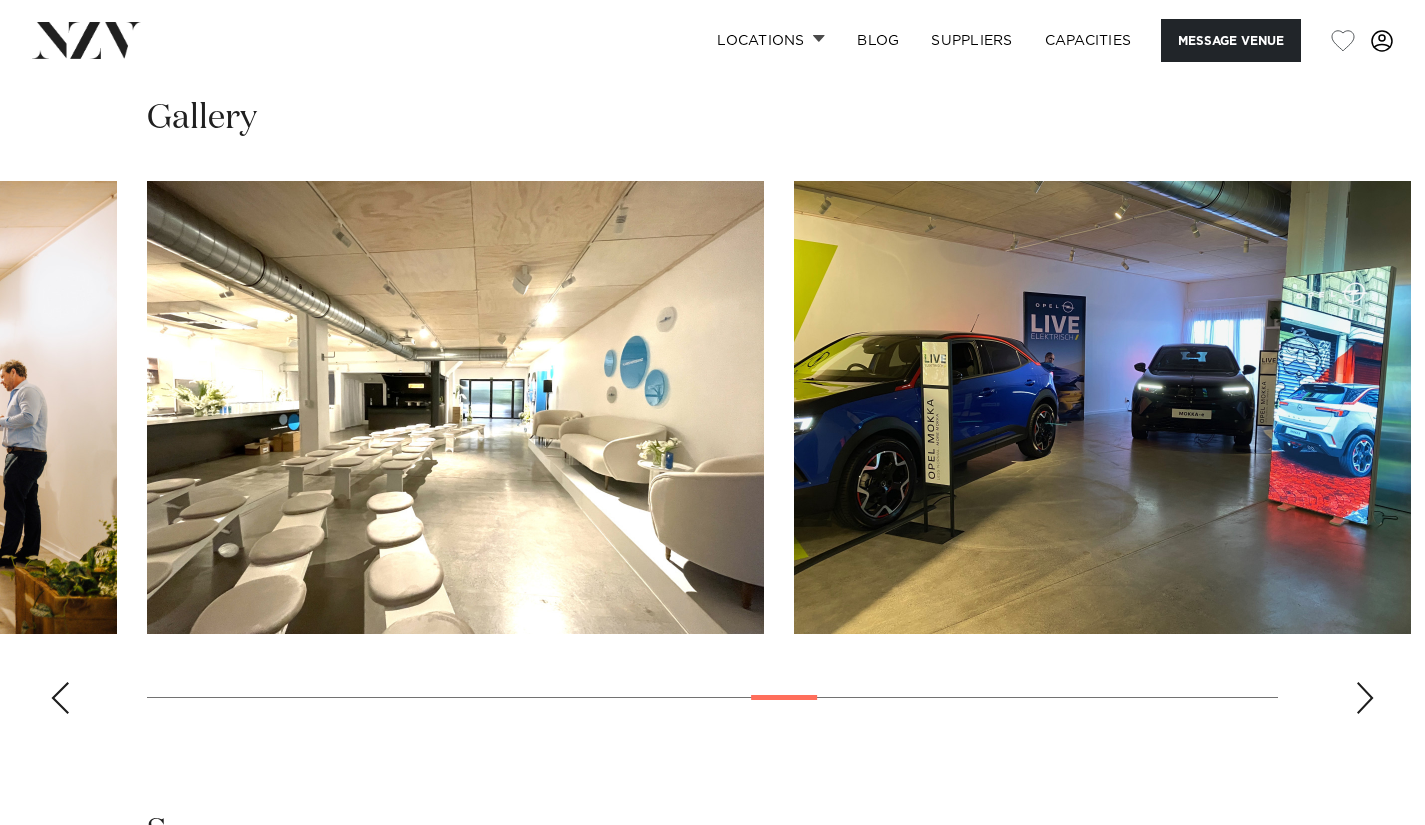 click at bounding box center (1365, 698) 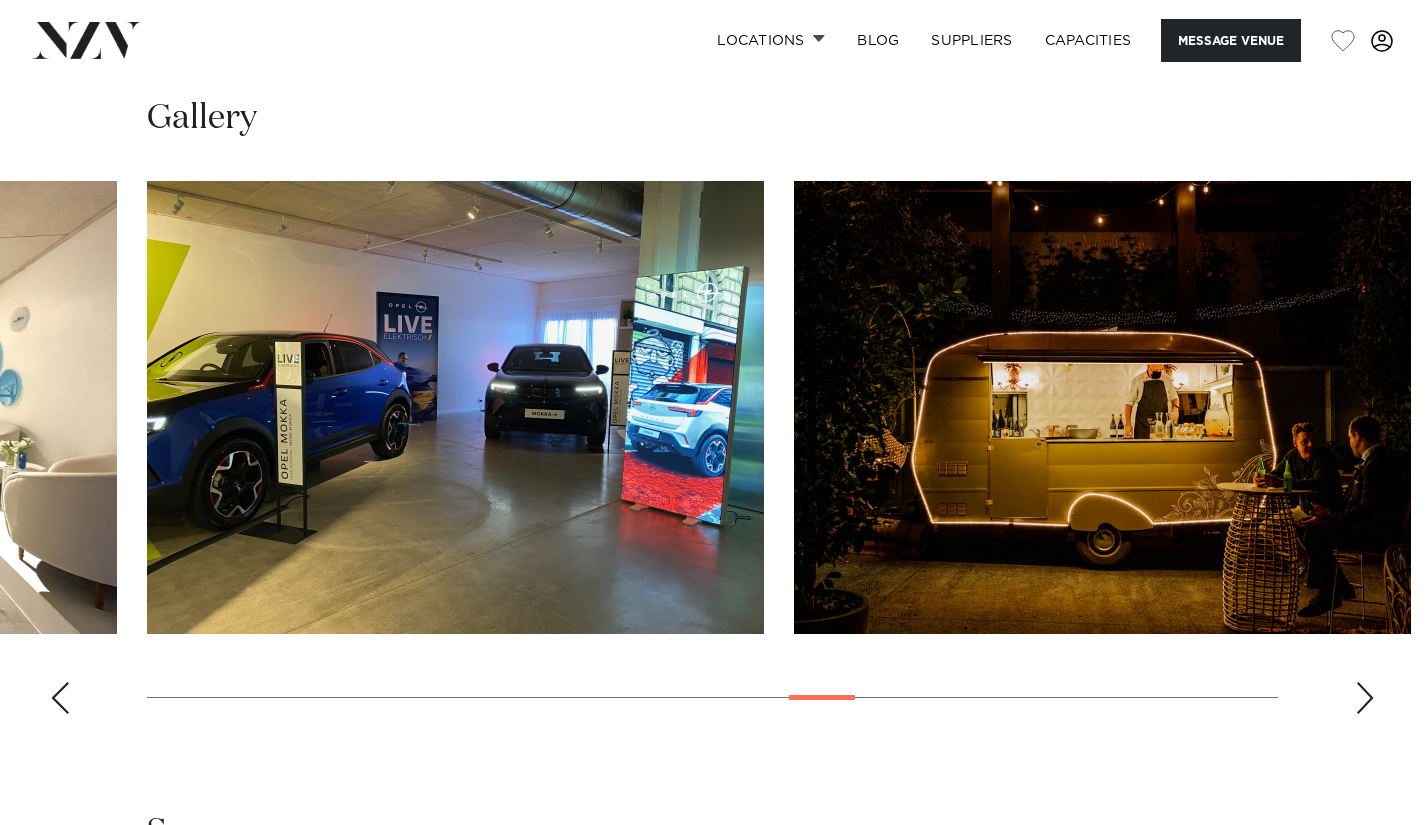 click at bounding box center (1365, 698) 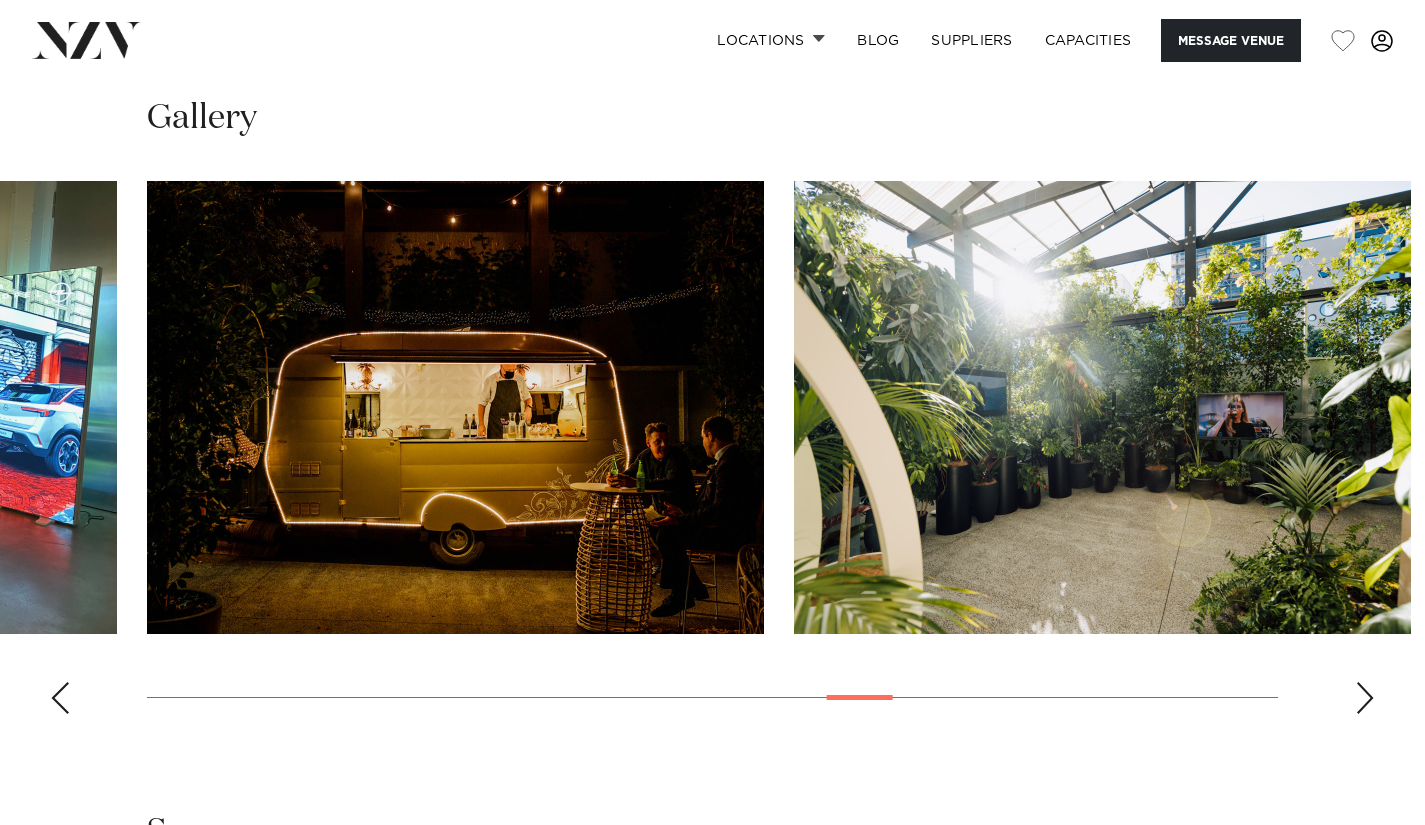 click at bounding box center (1365, 698) 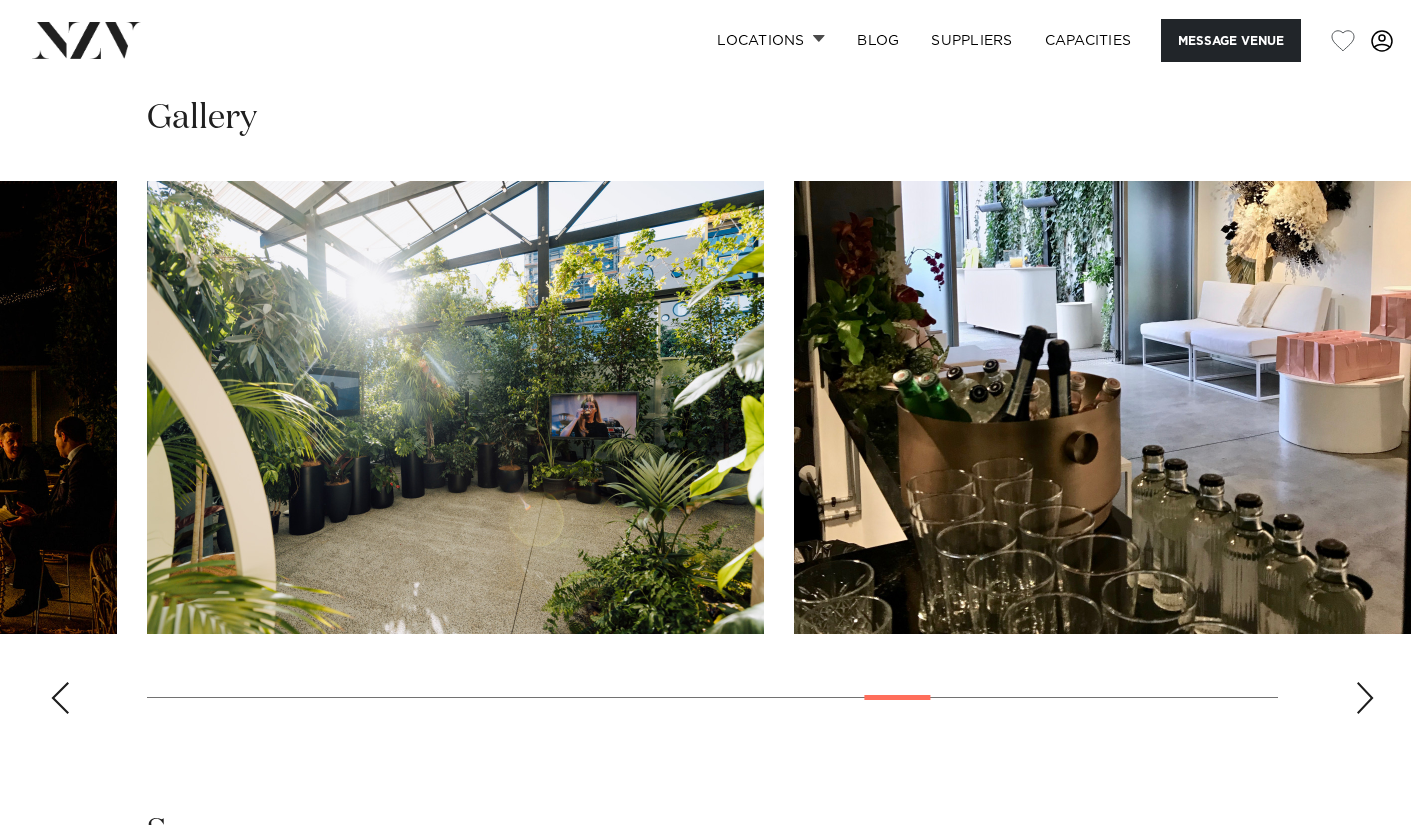 click at bounding box center (1365, 698) 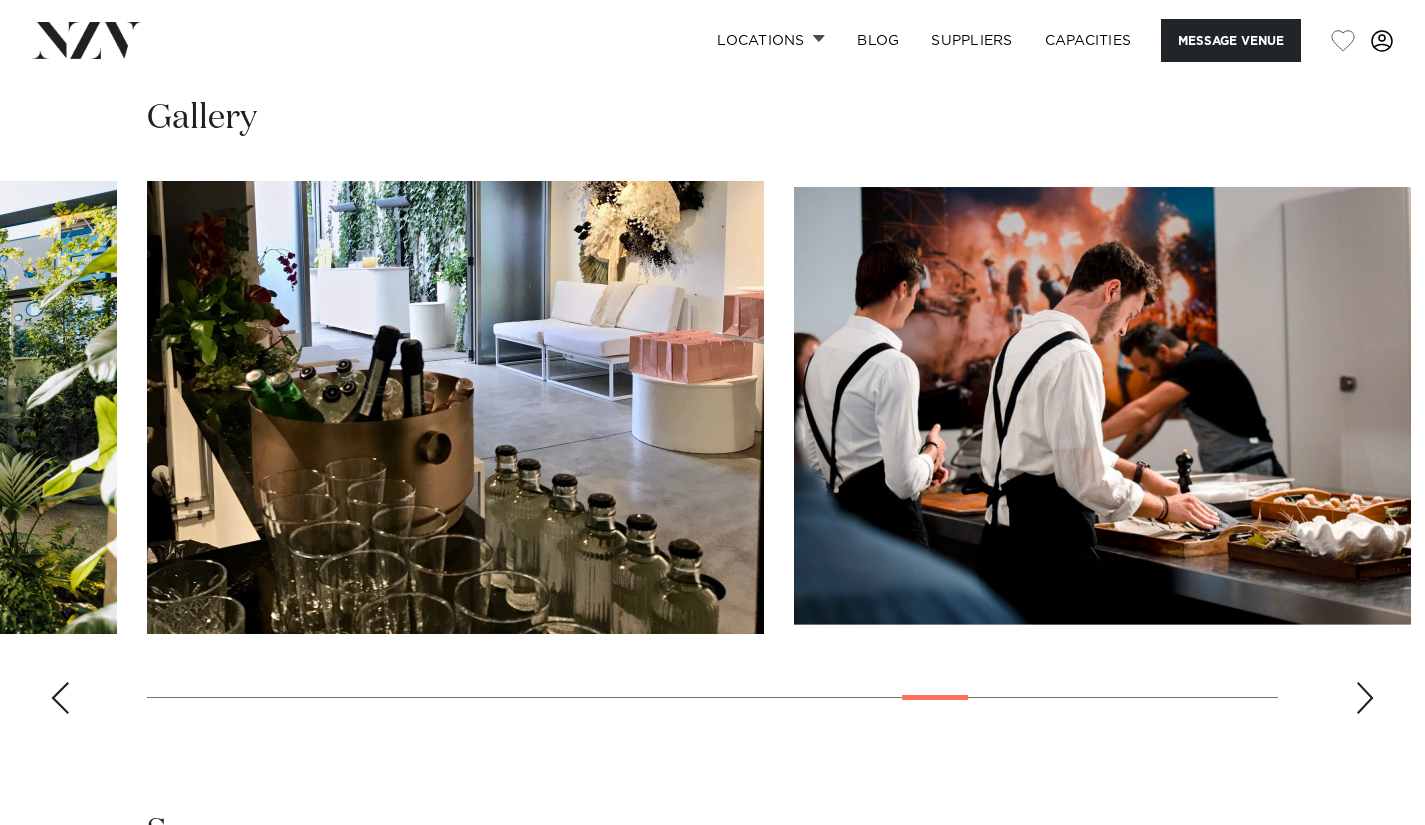 click at bounding box center (1365, 698) 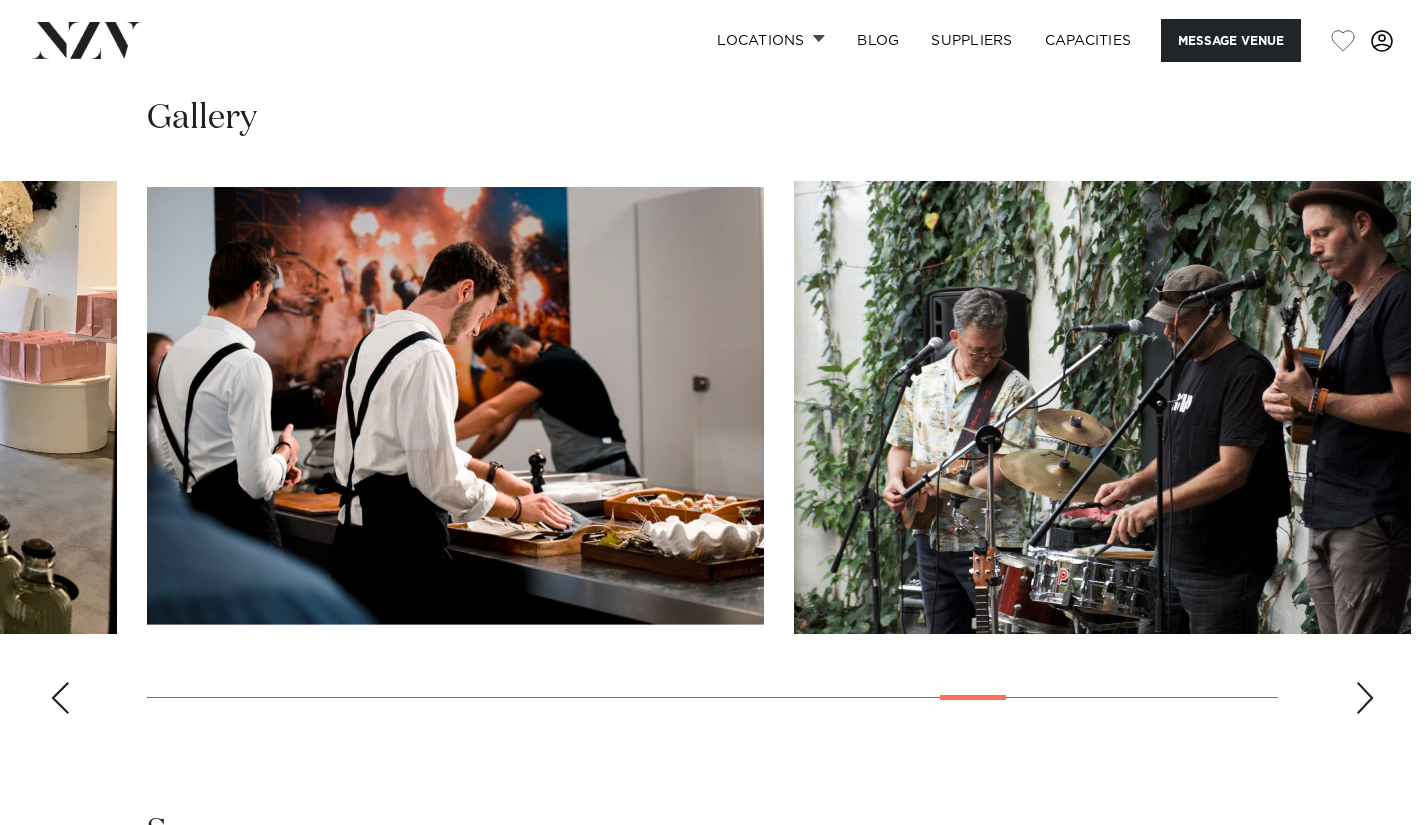 click at bounding box center (1365, 698) 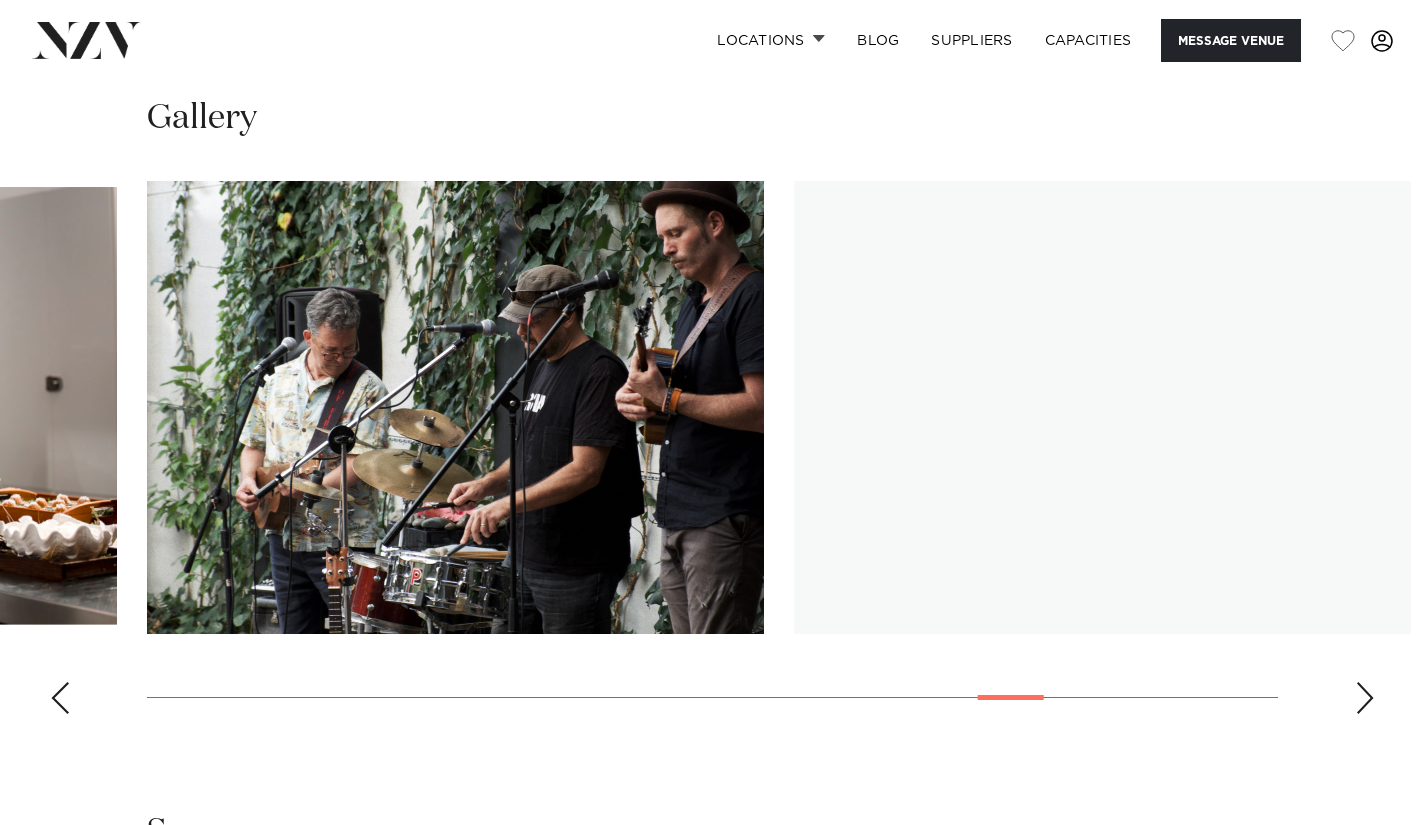 click at bounding box center (1365, 698) 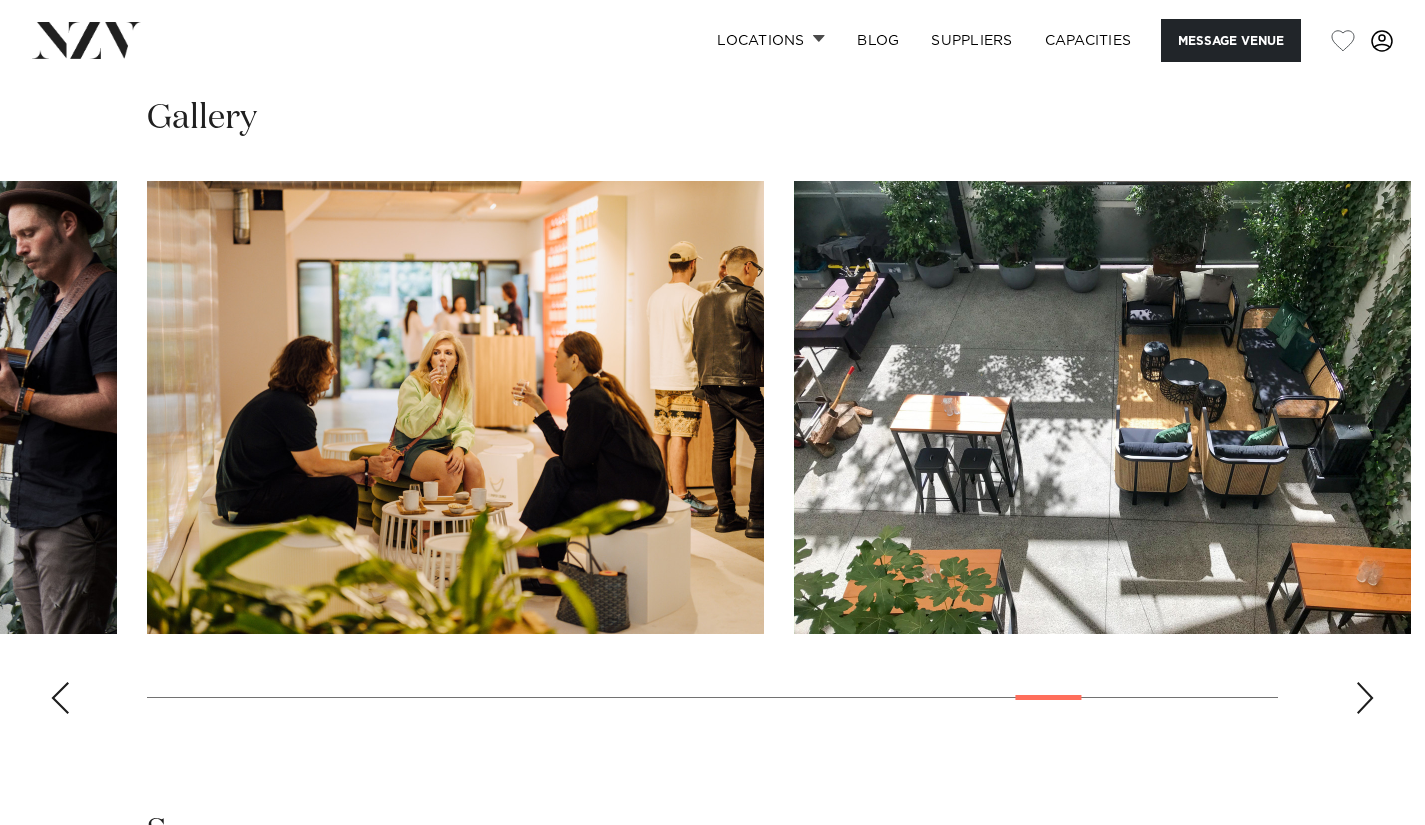 click at bounding box center [1365, 698] 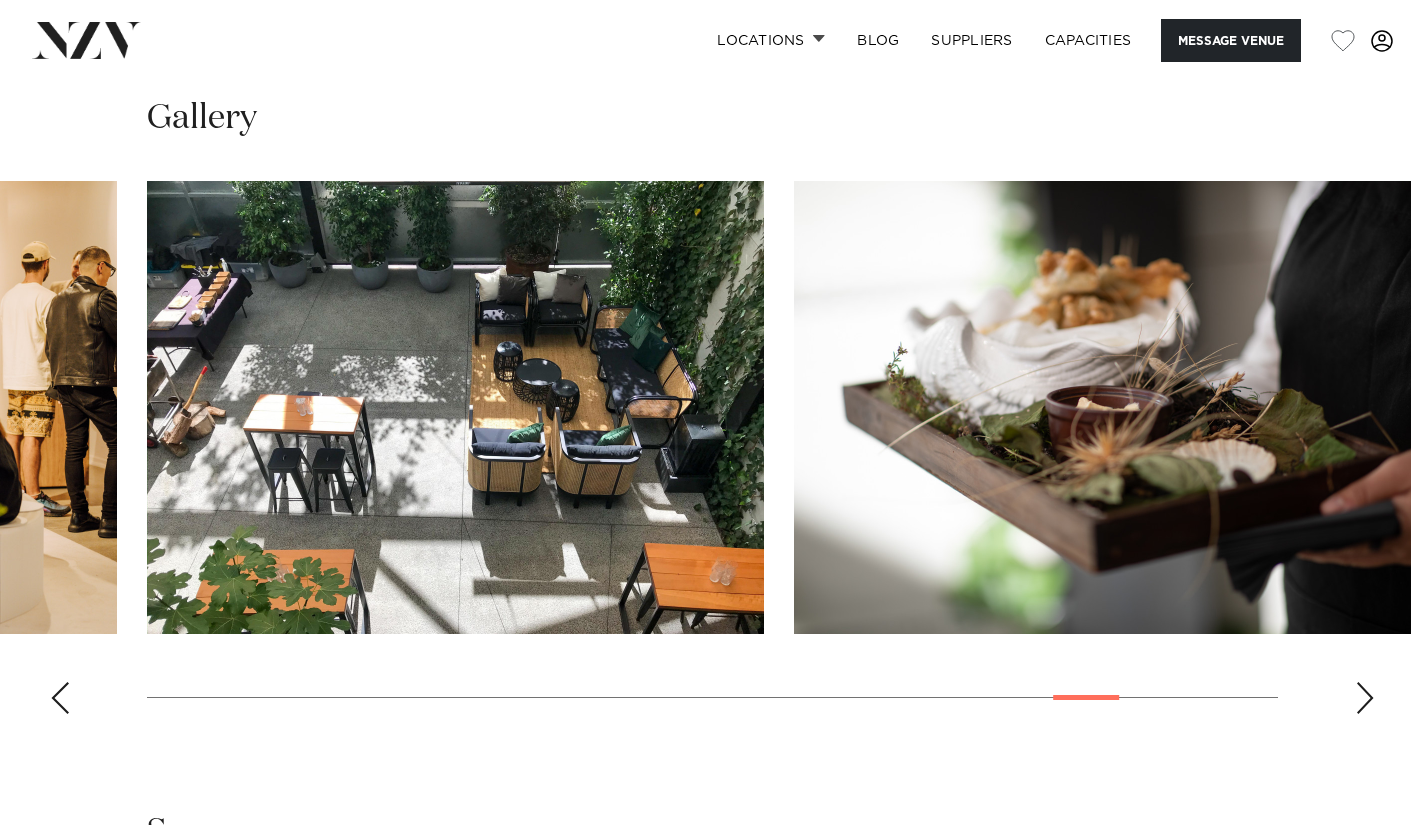 click at bounding box center (712, 455) 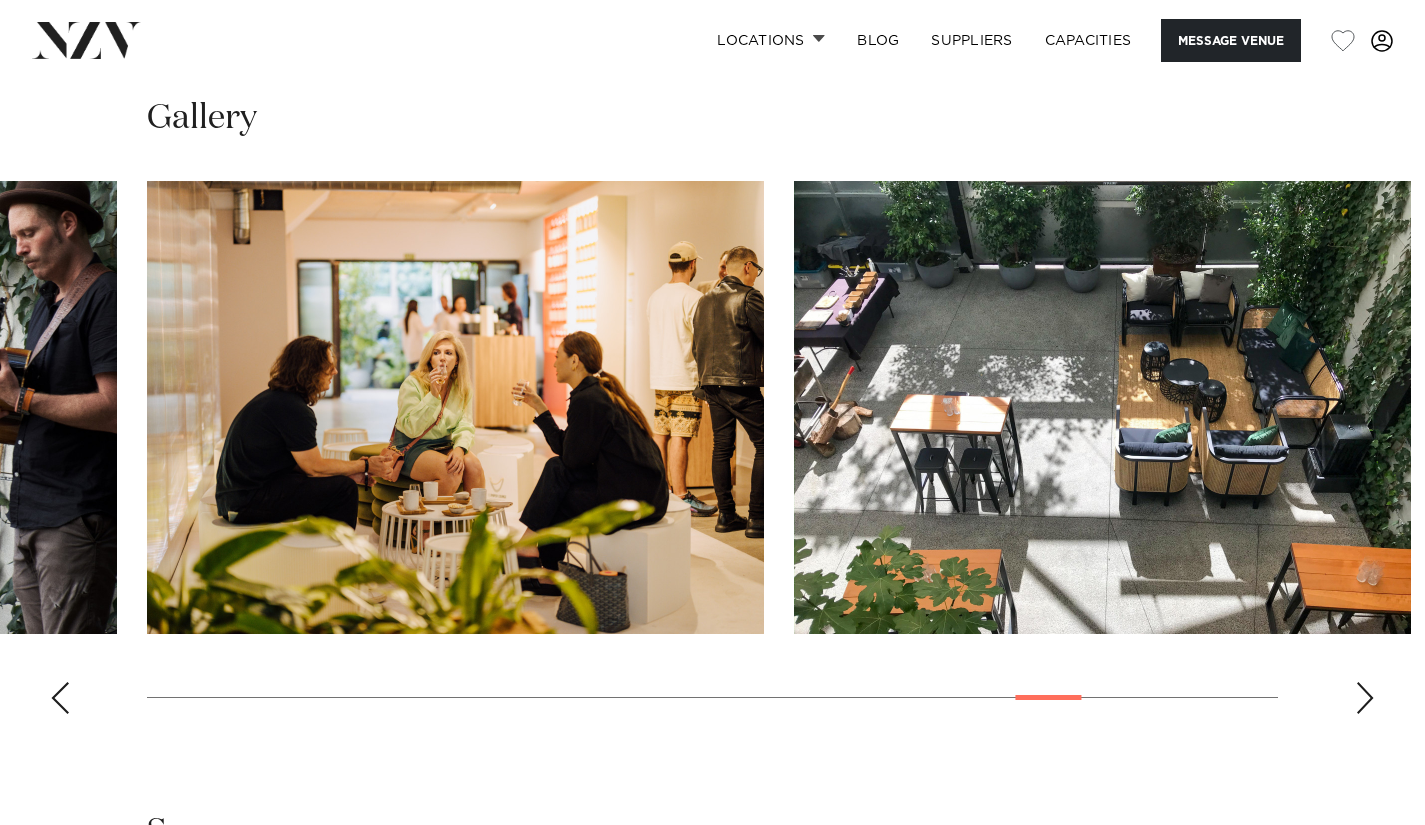 click at bounding box center (1365, 698) 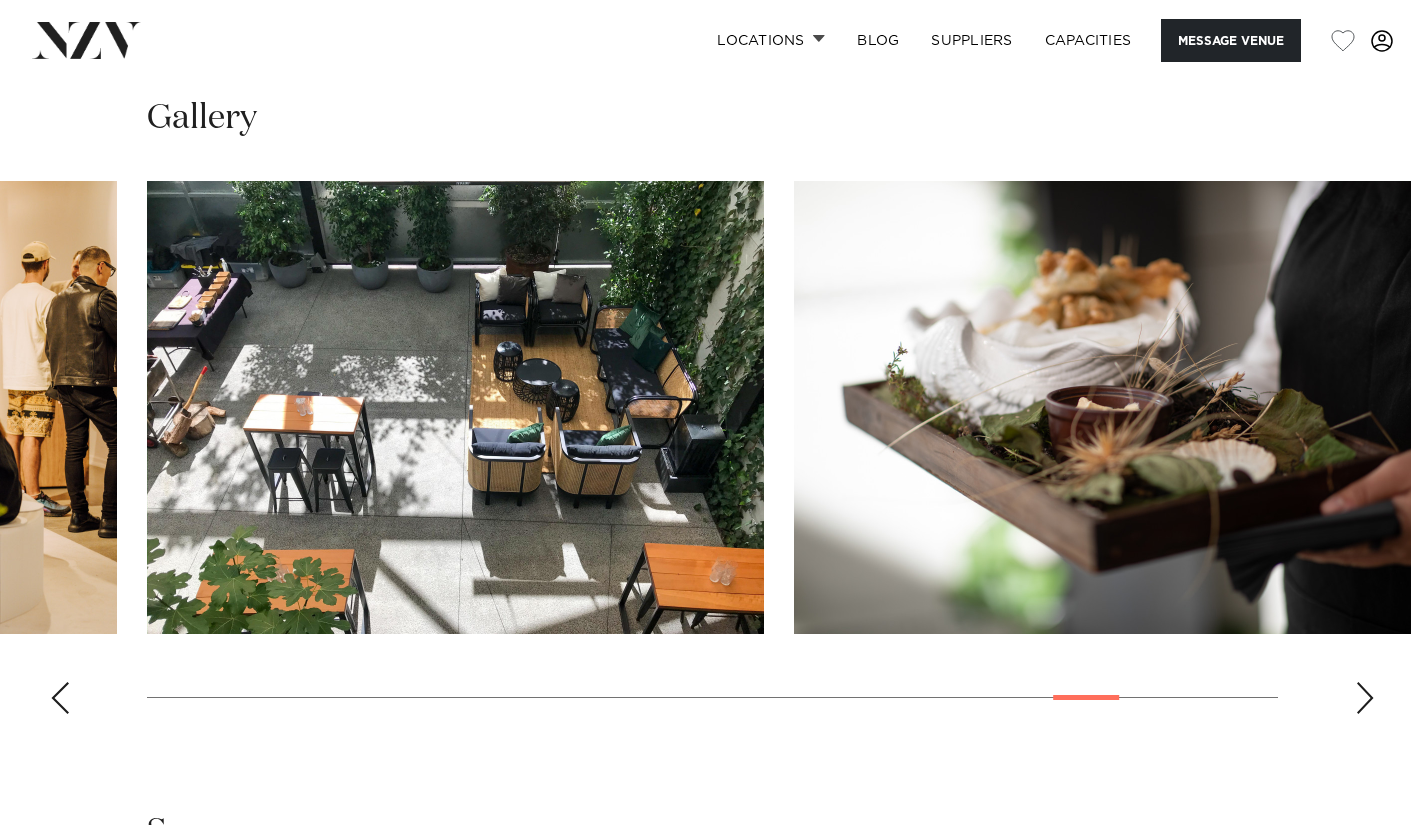 click at bounding box center (1365, 698) 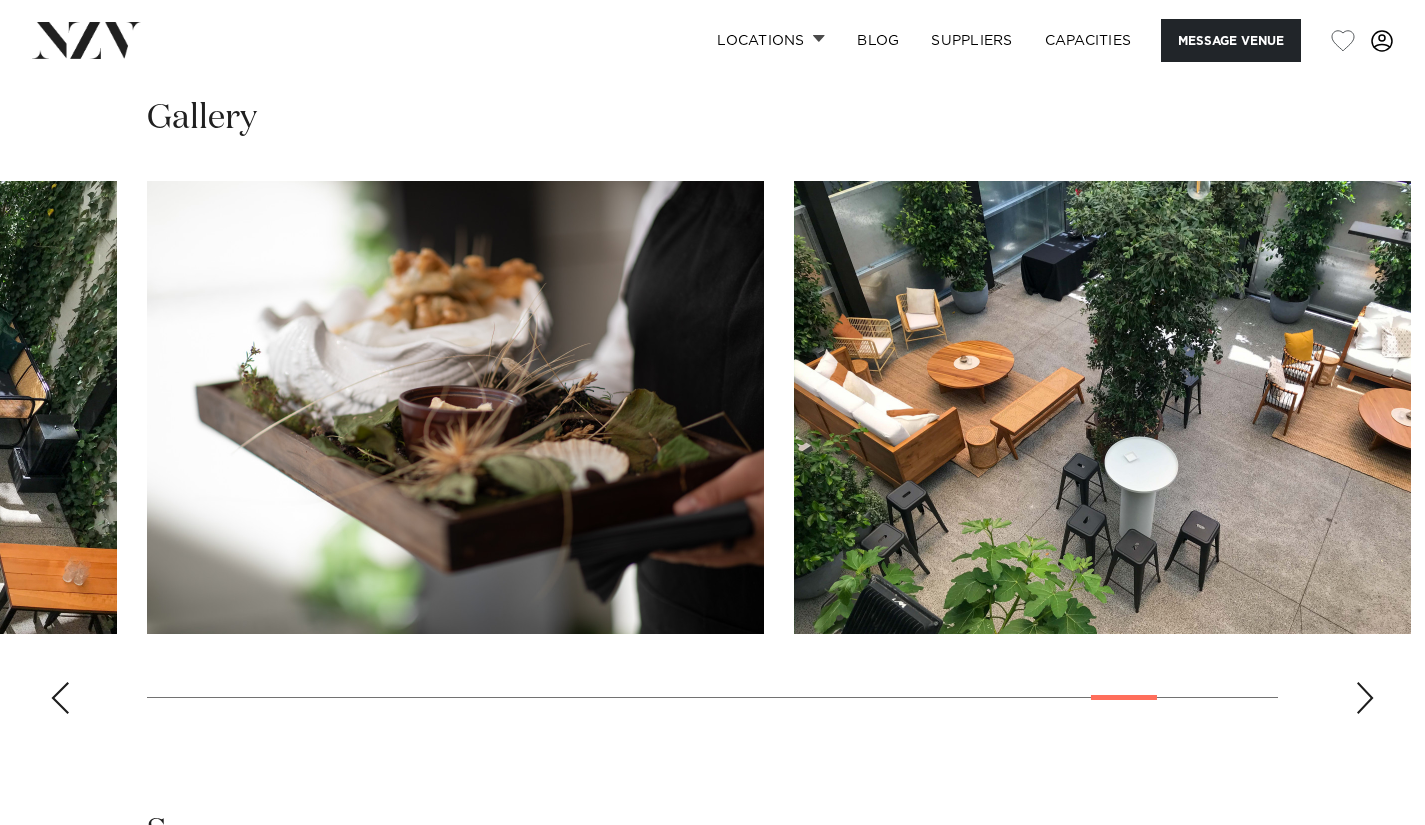 click at bounding box center [1365, 698] 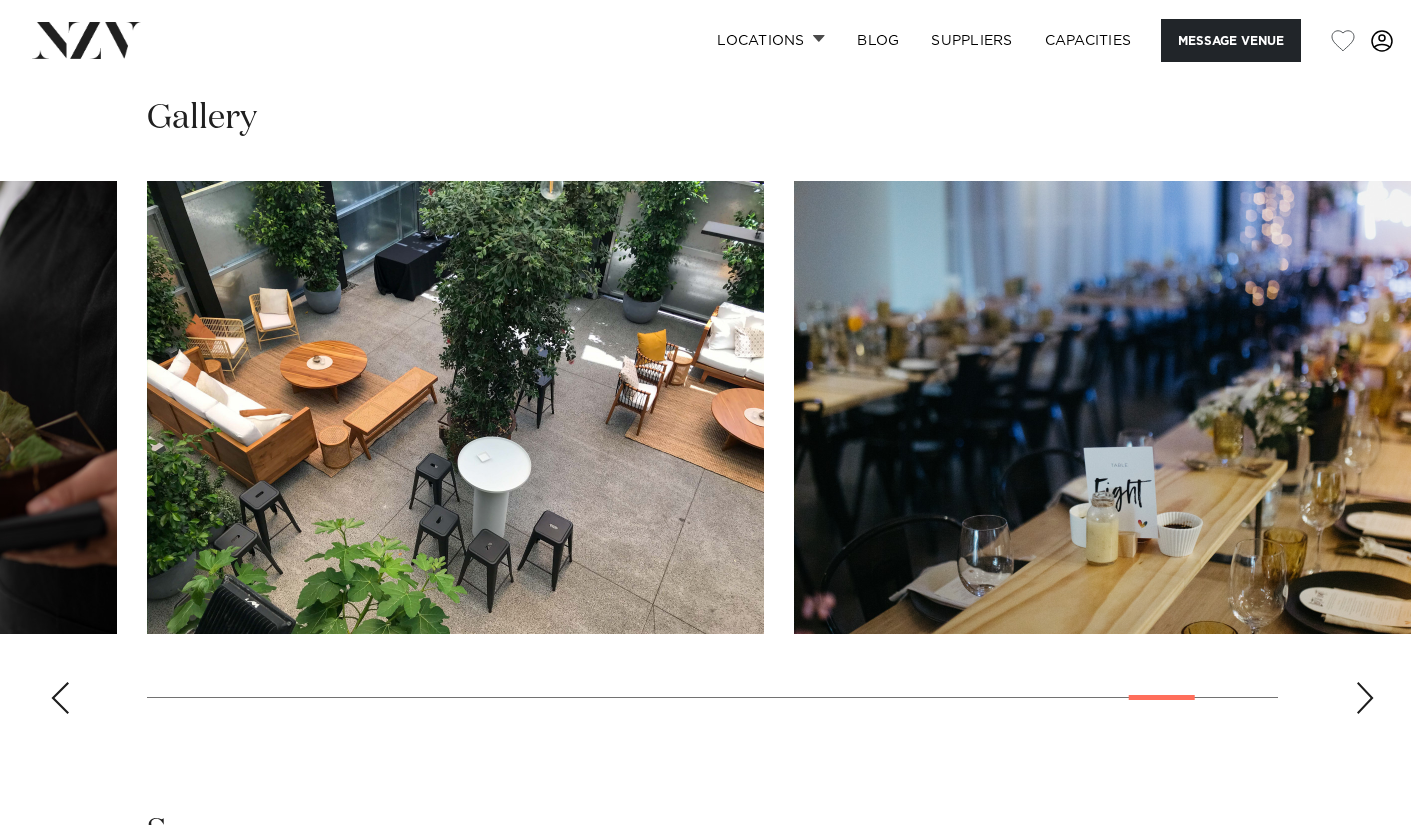 click at bounding box center (1365, 698) 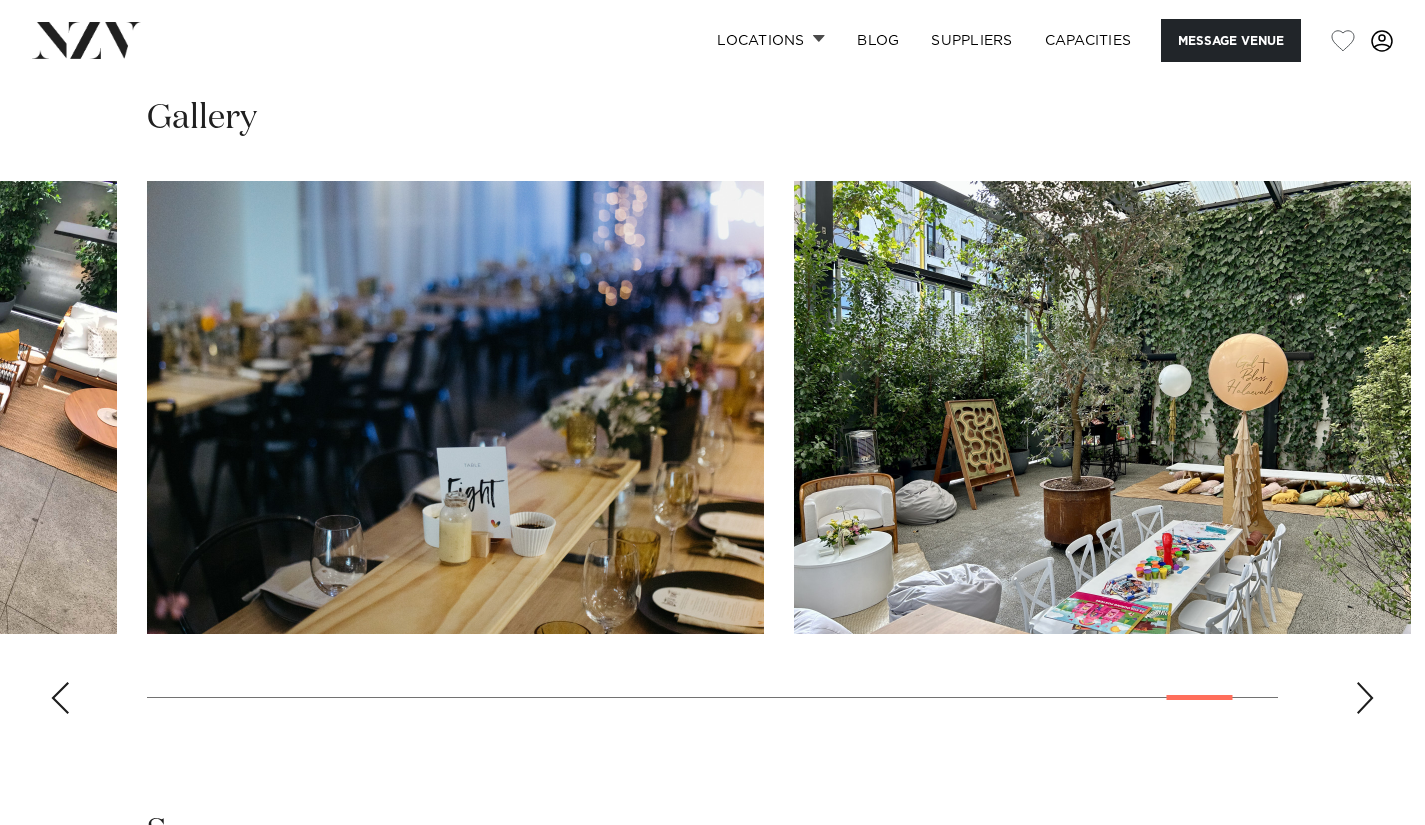 click at bounding box center [1365, 698] 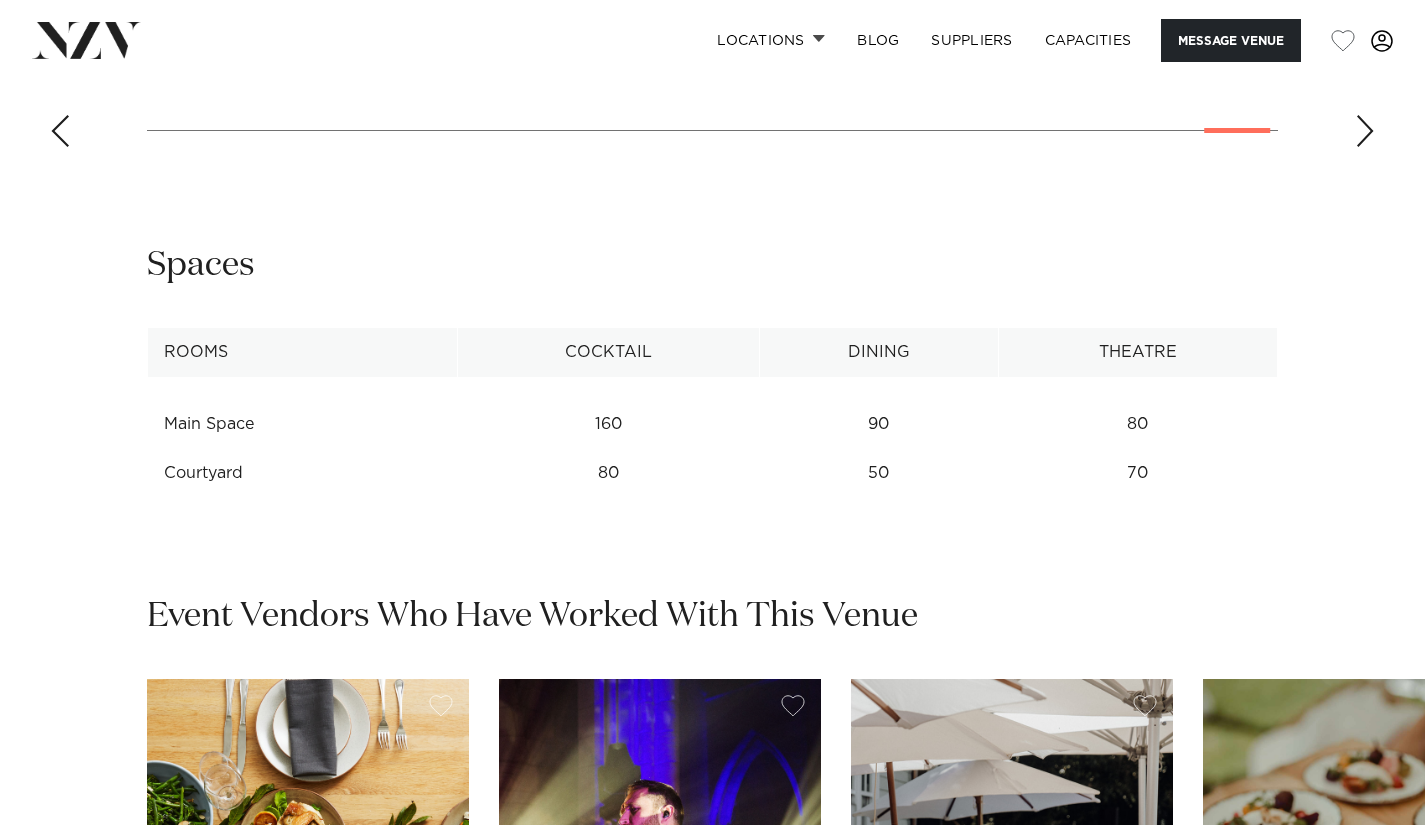 scroll, scrollTop: 2598, scrollLeft: 0, axis: vertical 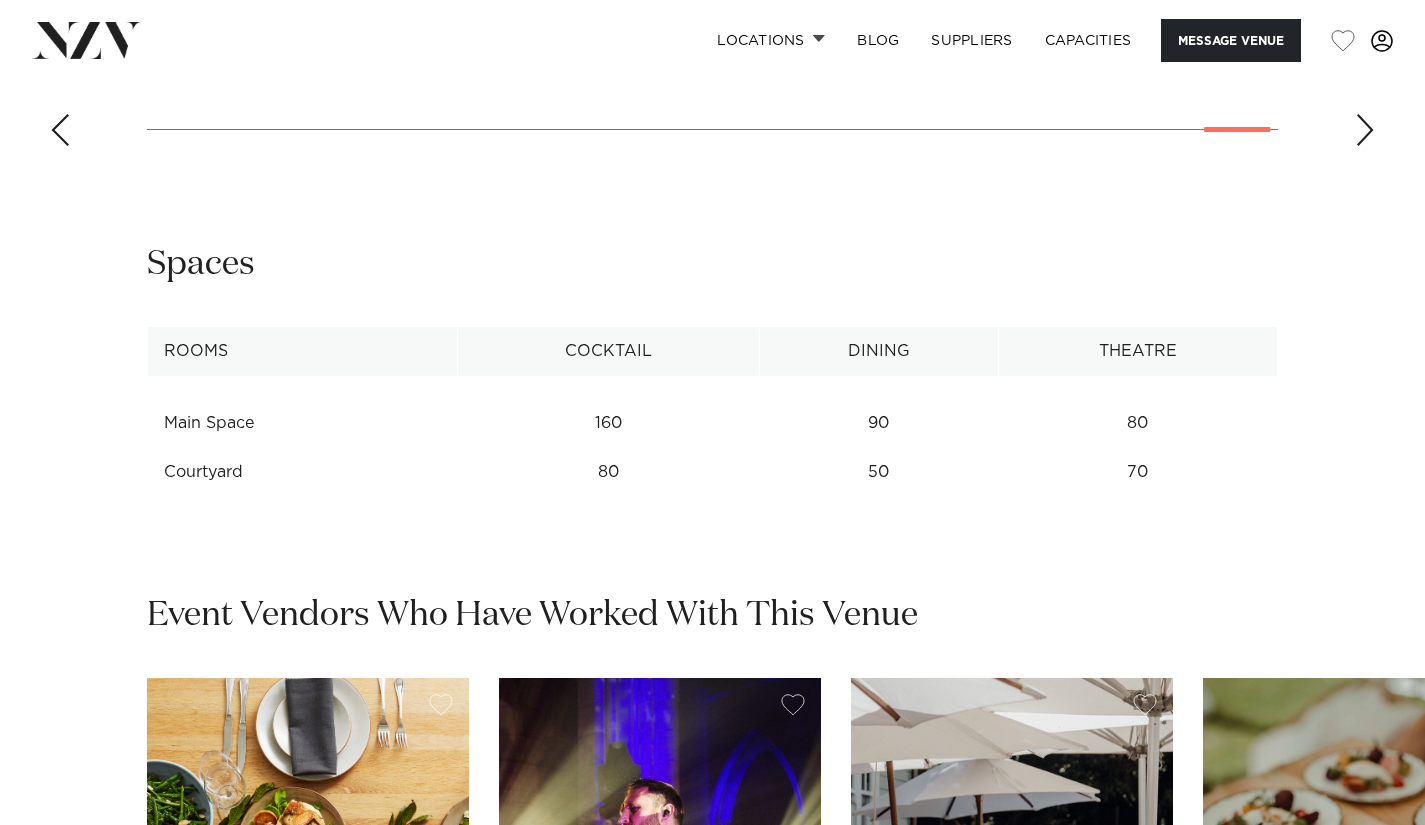 click on "**********" at bounding box center (712, 377) 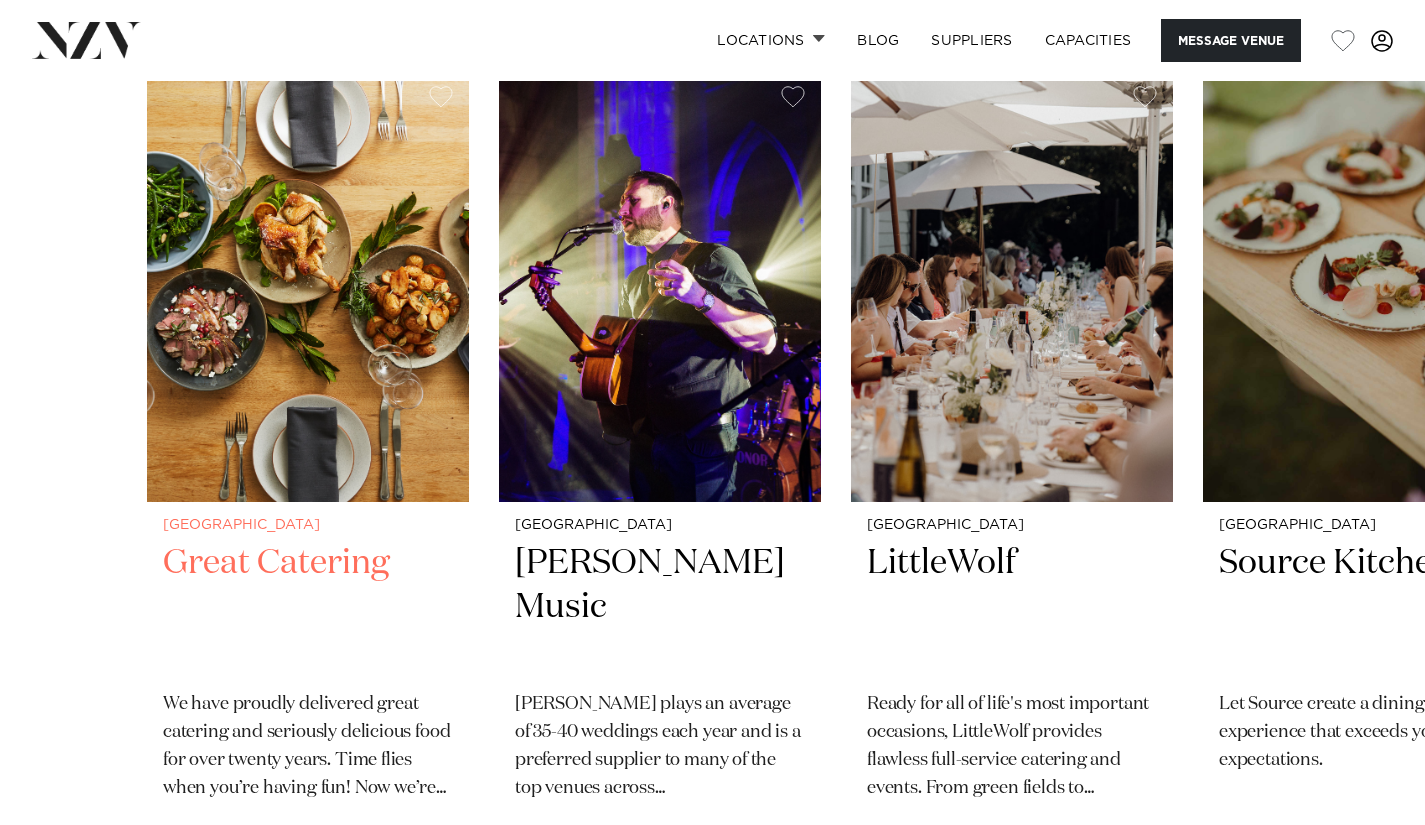 scroll, scrollTop: 3208, scrollLeft: 0, axis: vertical 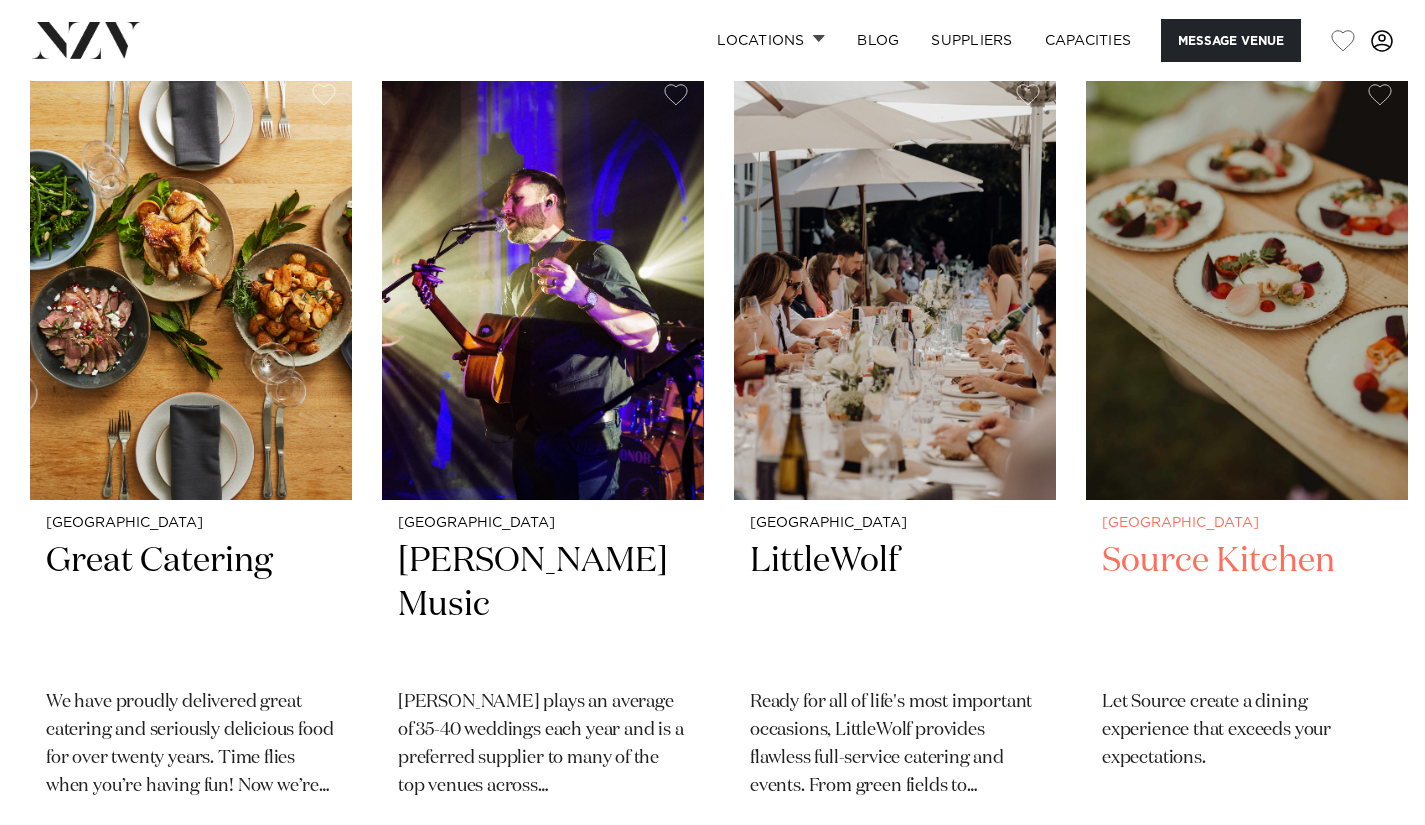 click on "Auckland
Source Kitchen
Let Source create a dining experience
that exceeds your expectations." at bounding box center [1247, 454] 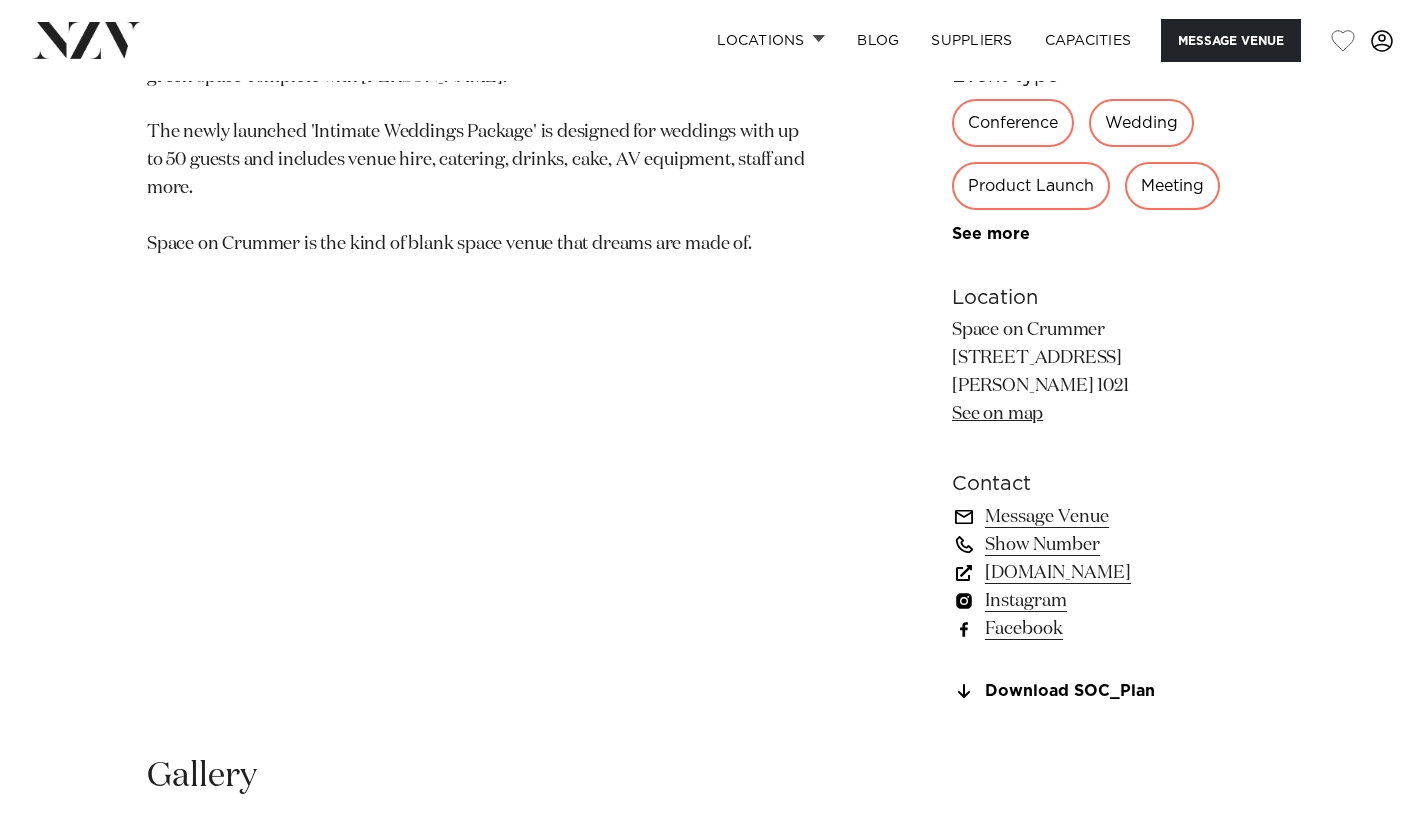 scroll, scrollTop: 1370, scrollLeft: 0, axis: vertical 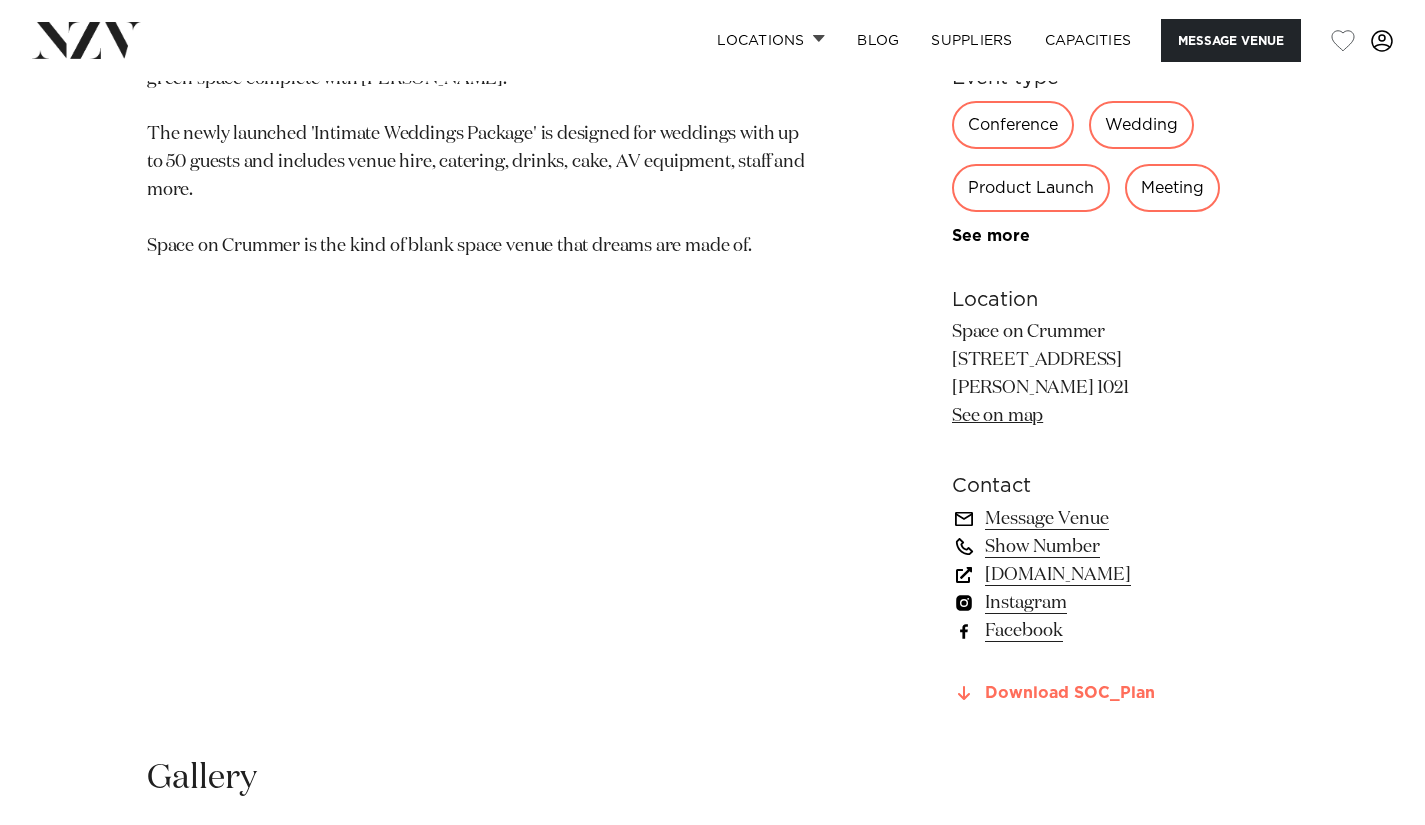 click on "Download SOC_Plan" at bounding box center (1115, 694) 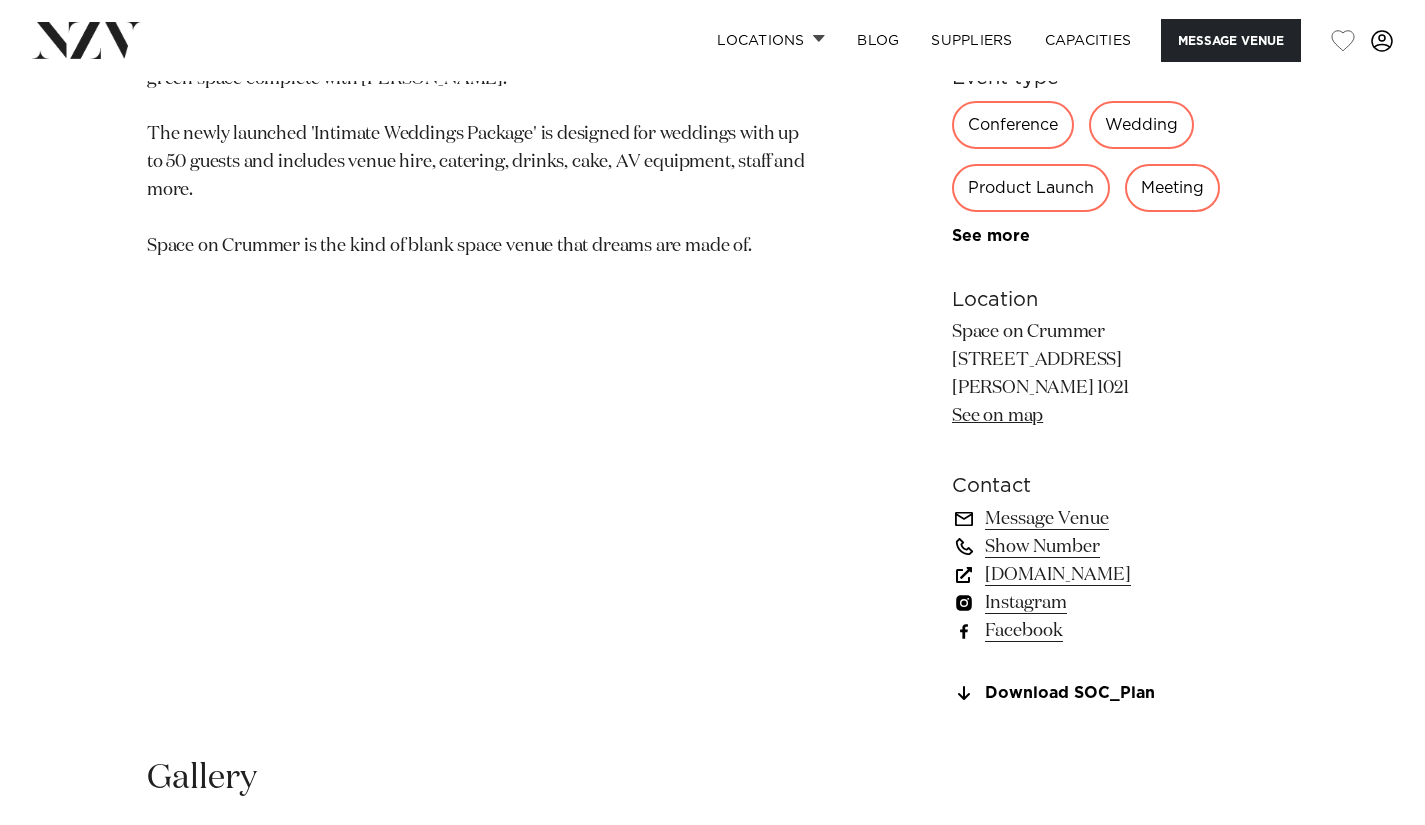 click on "Auckland
Space On Crummer
Understated and light-filled, Space on Crummer is a hidden gem in the heart of Ponsonby. With its contemporary and chic design, Space on Crummer offers the perfect canvas for your meeting, product launch, celebration or wedding.
The Main Space has white walls, steel beams and concrete flooring - leaning into an industrial aesthetic. Decked out to the nines, the space includes a well equipped modern kitchen and island for your caterer's convenience.
Connecting seamlessly to the sun-soaked courtyard, guests can enjoy the ease of indoor-to-outdoor flow between spaces. The sheltered courtyard is a private leafy green space complete with birdsong.
The newly launched 'Intimate Weddings Package' is designed for weddings with up to 50 guests and includes venue hire, catering, drinks, cake, AV equipment, staff and more.
Space on Crummer is the kind of blank space venue that dreams are made of." at bounding box center (478, 92) 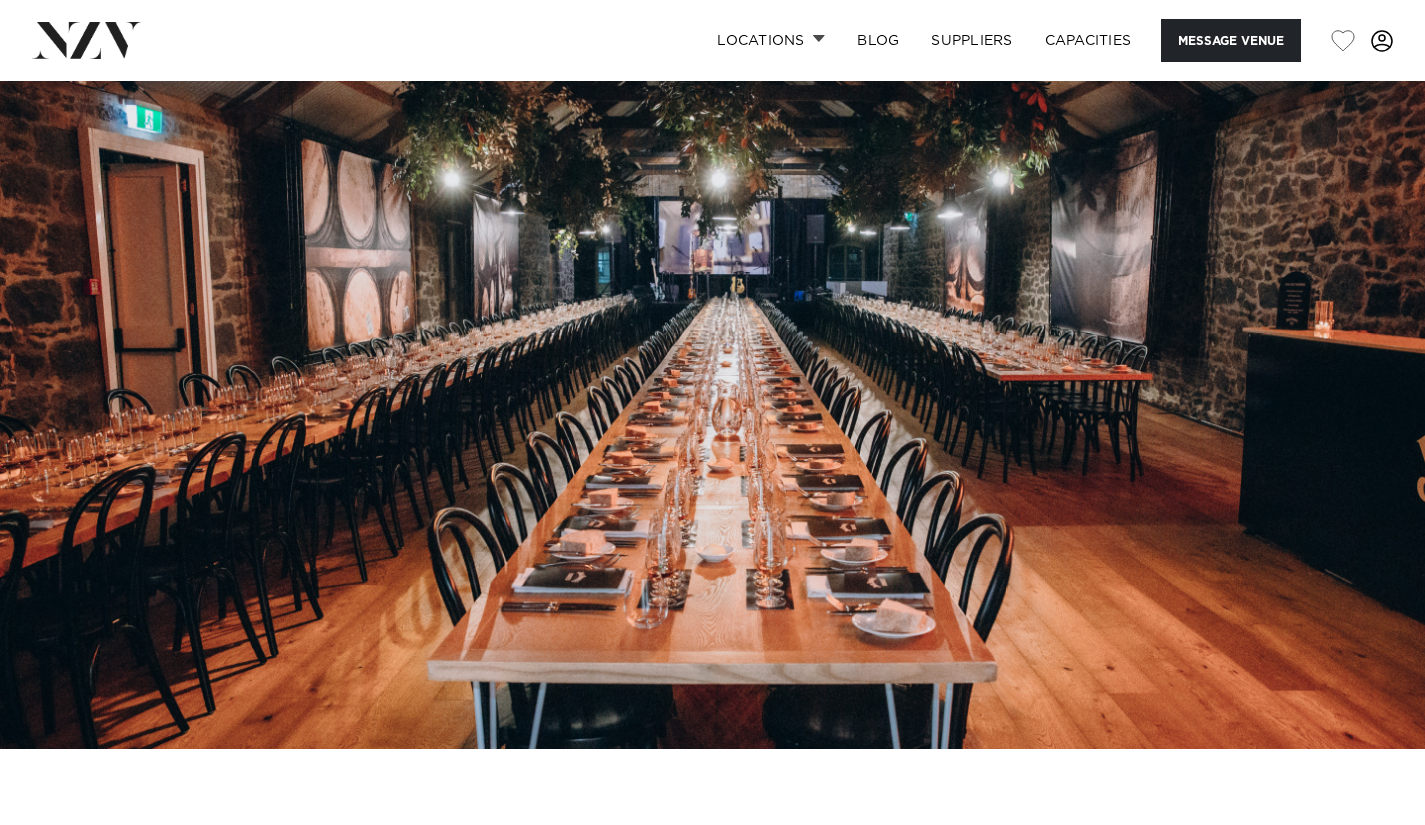 scroll, scrollTop: 0, scrollLeft: 0, axis: both 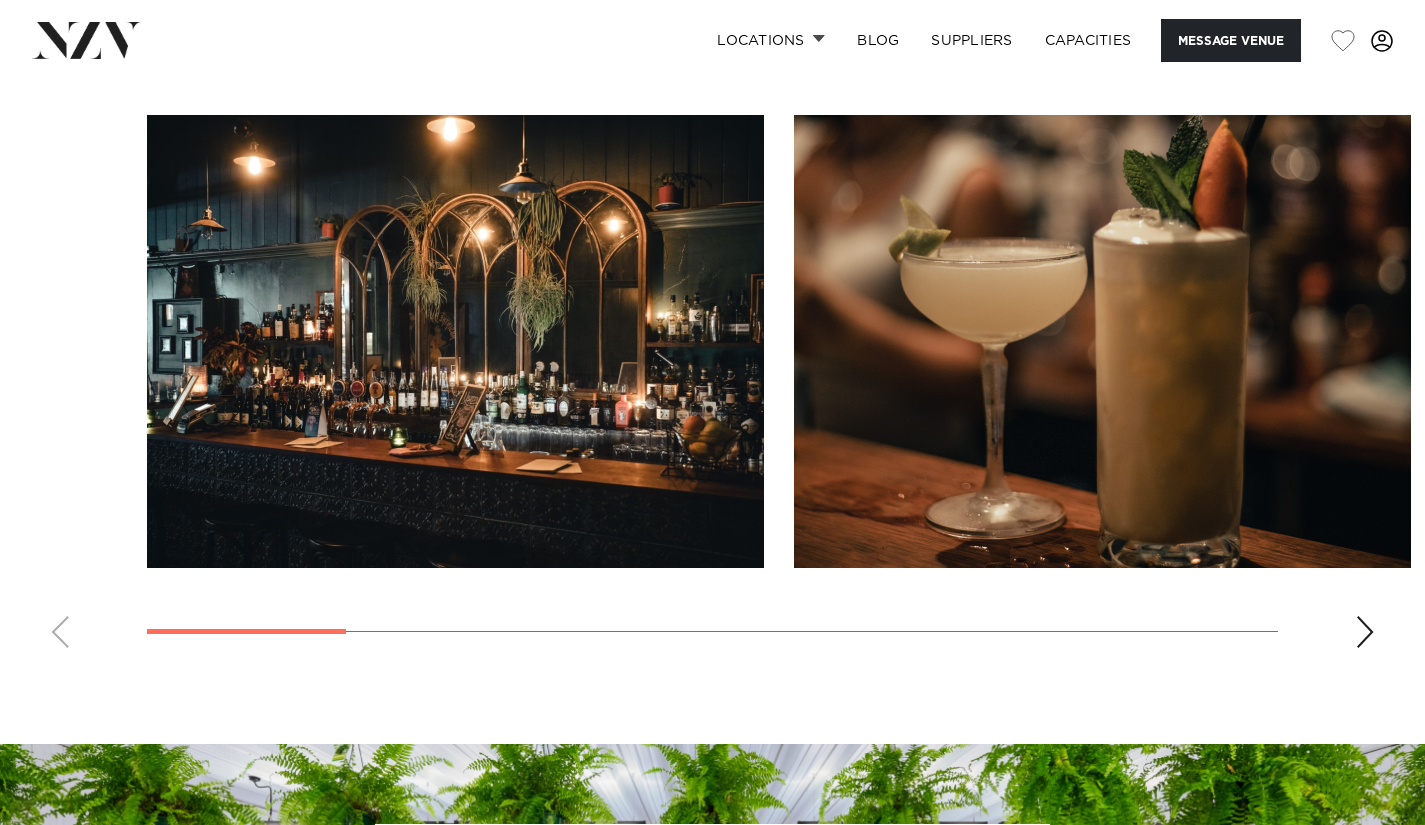 click at bounding box center [712, 389] 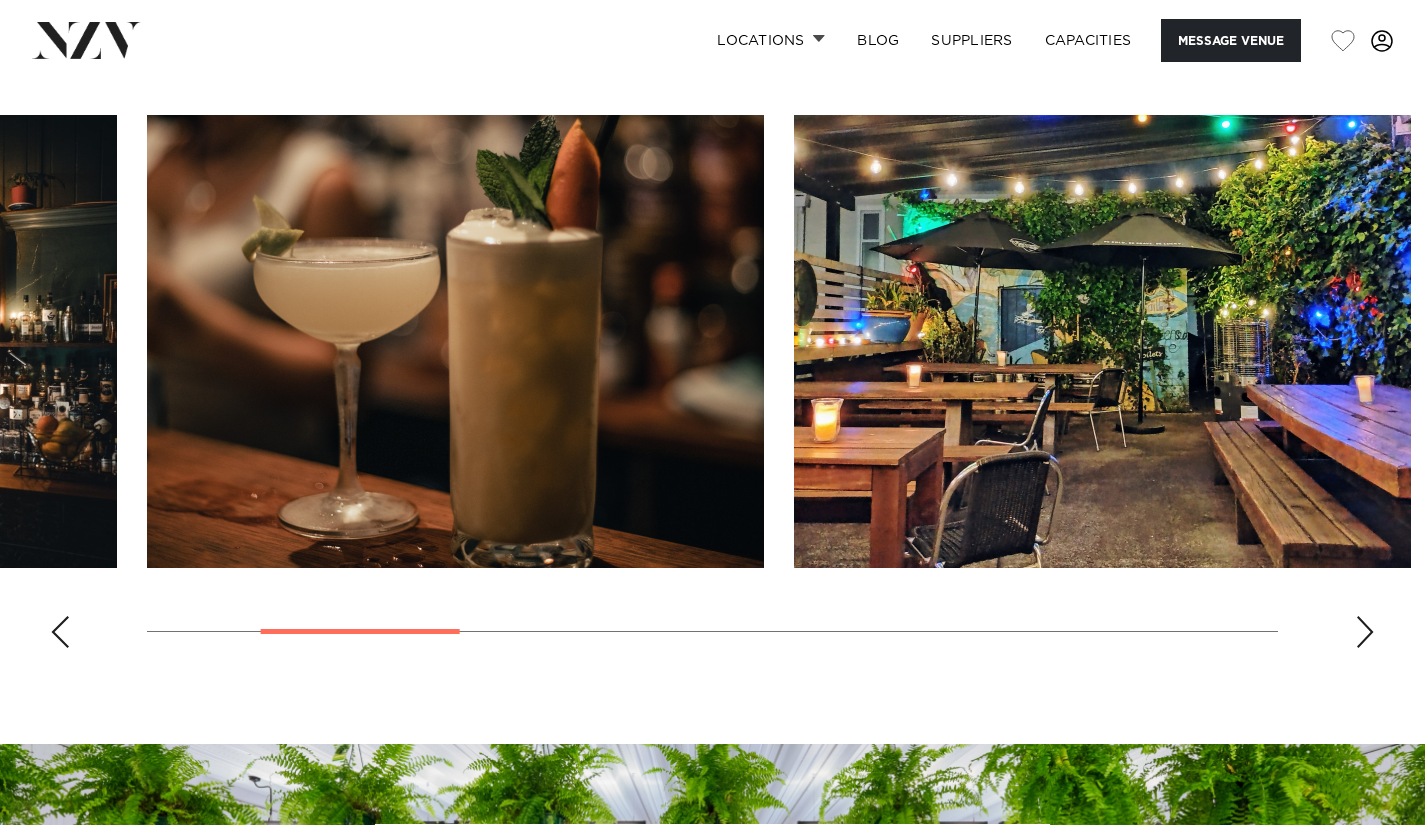 click at bounding box center (1365, 632) 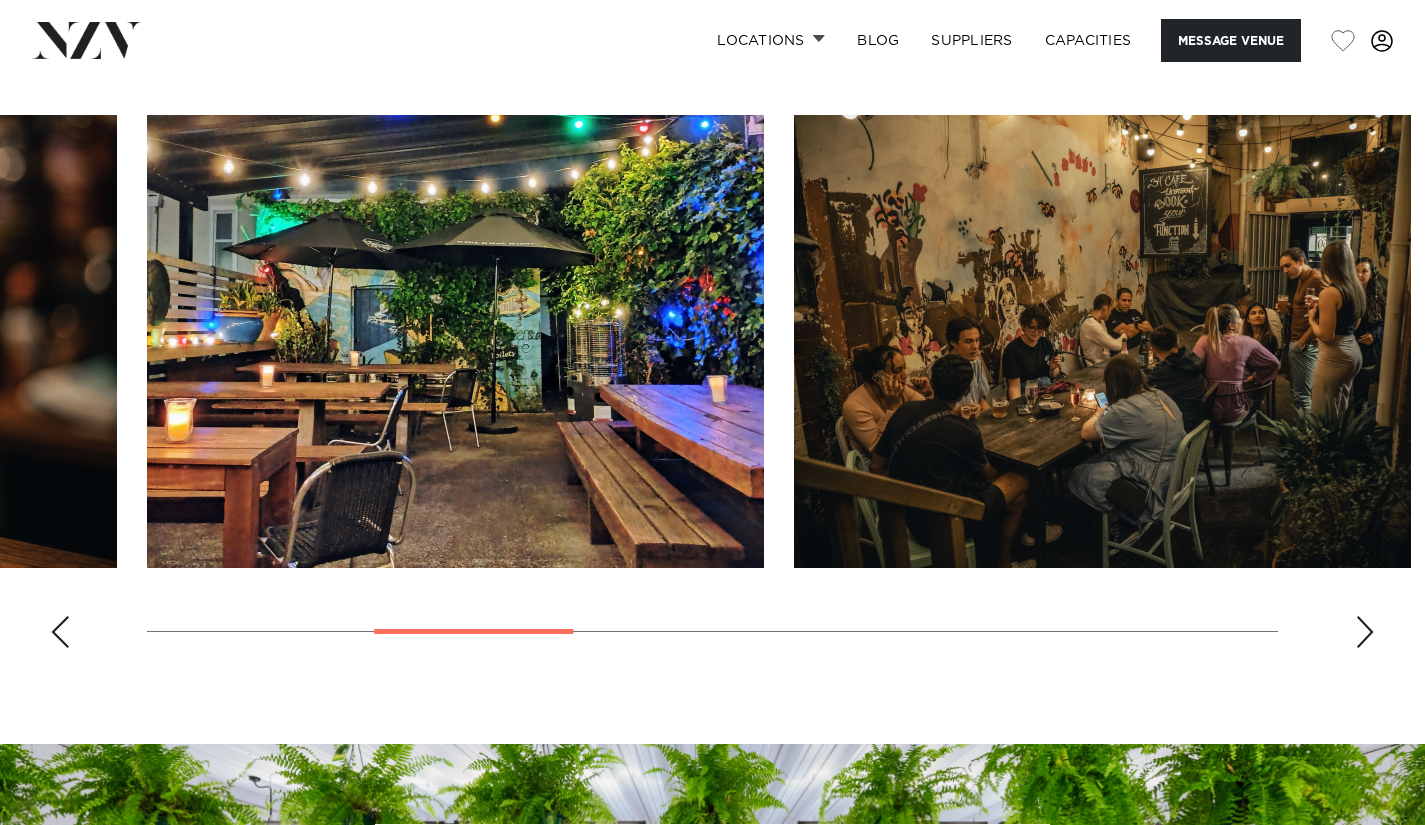 click at bounding box center [1365, 632] 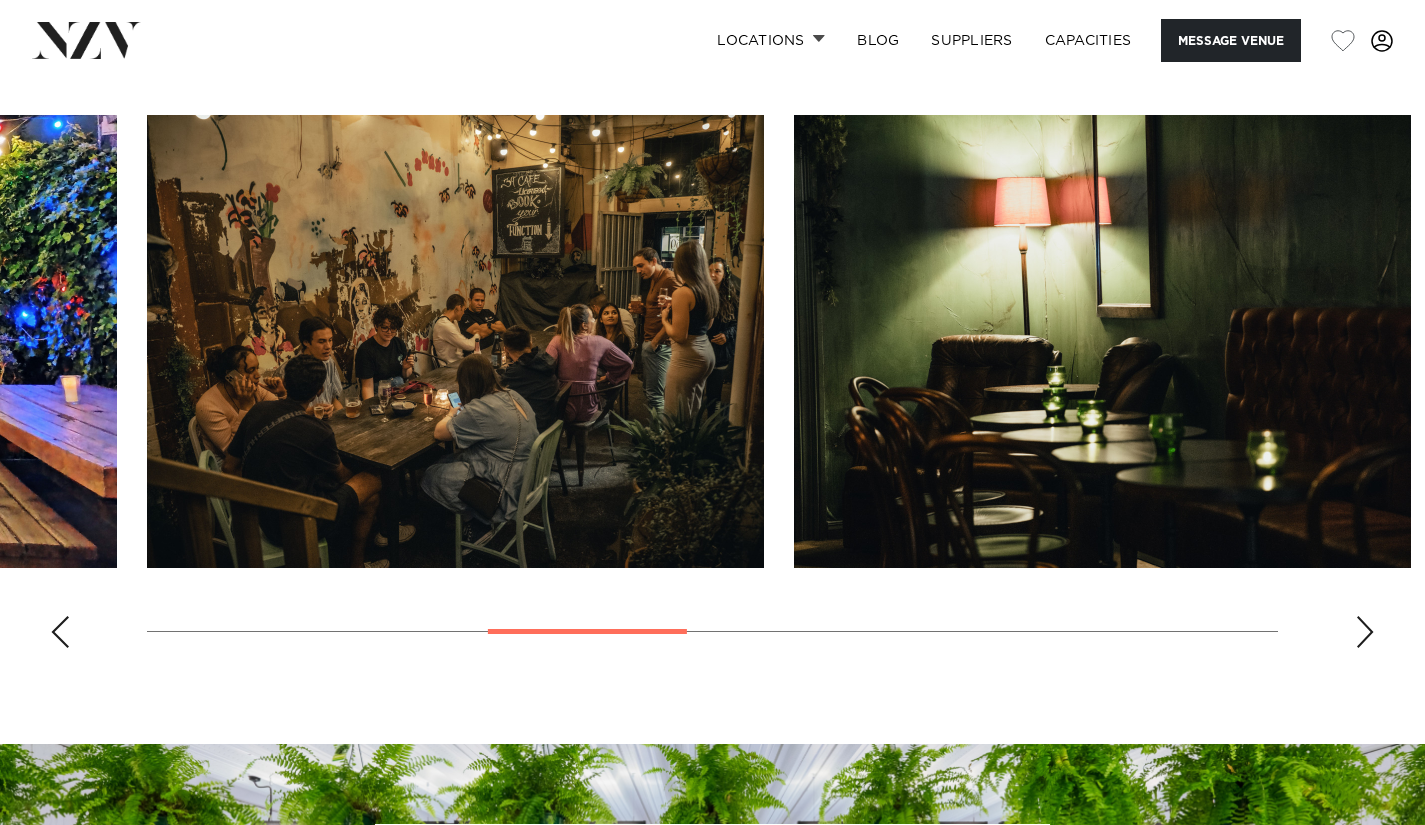 click at bounding box center [1365, 632] 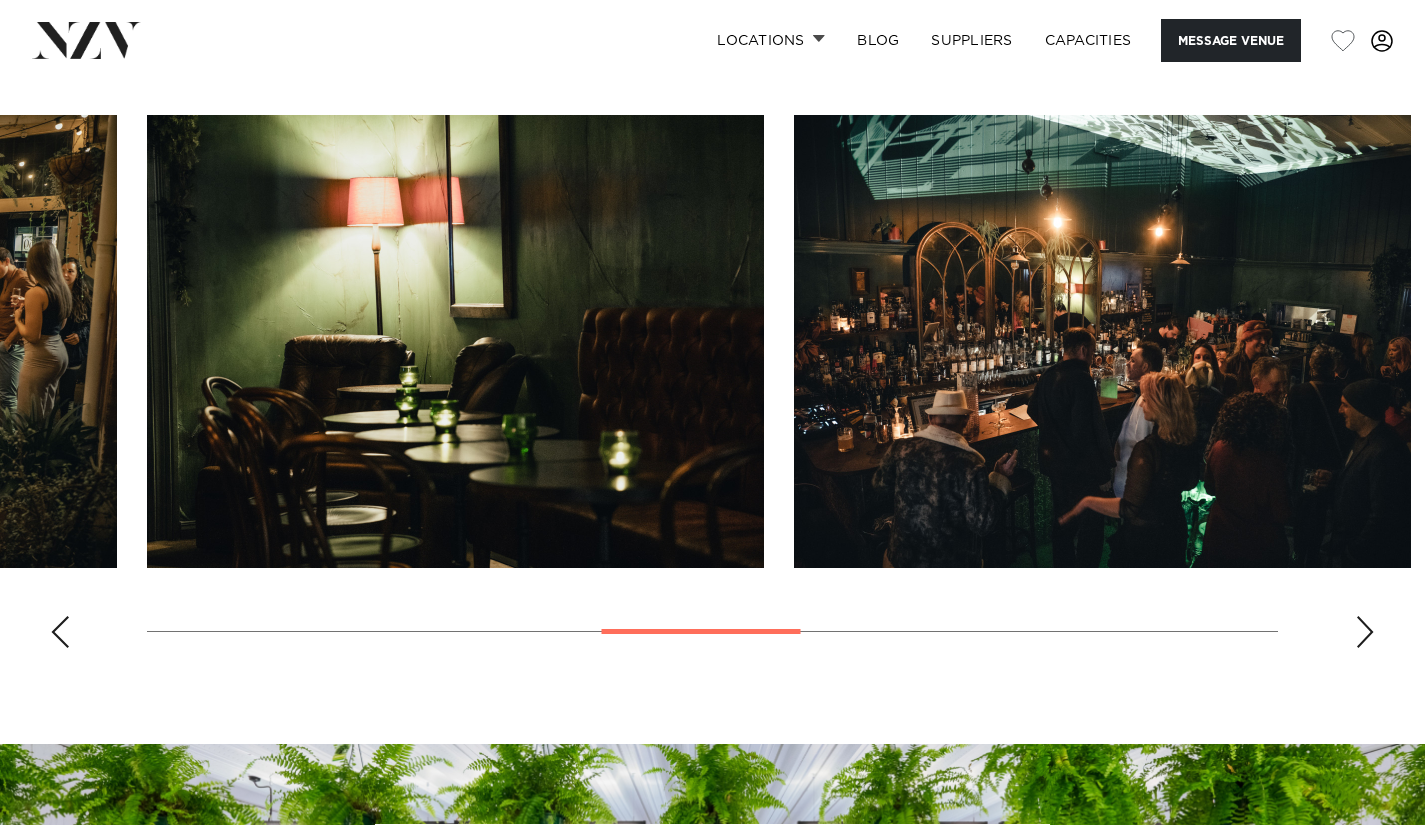 click at bounding box center (1365, 632) 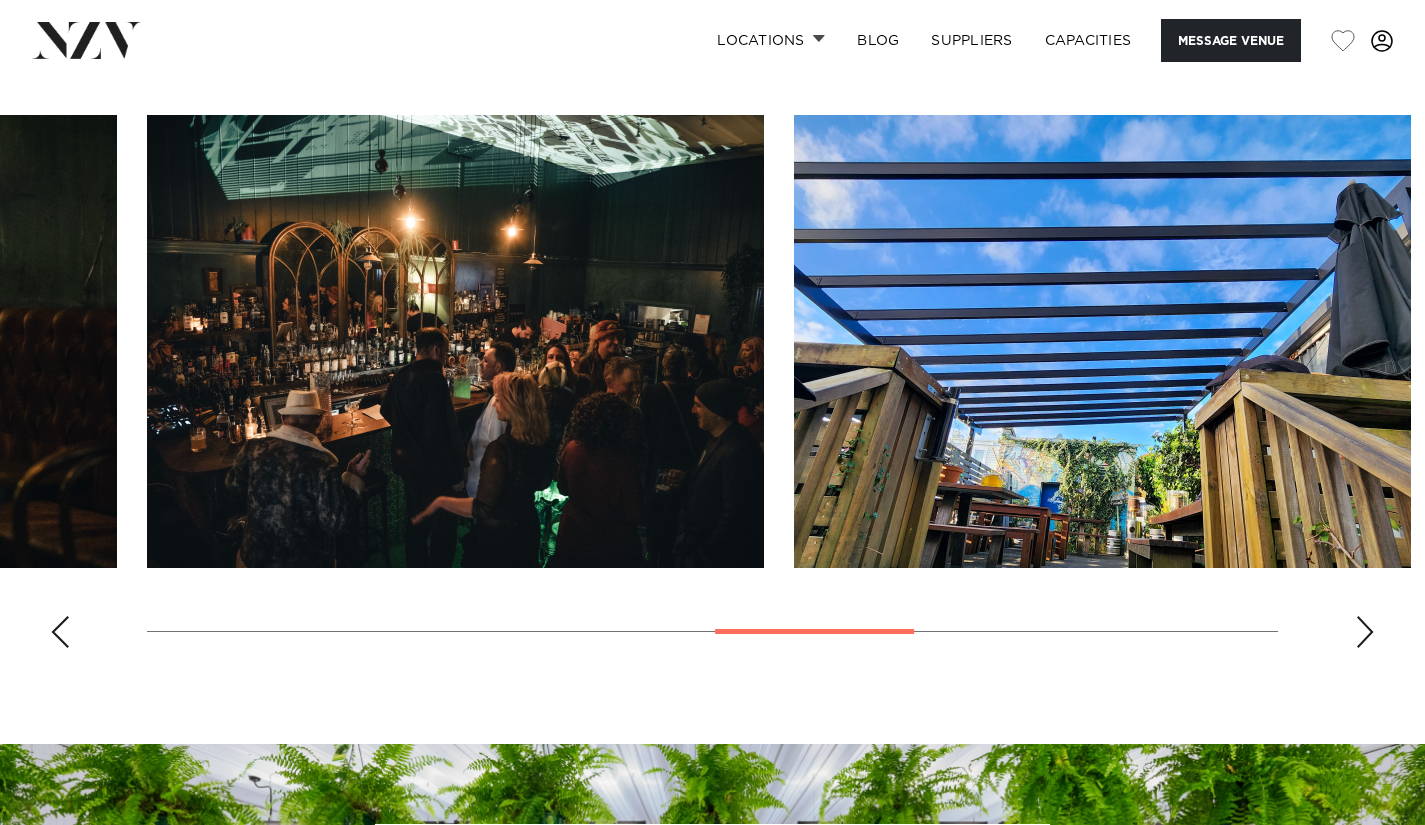 click at bounding box center (1365, 632) 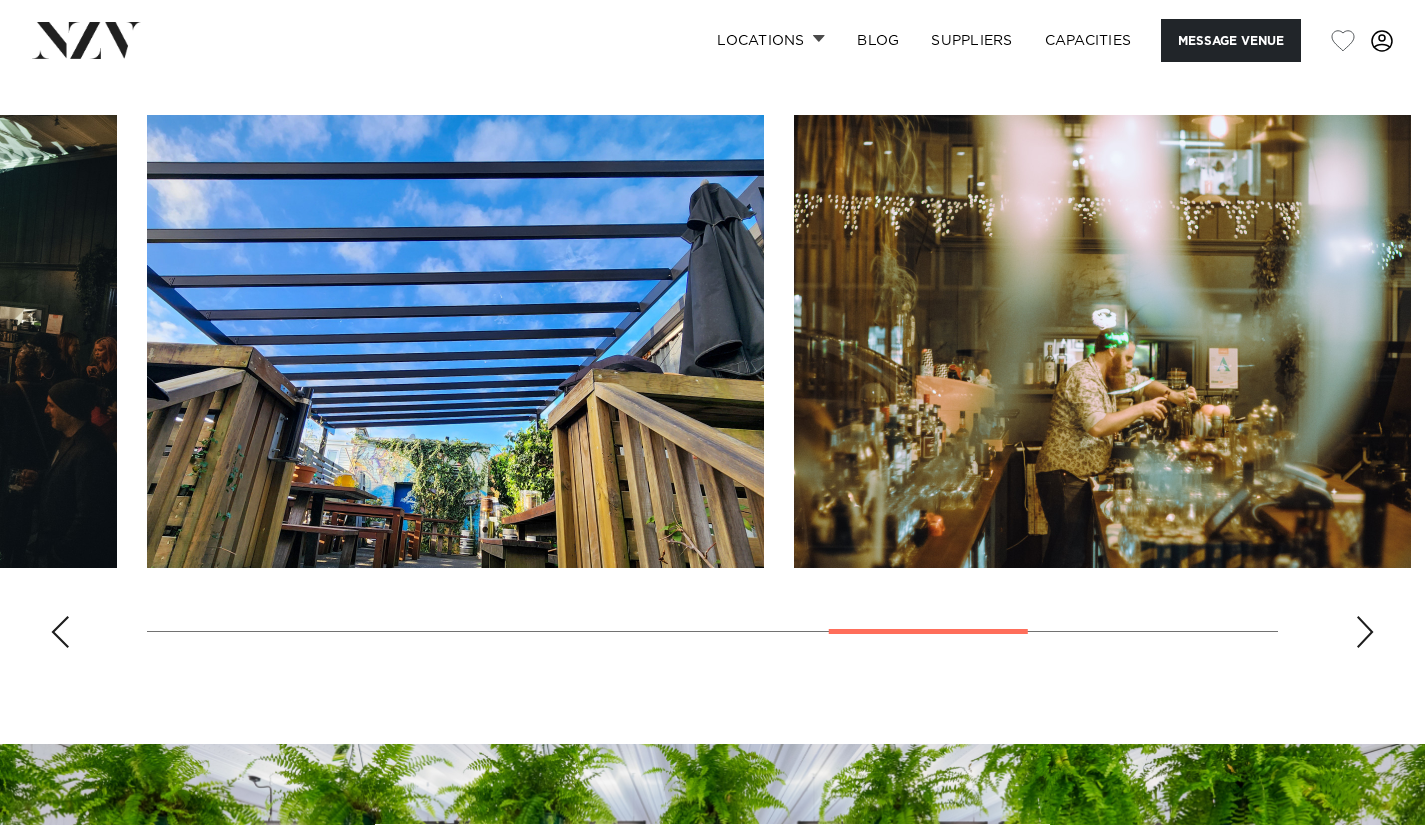 click at bounding box center (1365, 632) 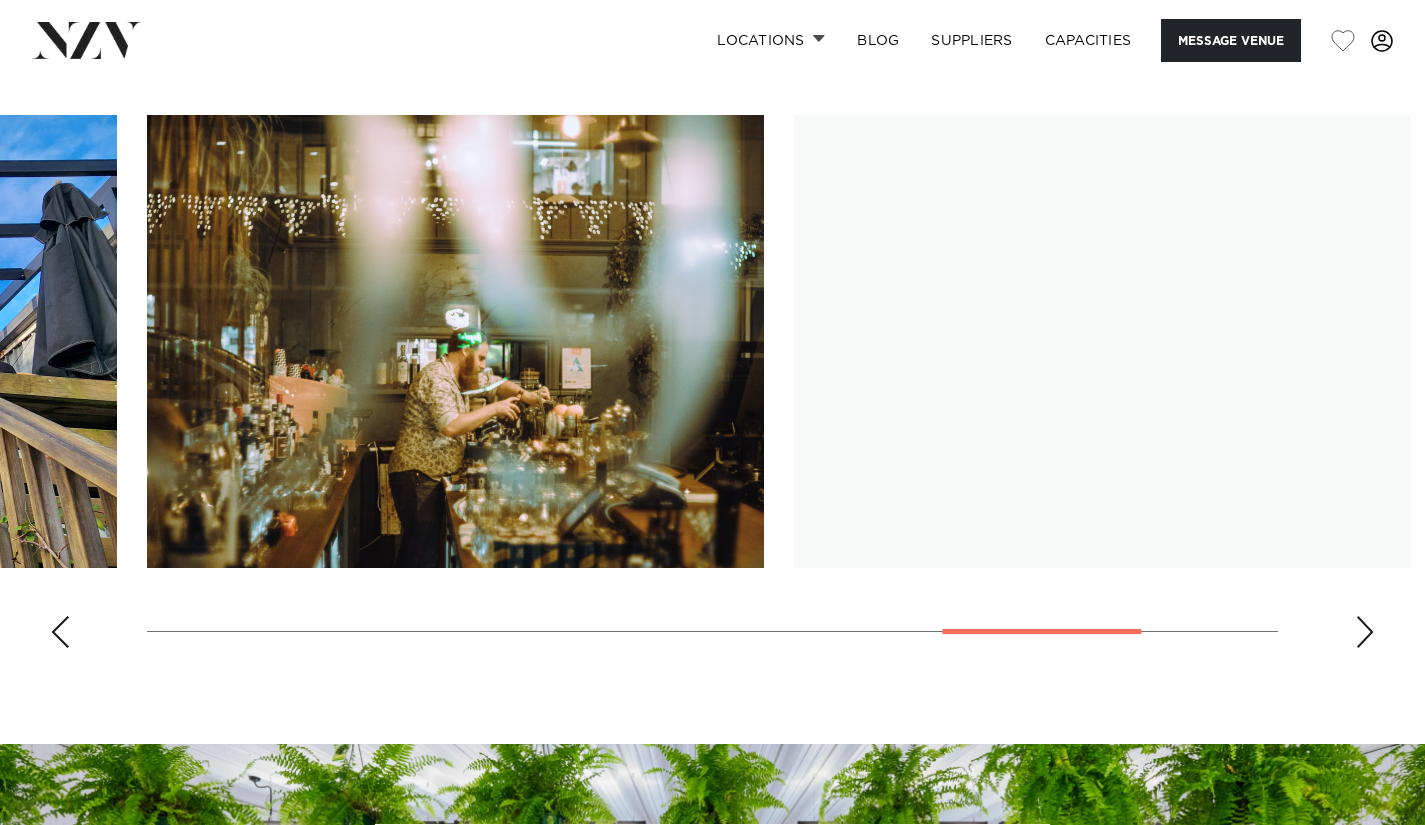 click at bounding box center (1365, 632) 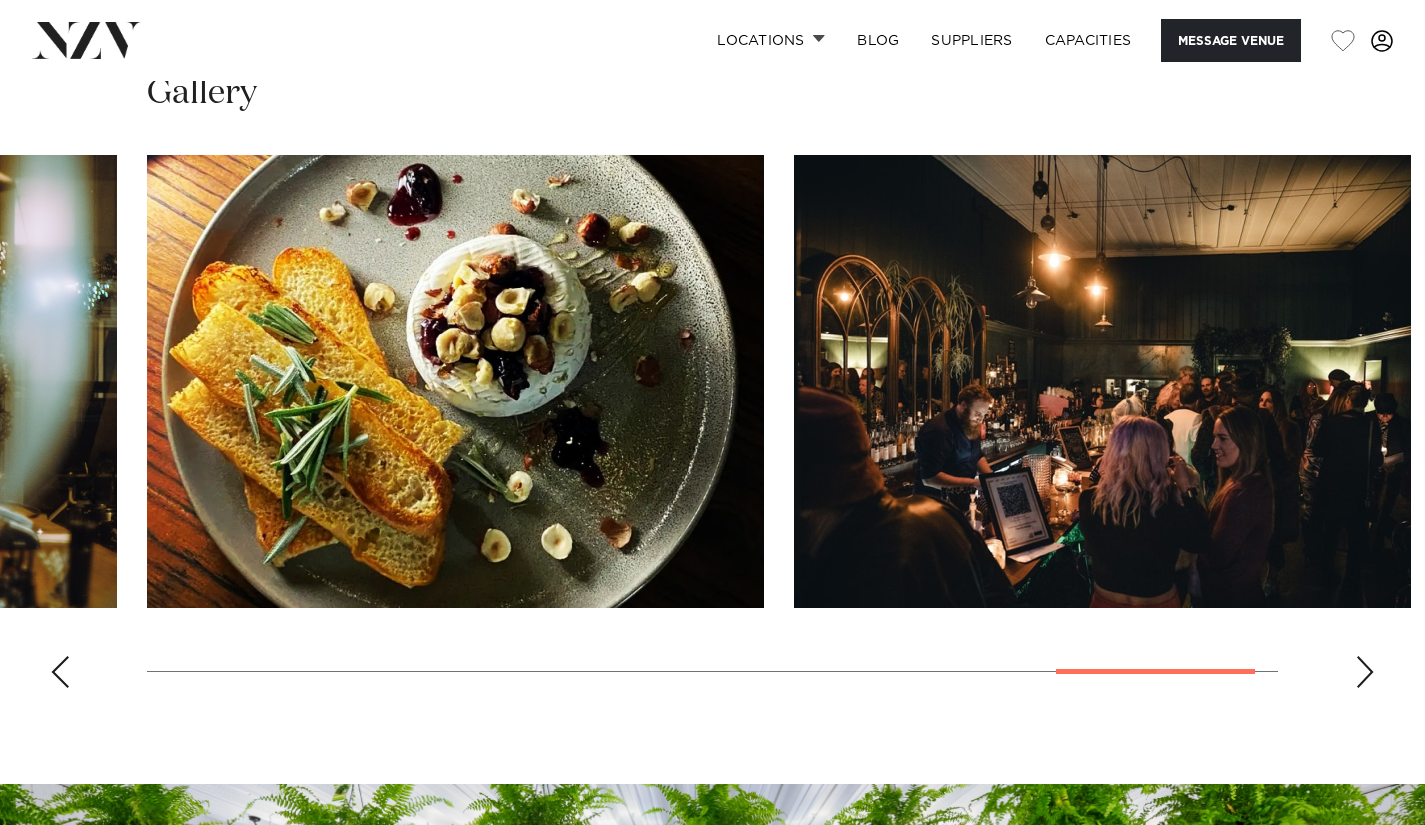 scroll, scrollTop: 1749, scrollLeft: 0, axis: vertical 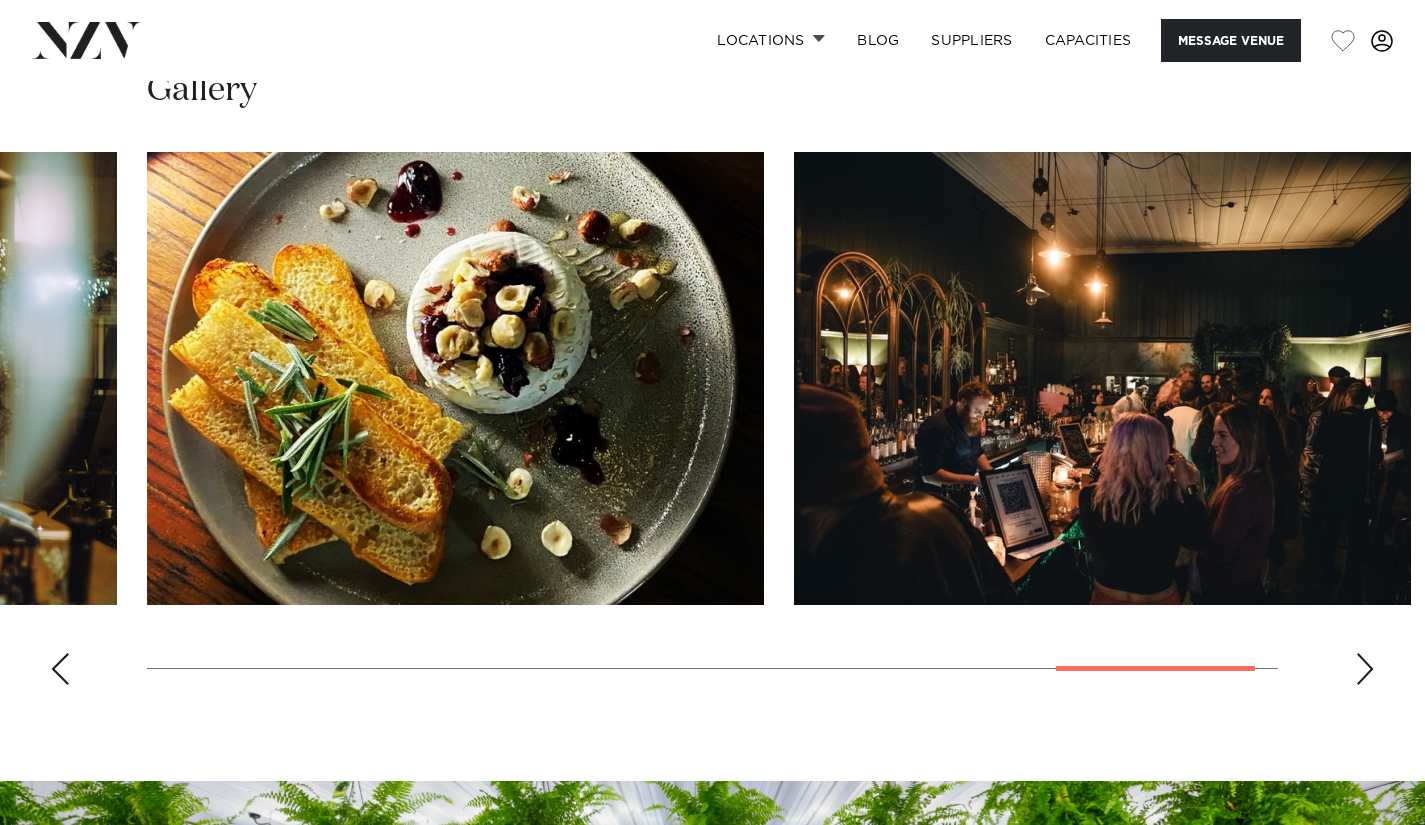 click at bounding box center (712, 426) 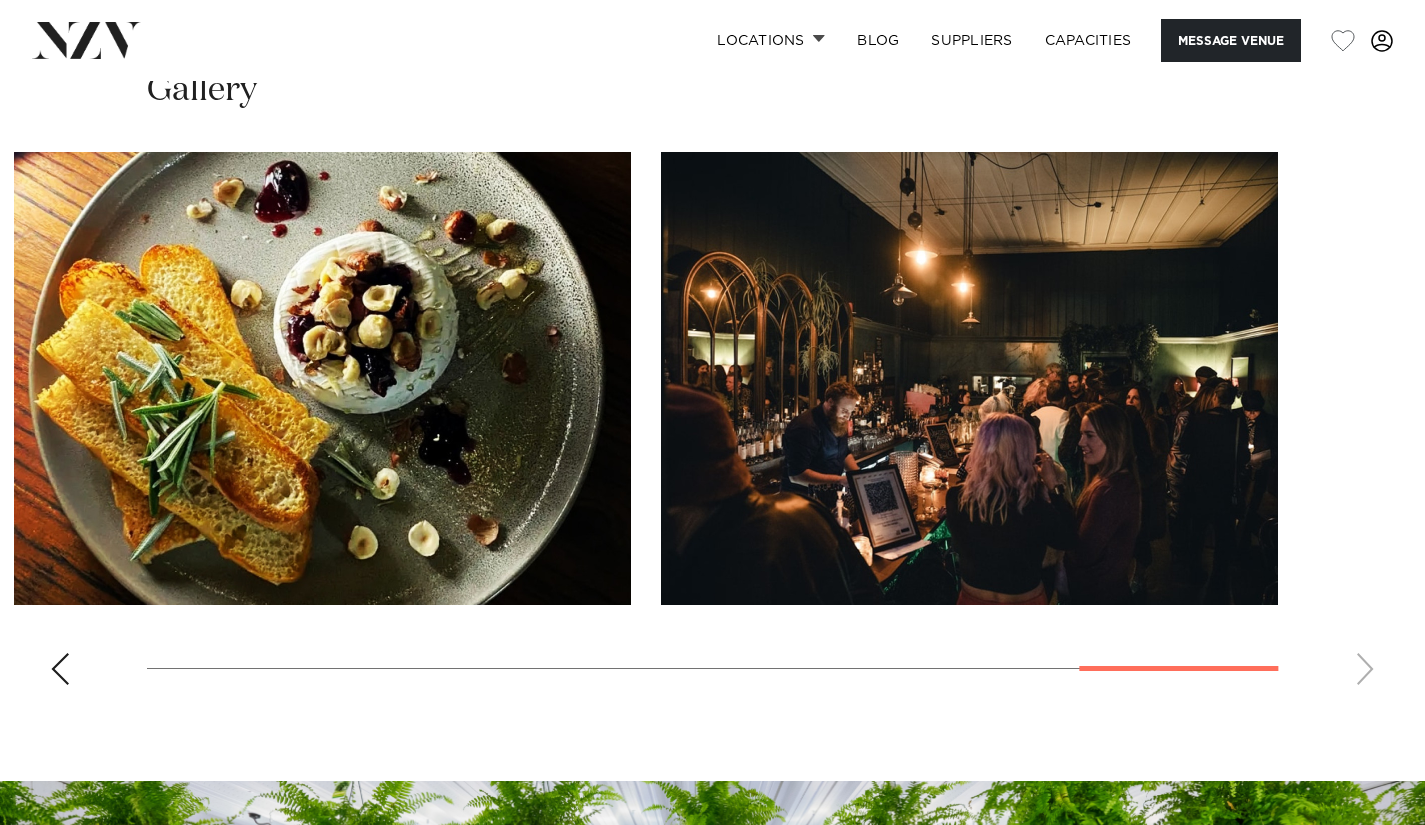 click at bounding box center (712, 426) 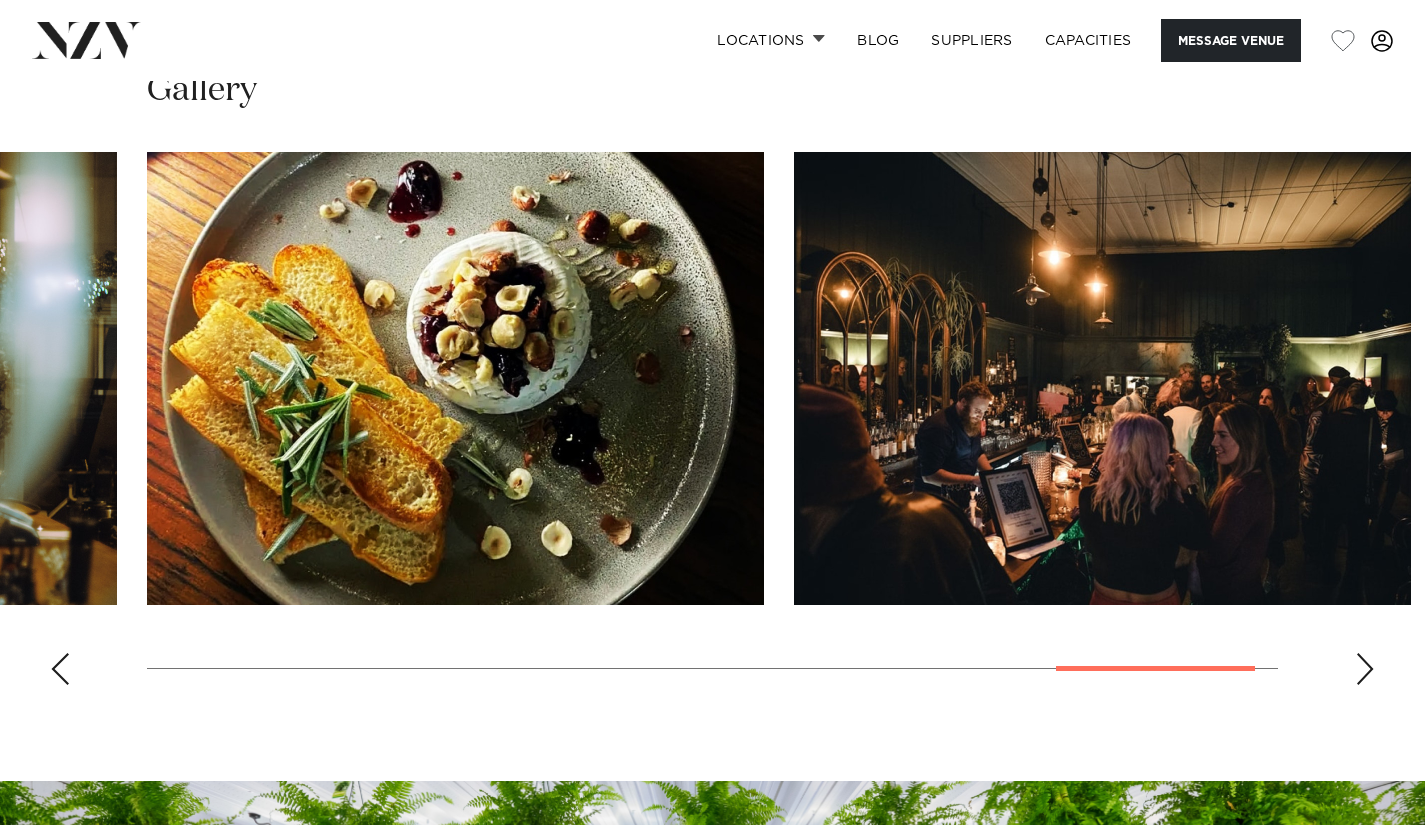click at bounding box center [60, 669] 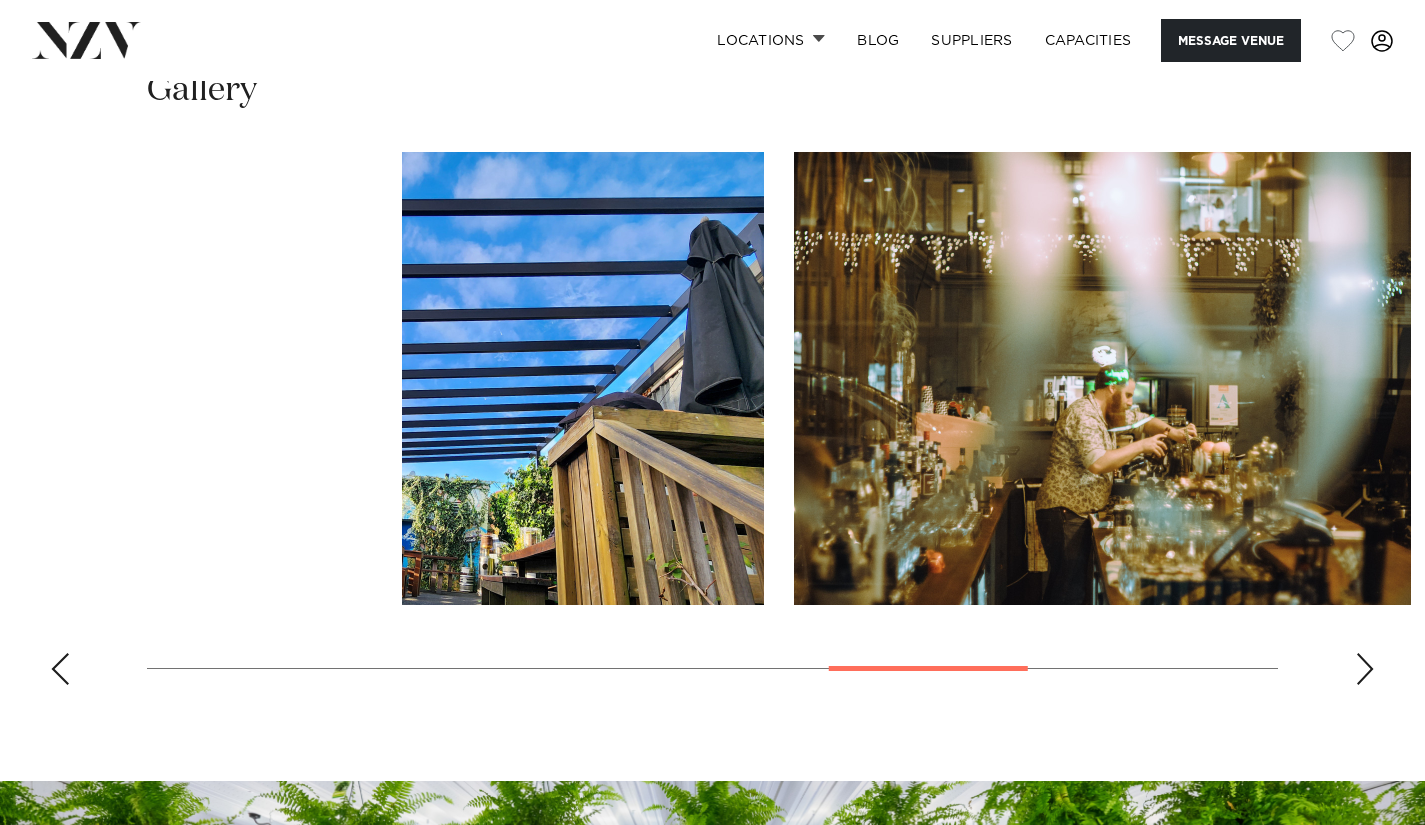 click at bounding box center [60, 669] 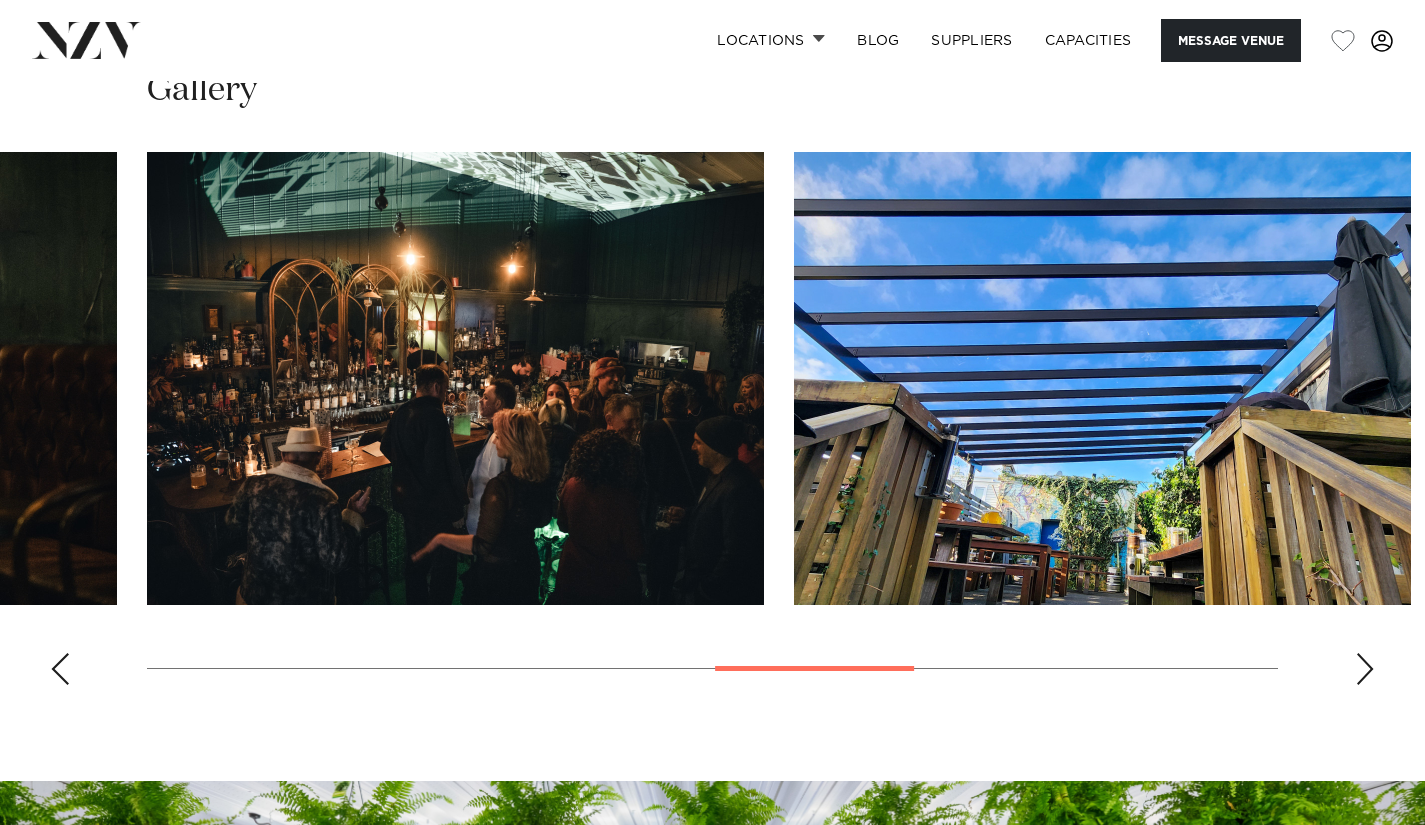 click at bounding box center (60, 669) 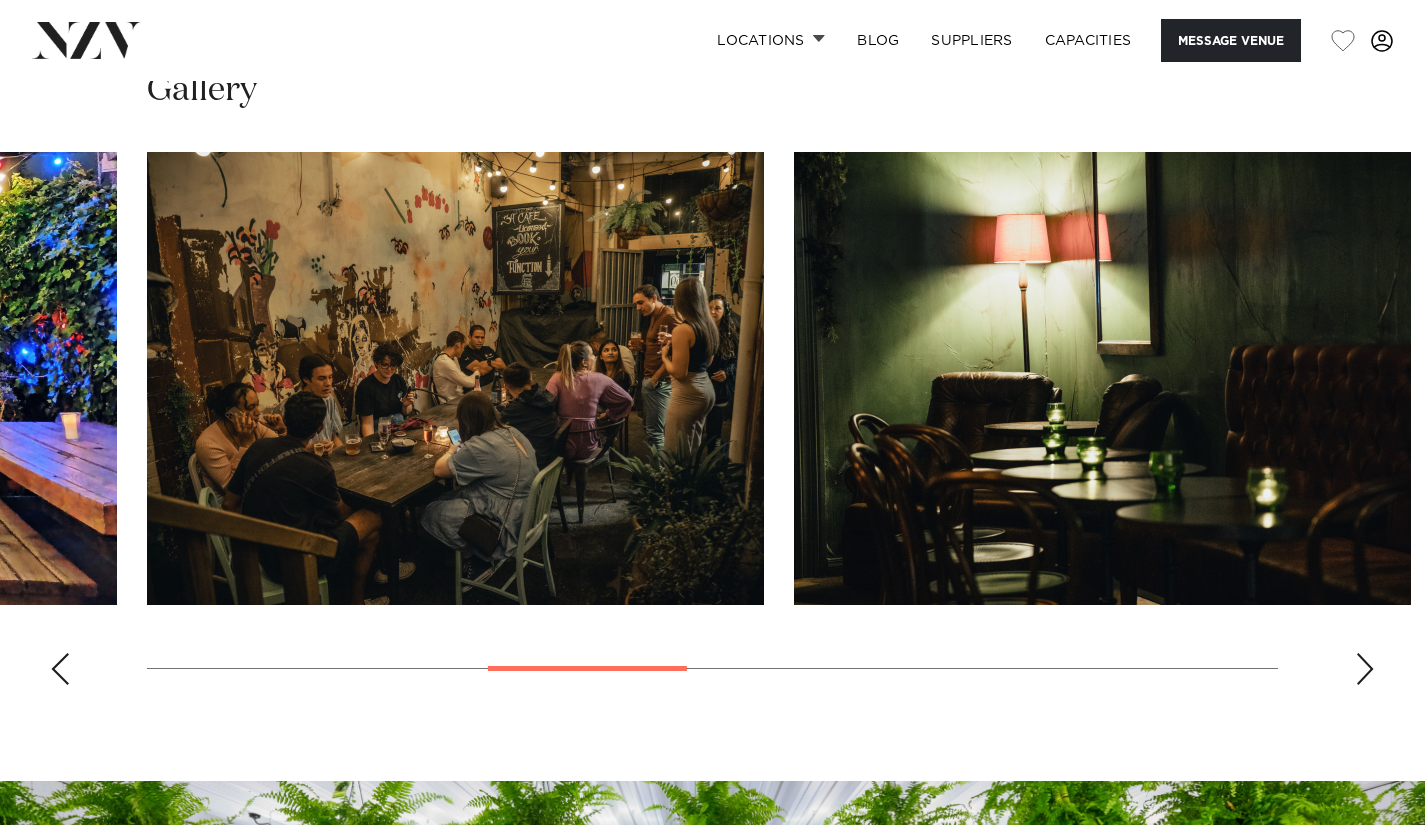 click at bounding box center (60, 669) 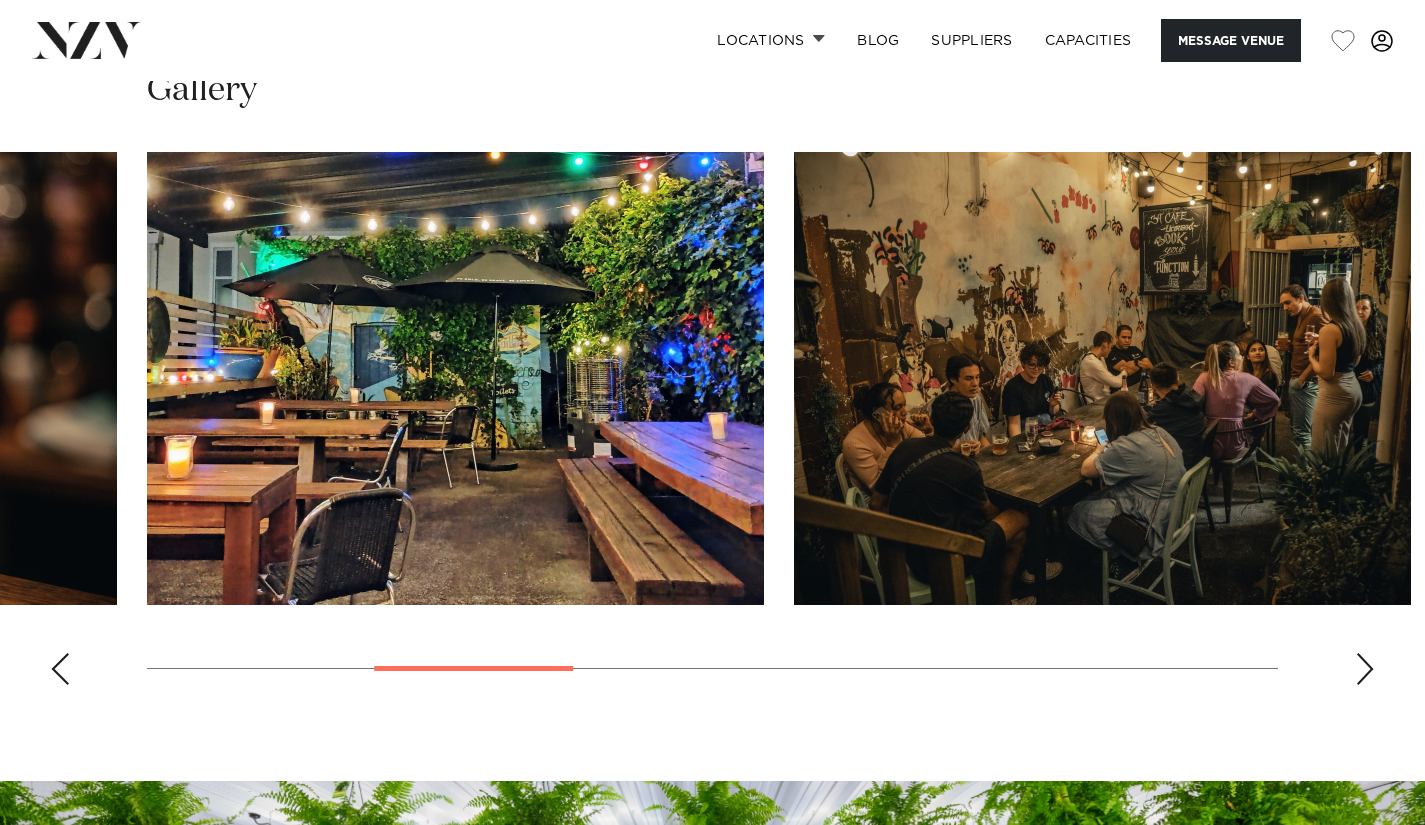 click at bounding box center [60, 669] 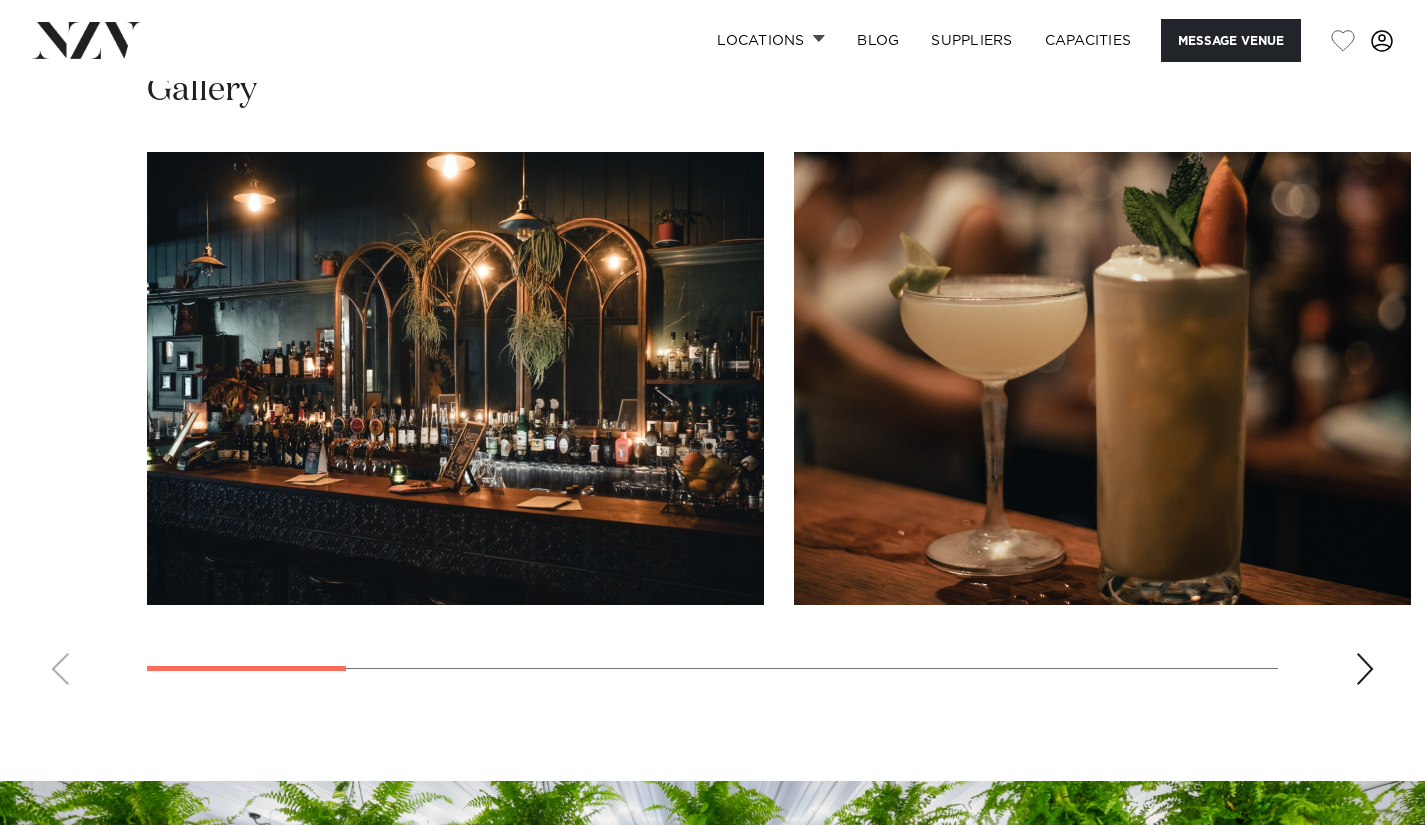 click at bounding box center (712, 426) 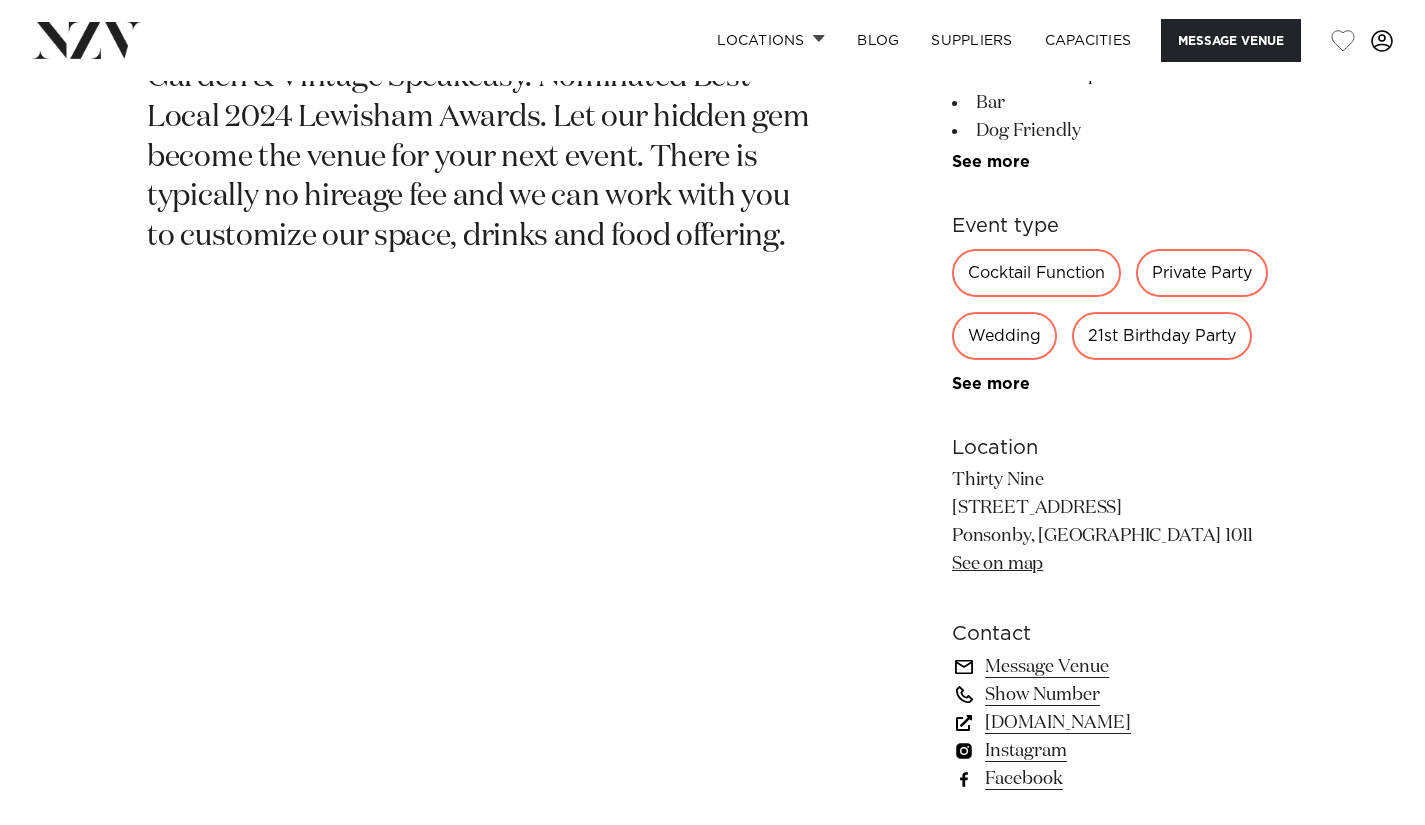 scroll, scrollTop: 674, scrollLeft: 0, axis: vertical 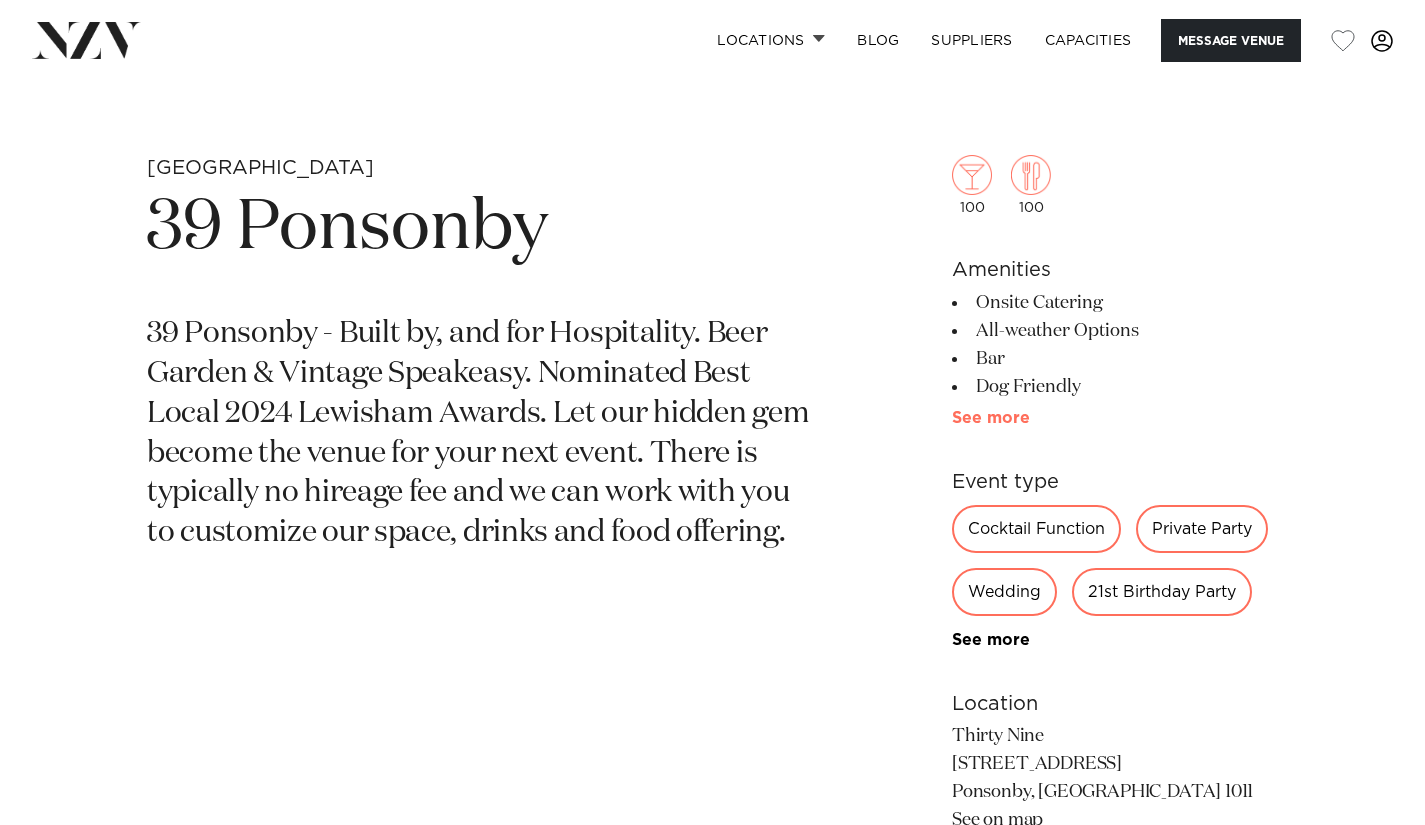 click on "See more" at bounding box center [1030, 418] 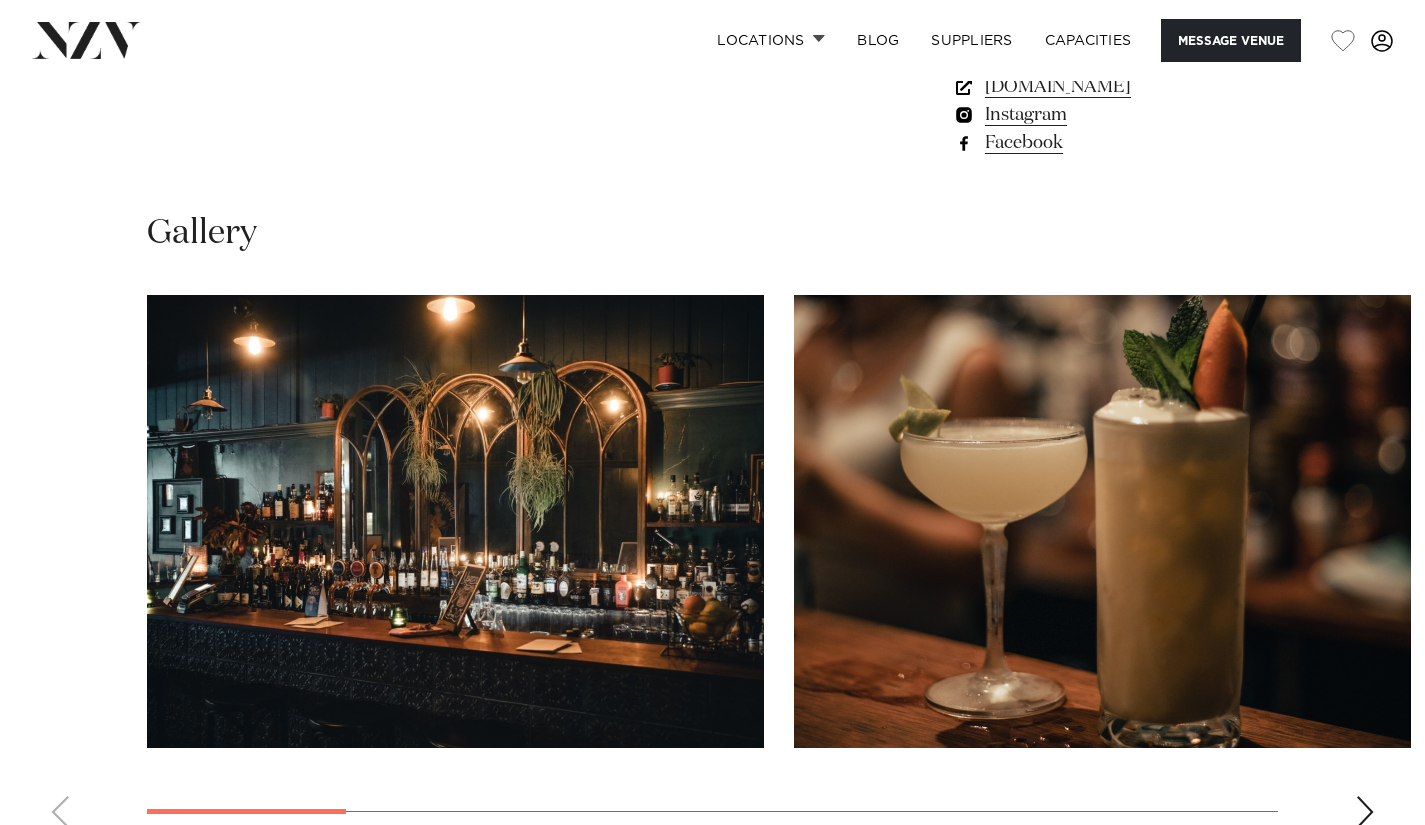 scroll, scrollTop: 1821, scrollLeft: 0, axis: vertical 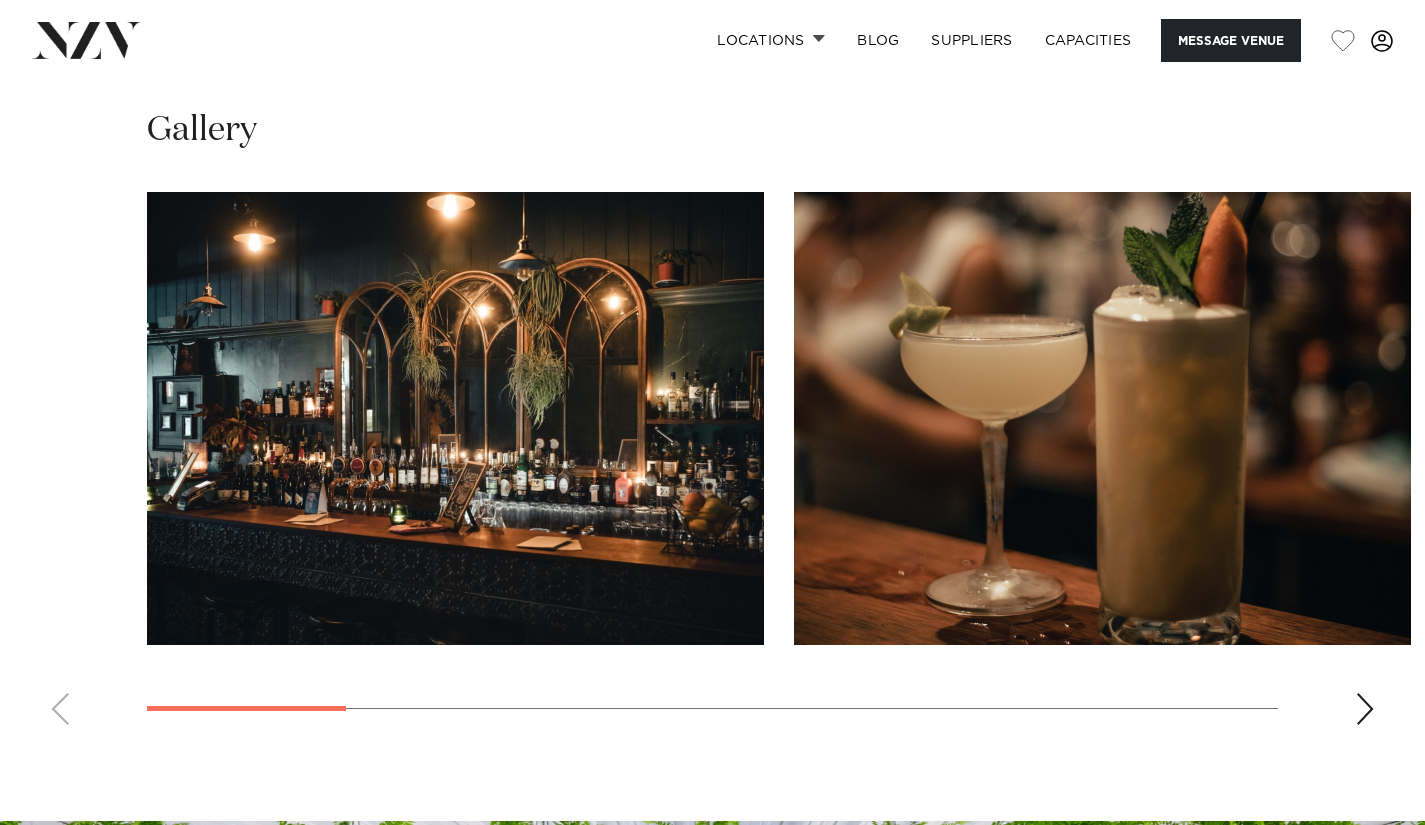 click at bounding box center [1365, 709] 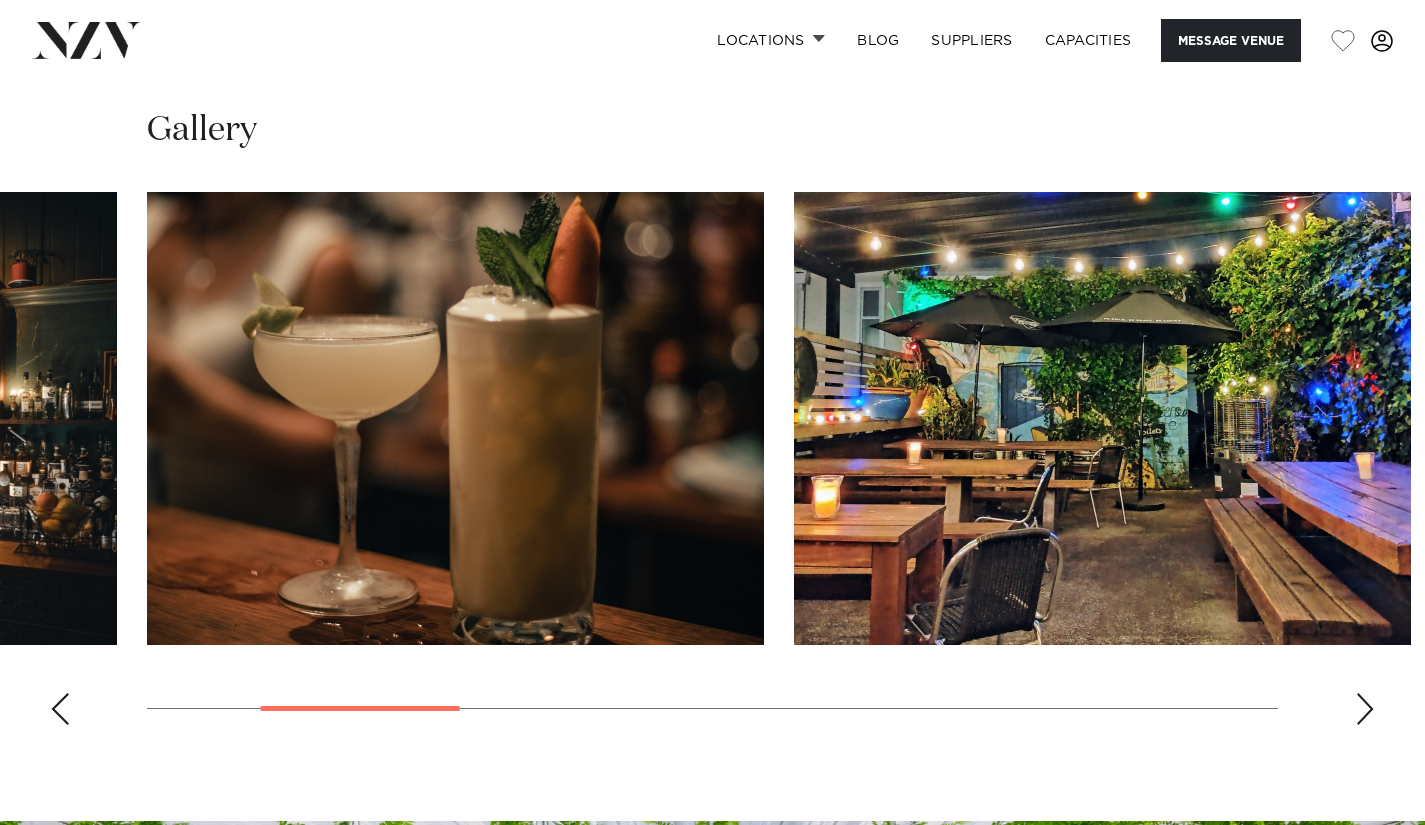 click at bounding box center (1365, 709) 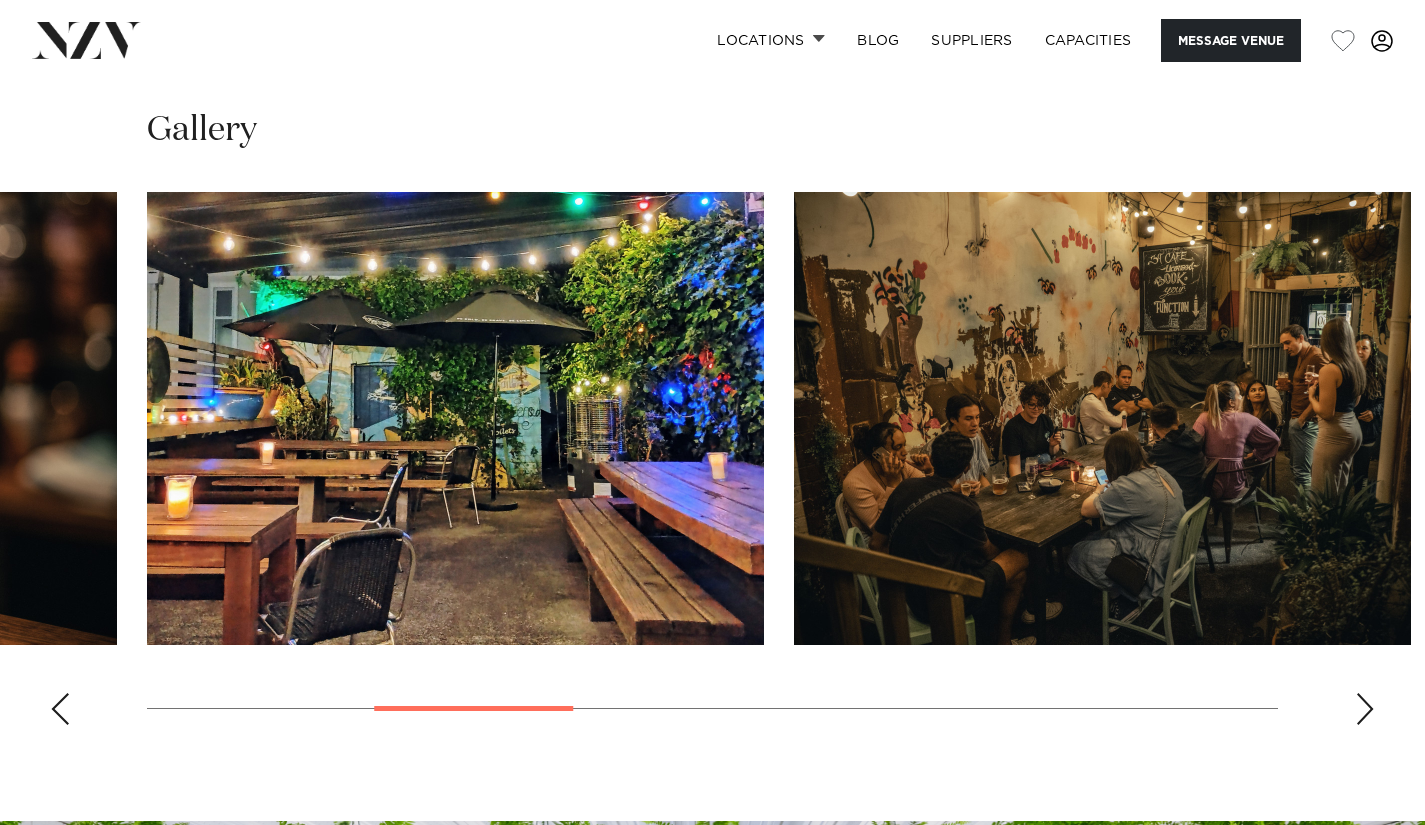 click at bounding box center [1365, 709] 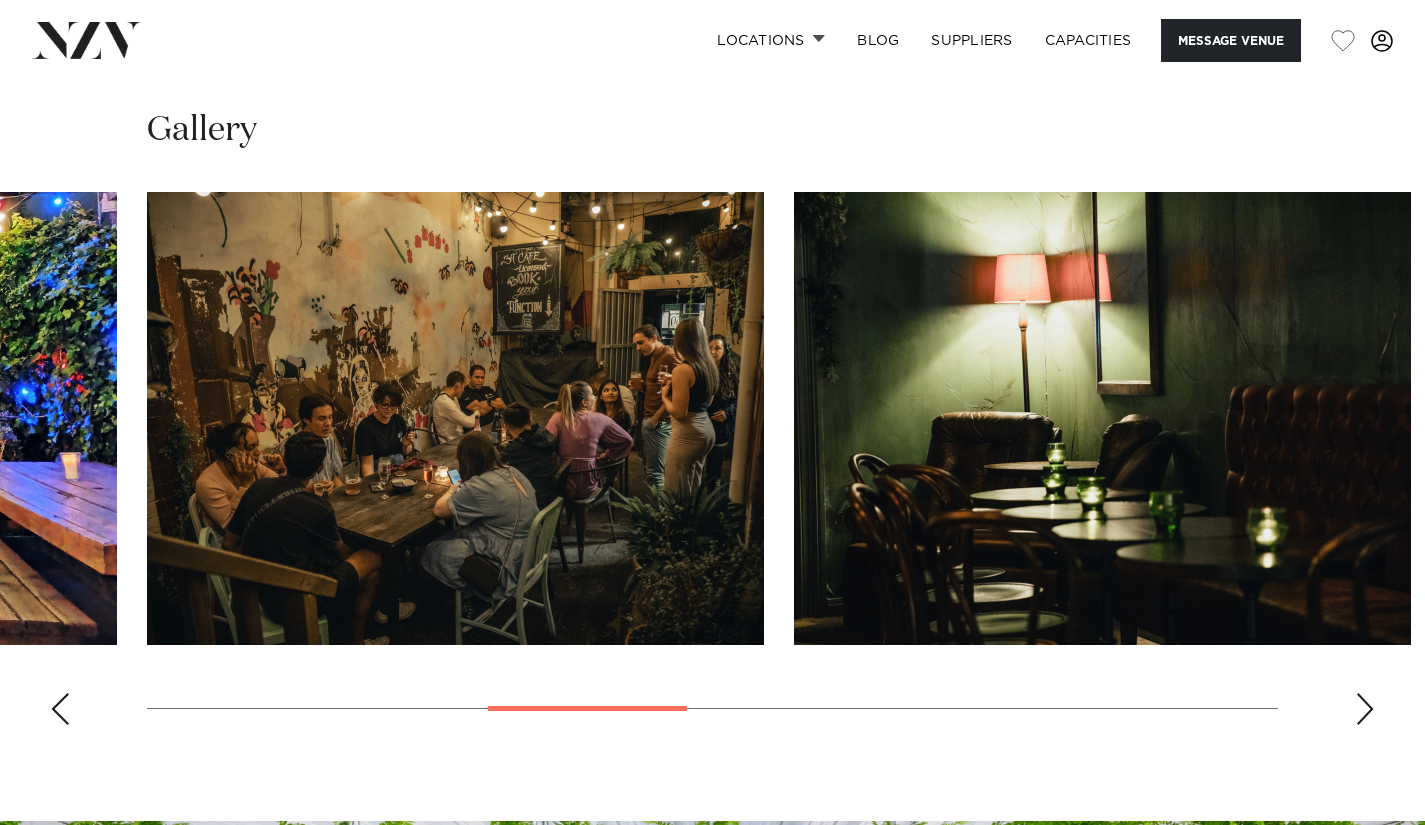 click at bounding box center [1365, 709] 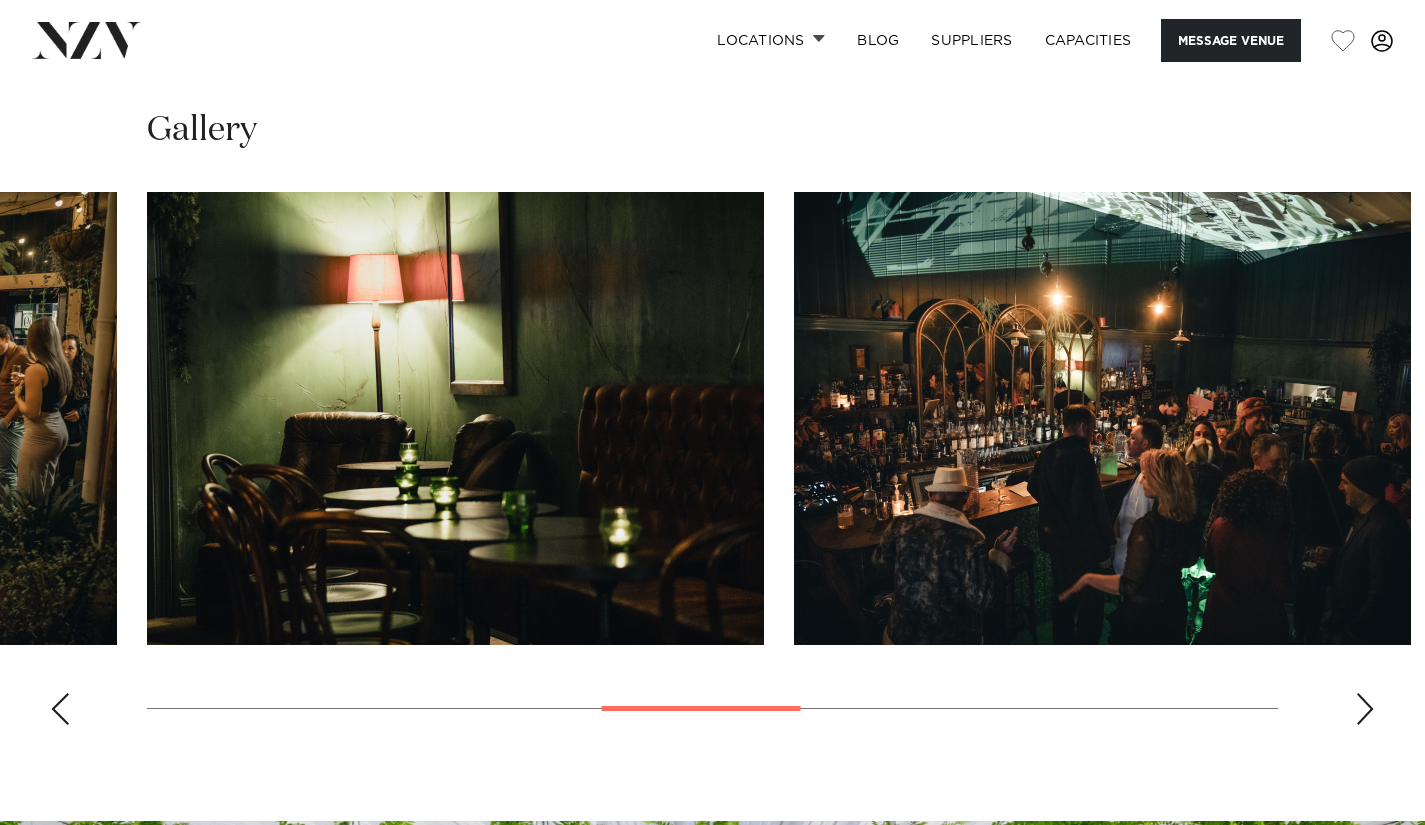 click at bounding box center [1365, 709] 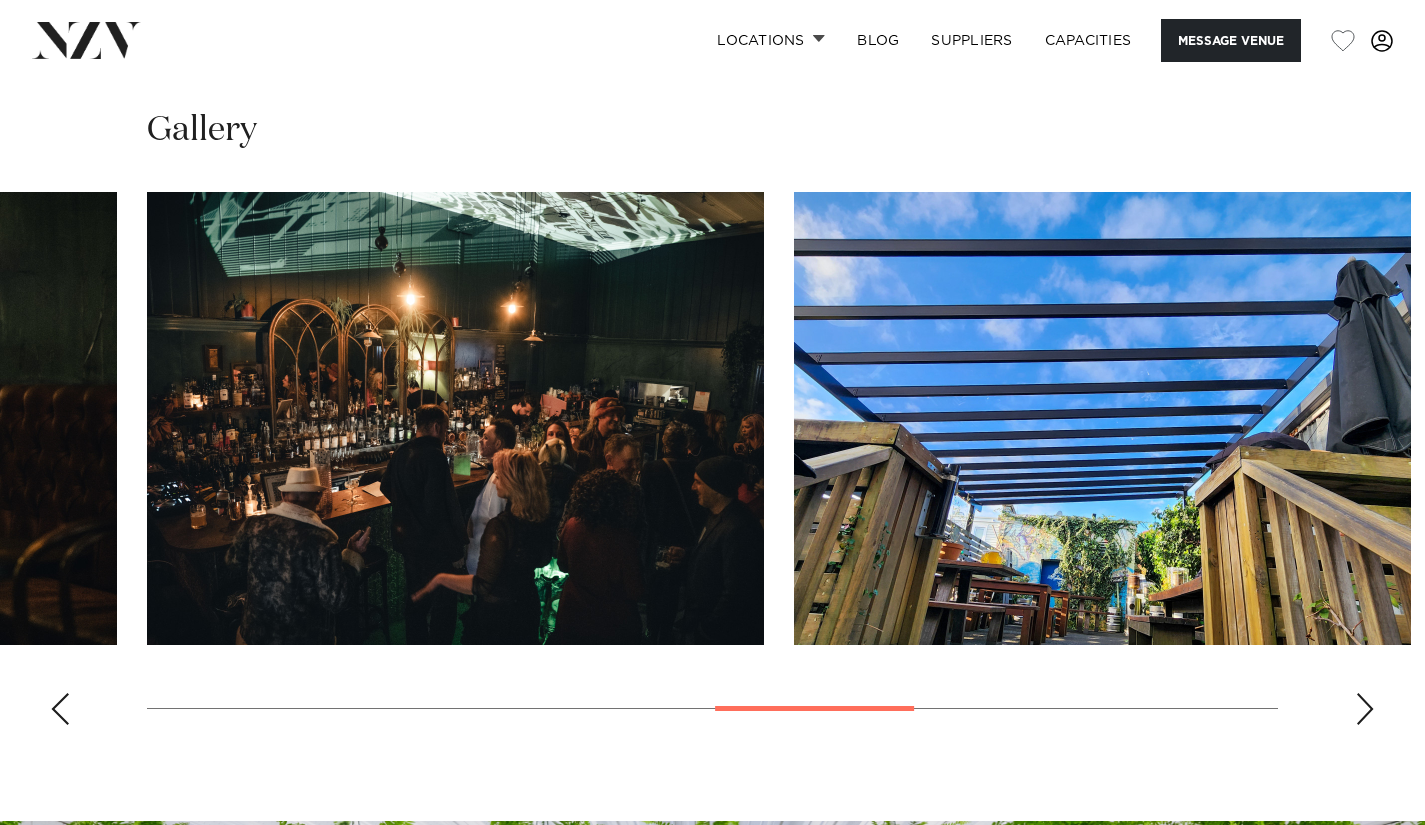 click at bounding box center (1365, 709) 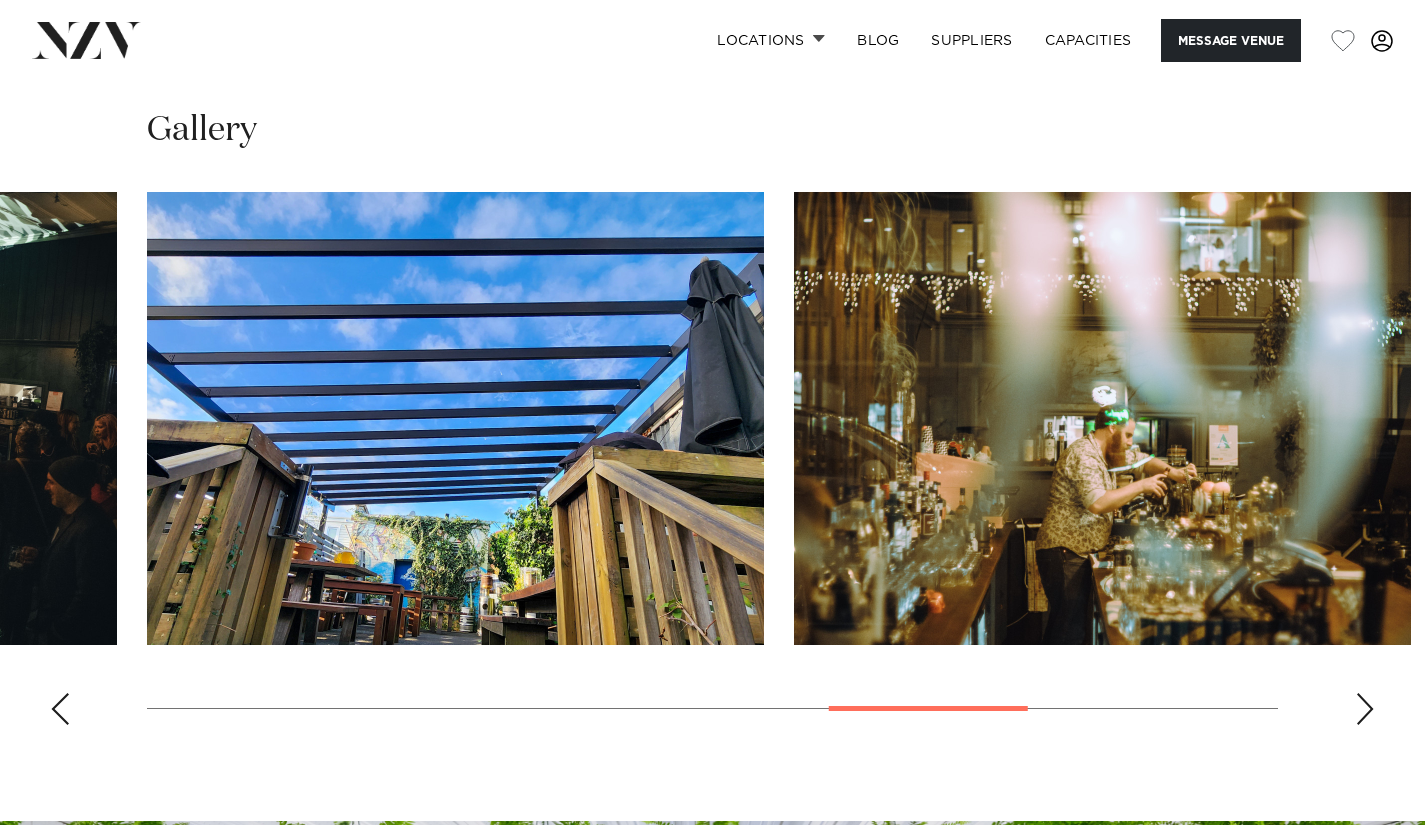 click at bounding box center [1365, 709] 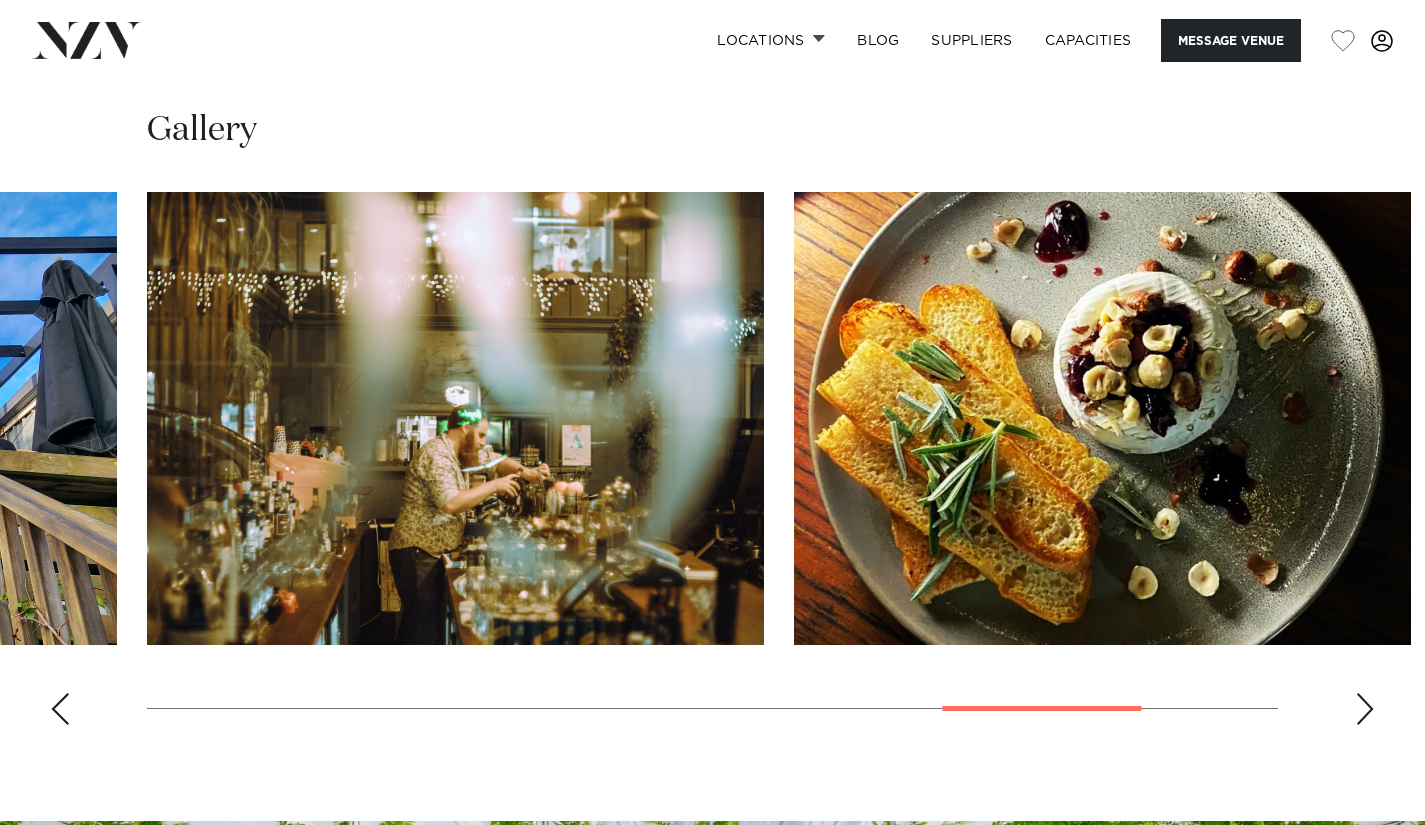 click at bounding box center (1365, 709) 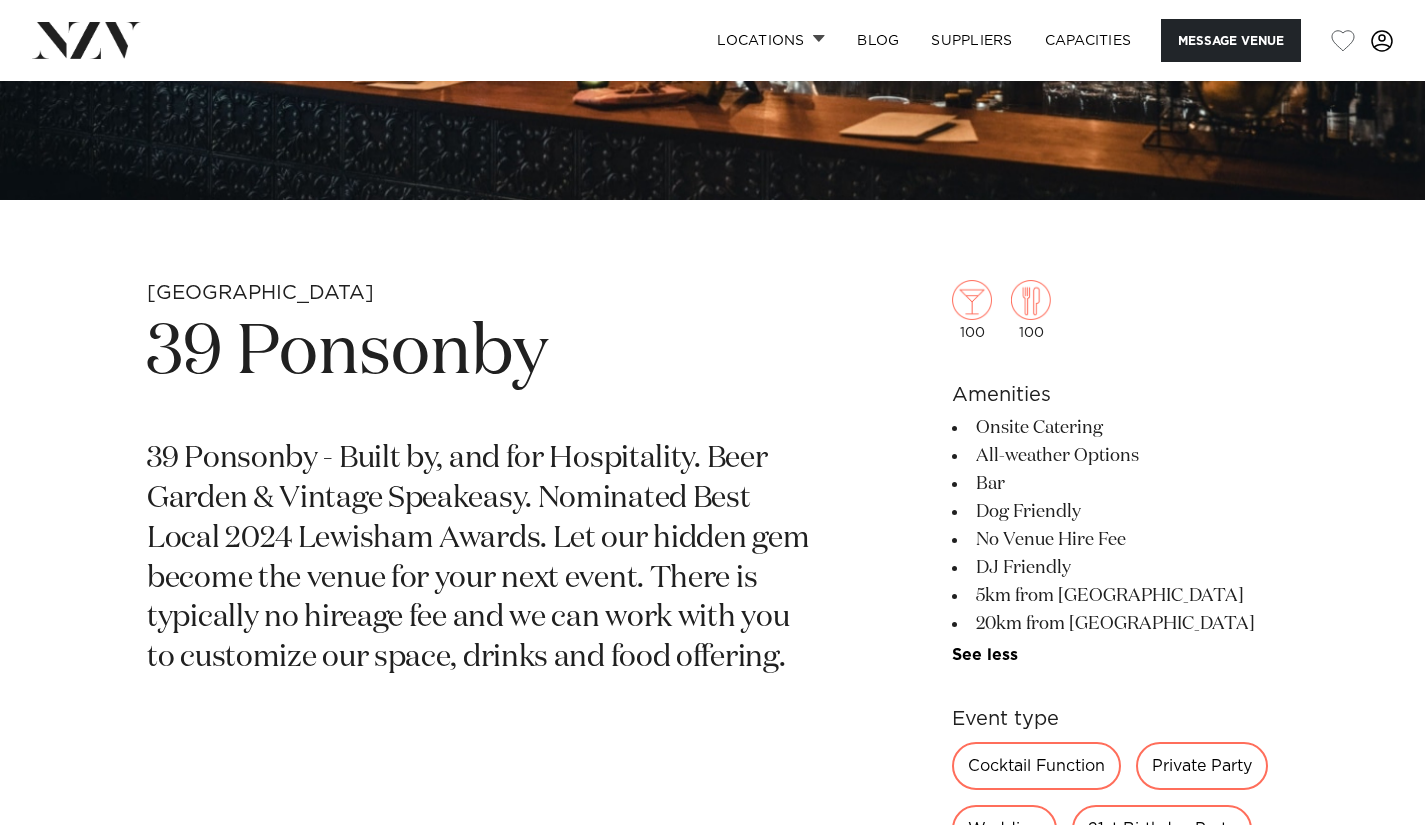 scroll, scrollTop: 0, scrollLeft: 0, axis: both 